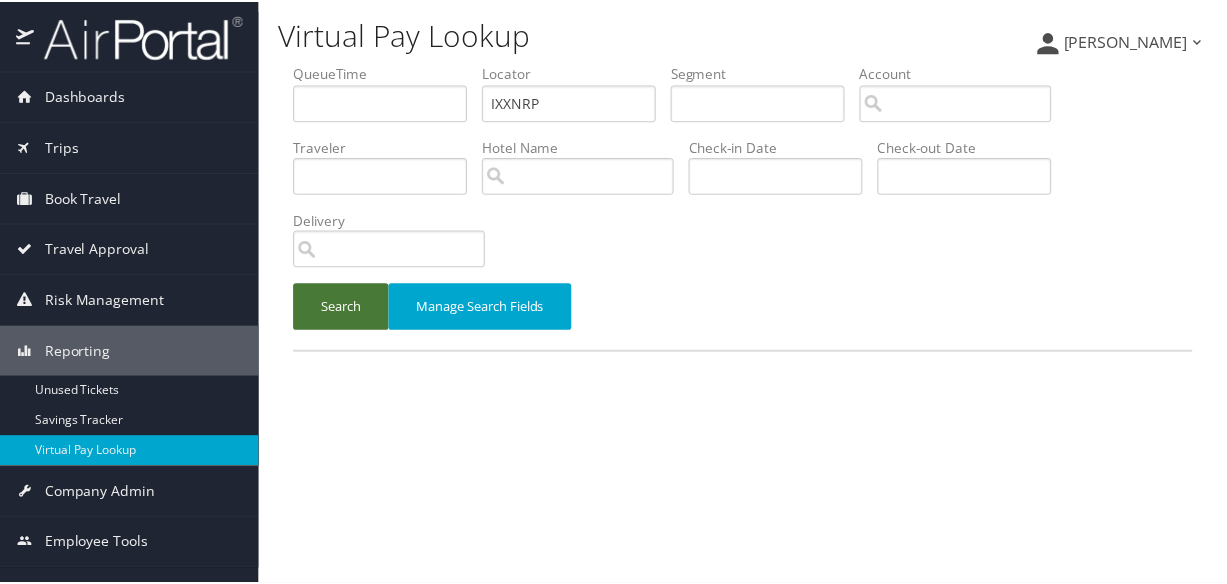 scroll, scrollTop: 0, scrollLeft: 0, axis: both 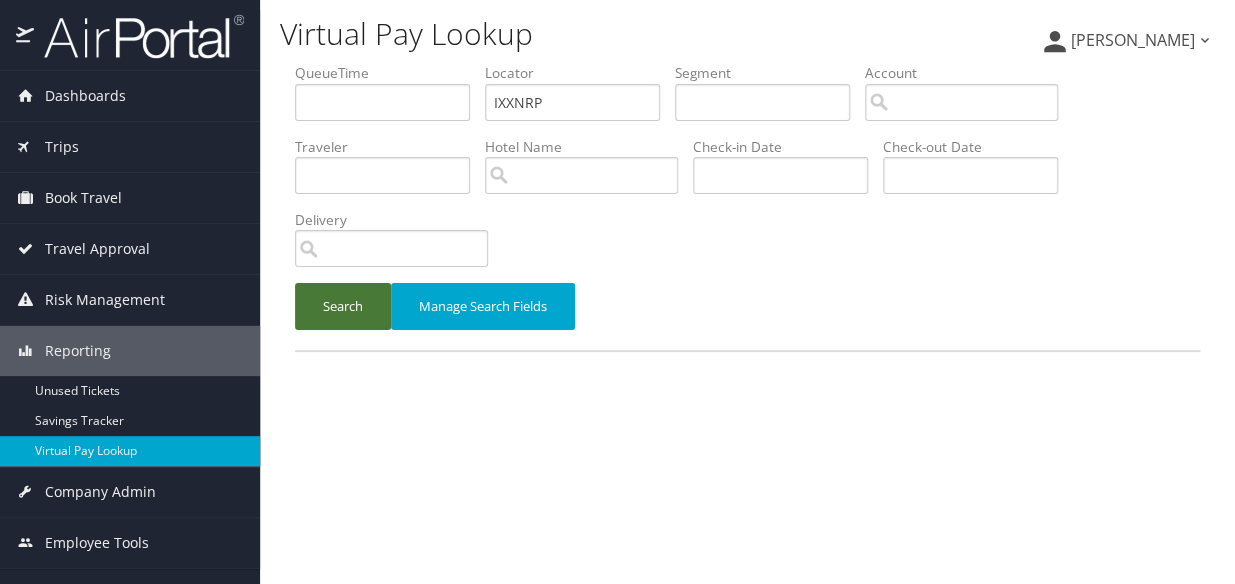 click on "Search" at bounding box center (343, 306) 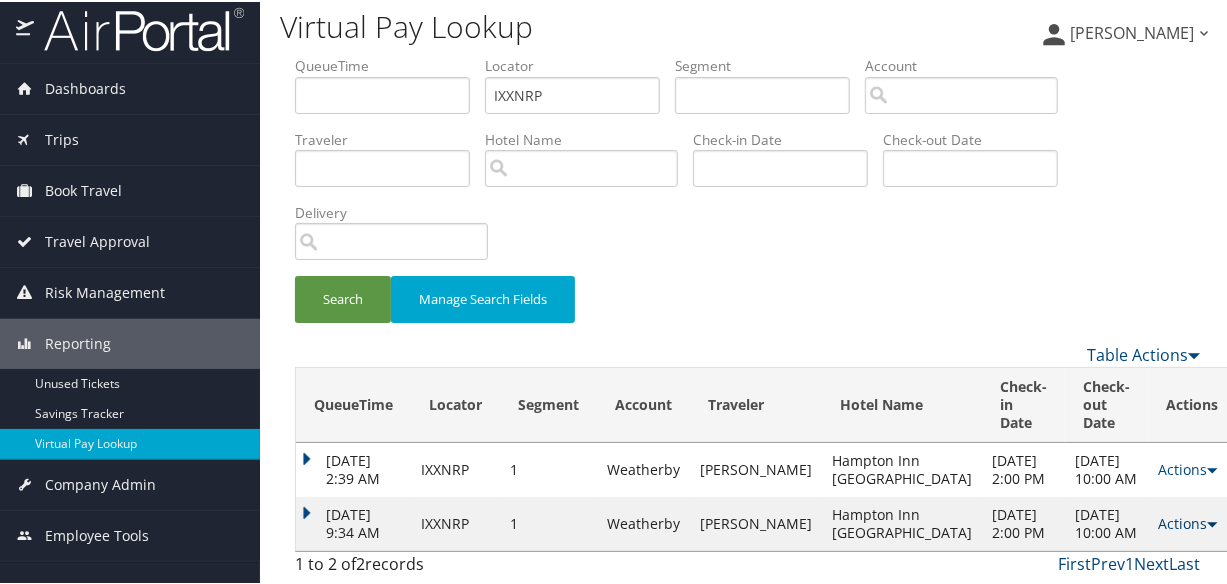 click on "Actions" at bounding box center [1187, 521] 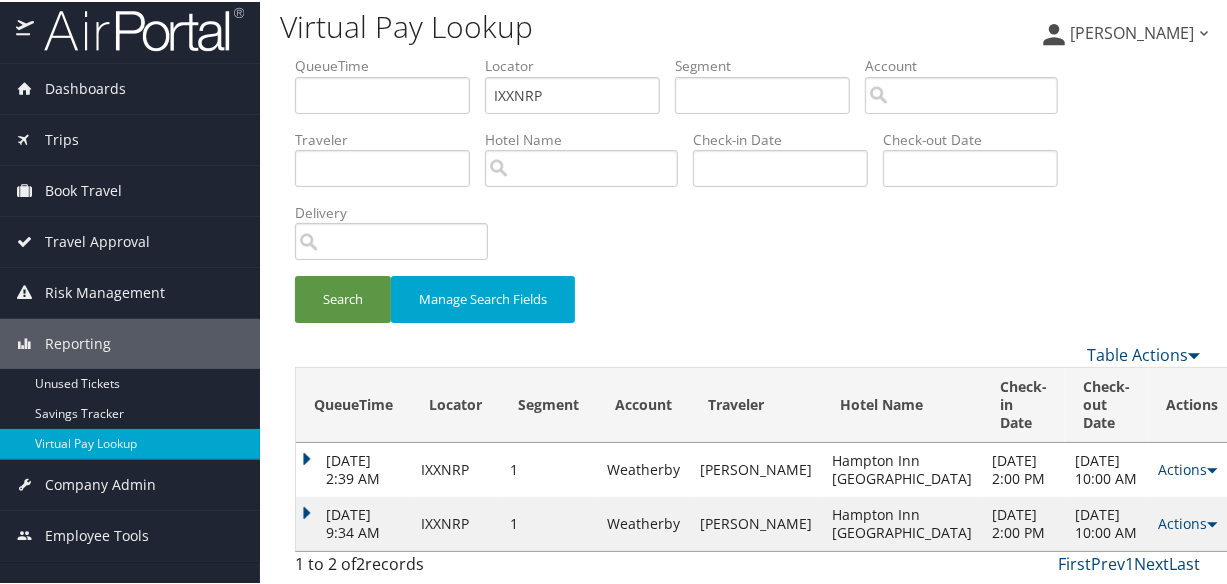 scroll, scrollTop: 124, scrollLeft: 0, axis: vertical 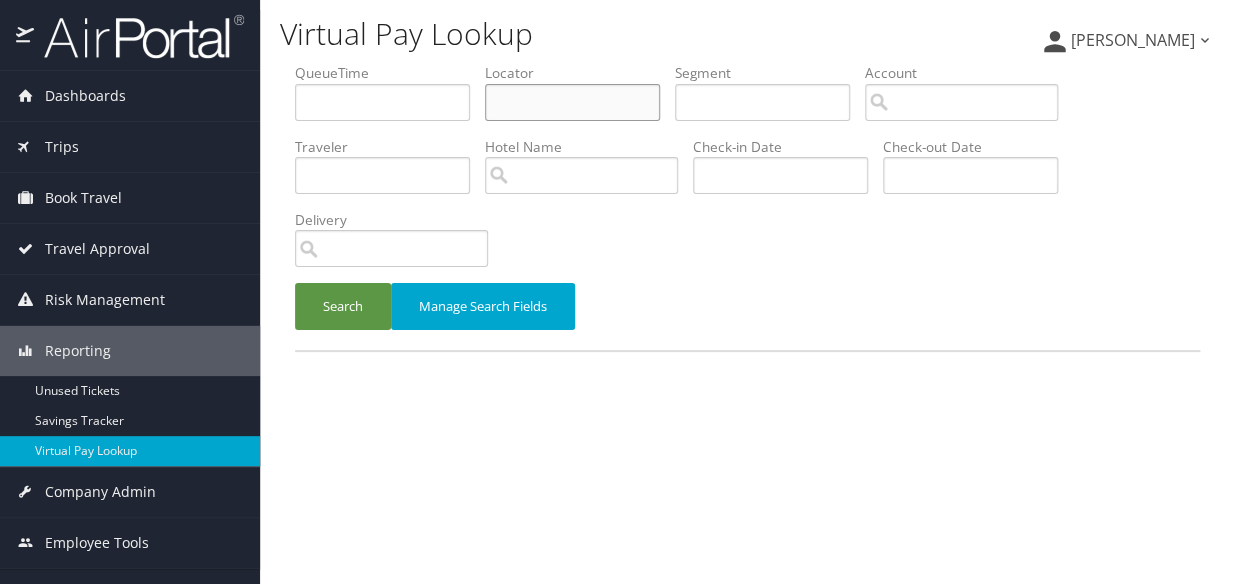 click at bounding box center [572, 102] 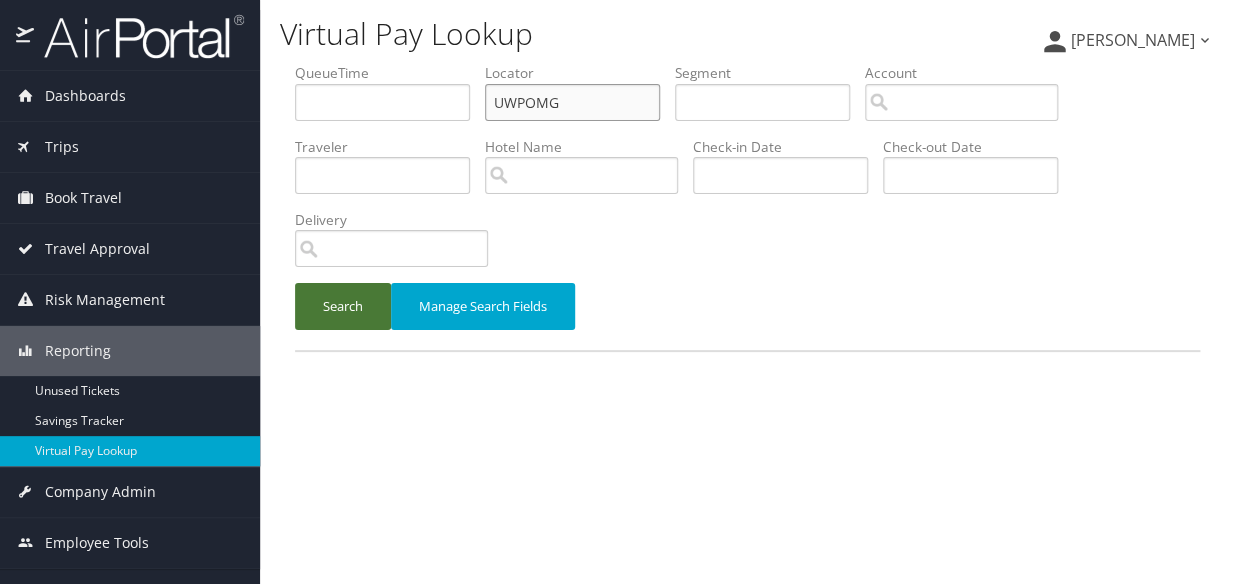 type on "UWPOMG" 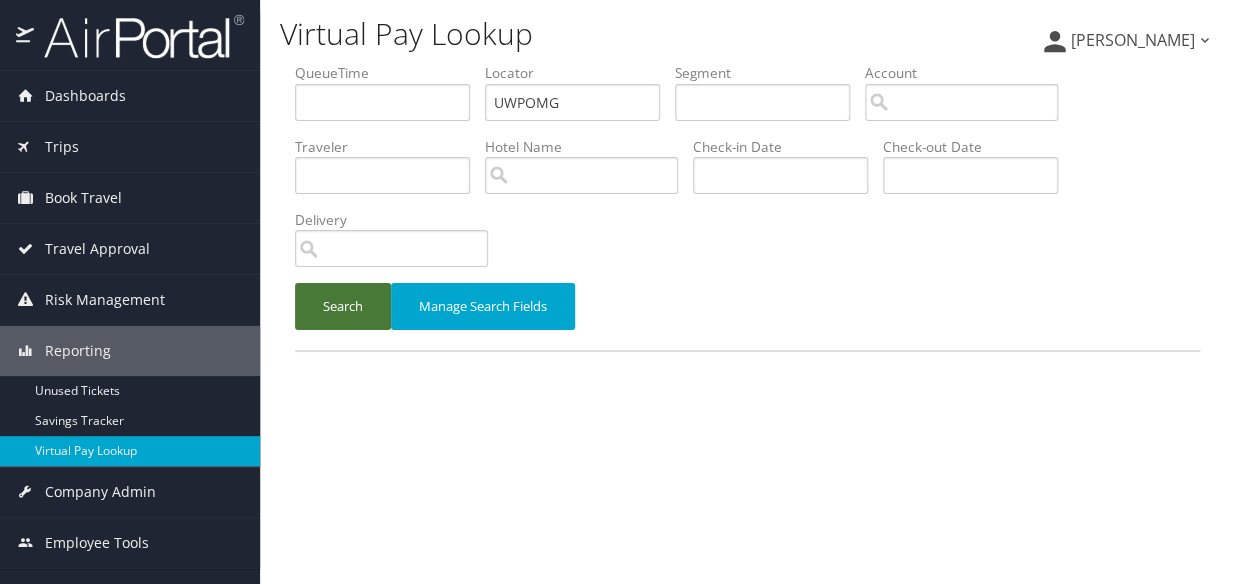 click on "Search" at bounding box center (343, 306) 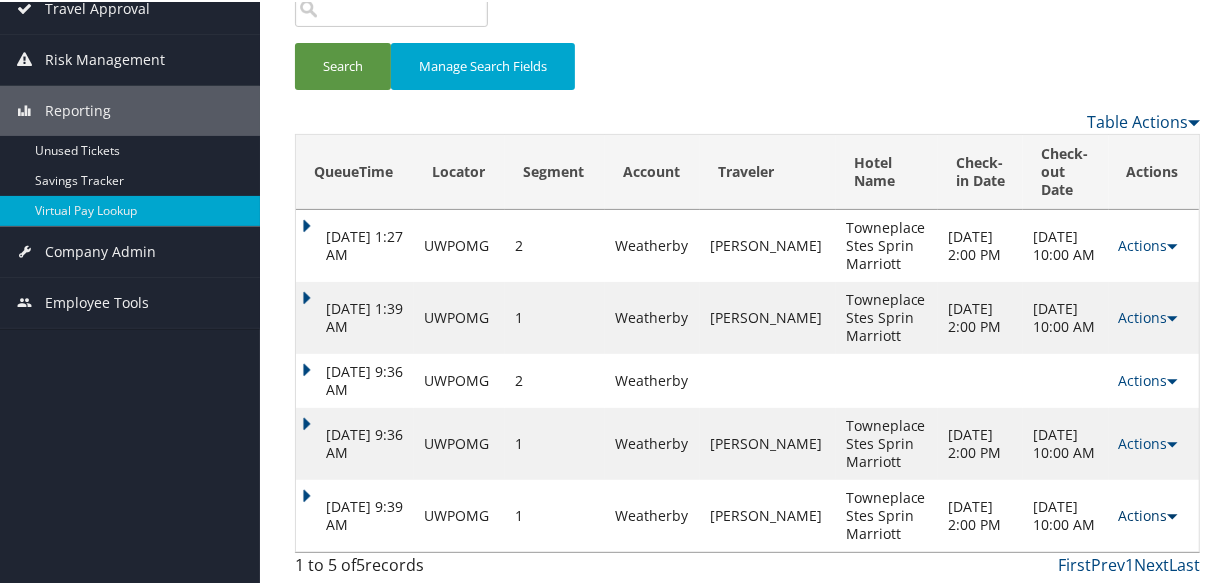 click on "Actions" at bounding box center (1148, 513) 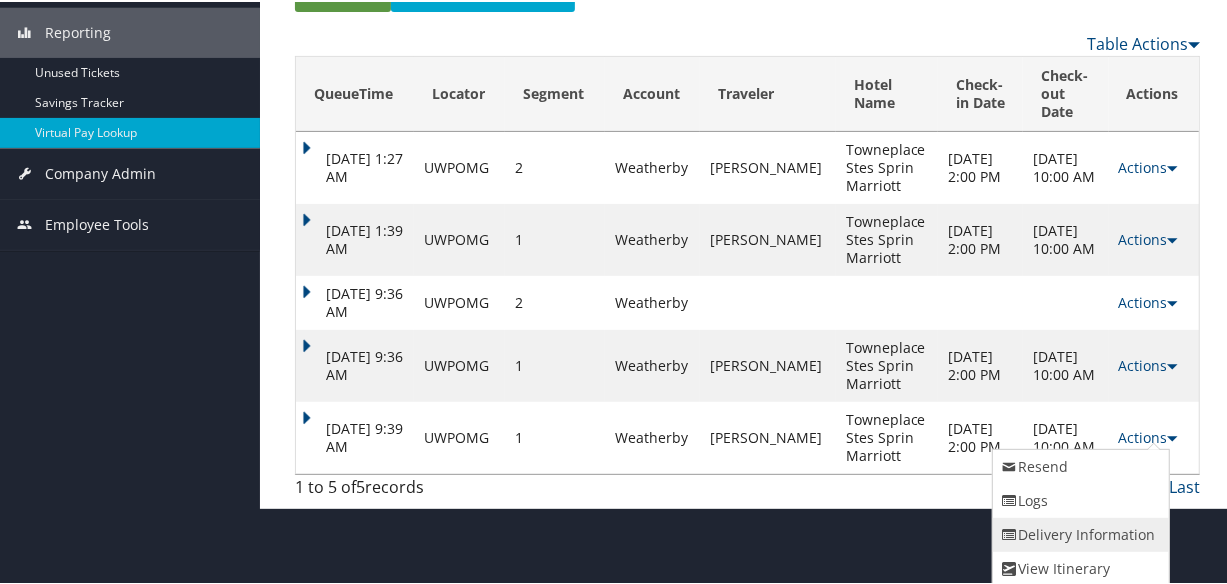 click on "Delivery Information" at bounding box center [1078, 533] 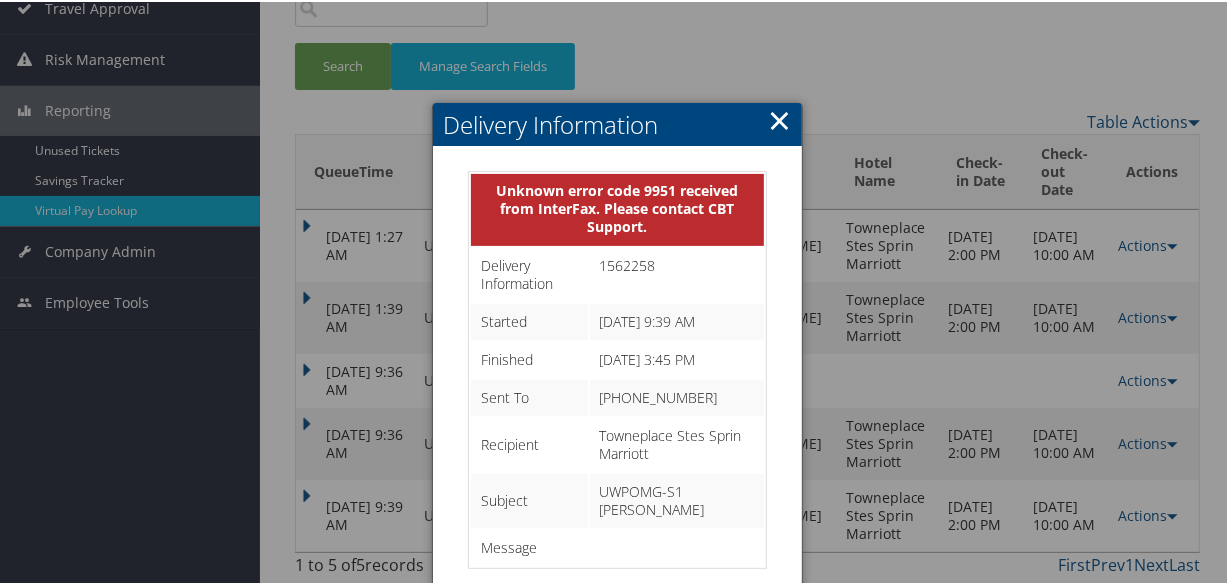 click on "×" at bounding box center [779, 118] 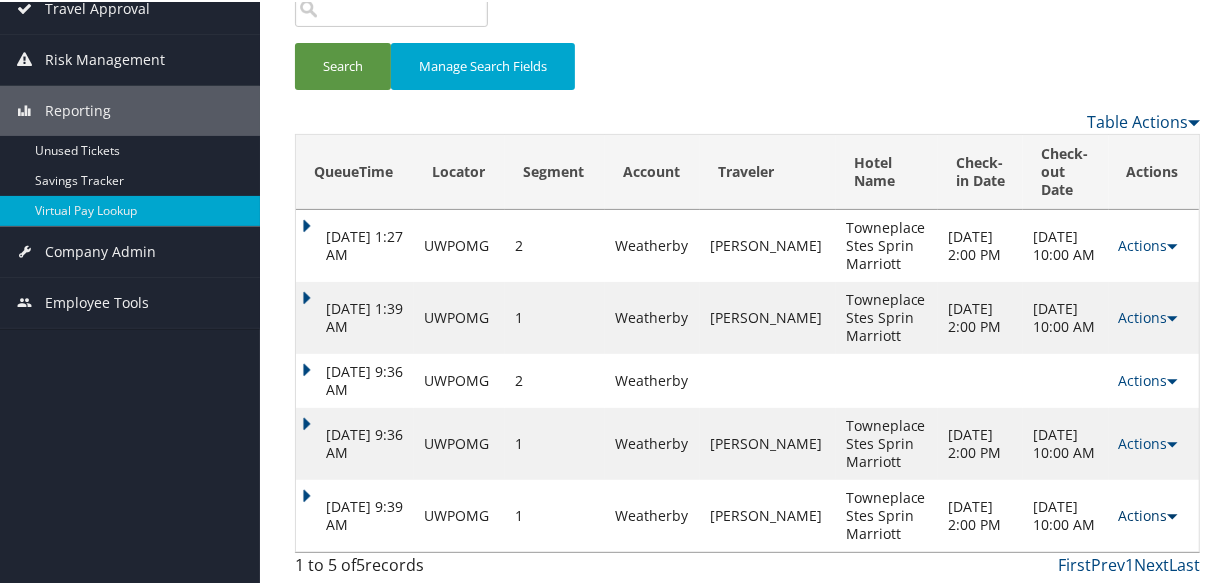click on "Actions" at bounding box center (1148, 513) 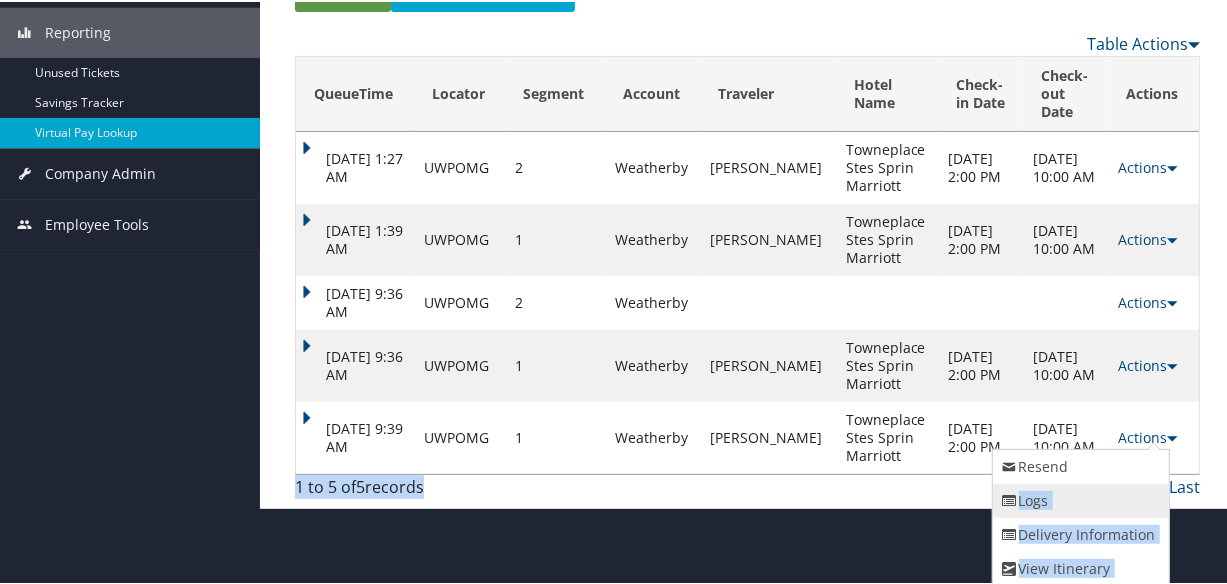 drag, startPoint x: 988, startPoint y: 498, endPoint x: 1007, endPoint y: 498, distance: 19 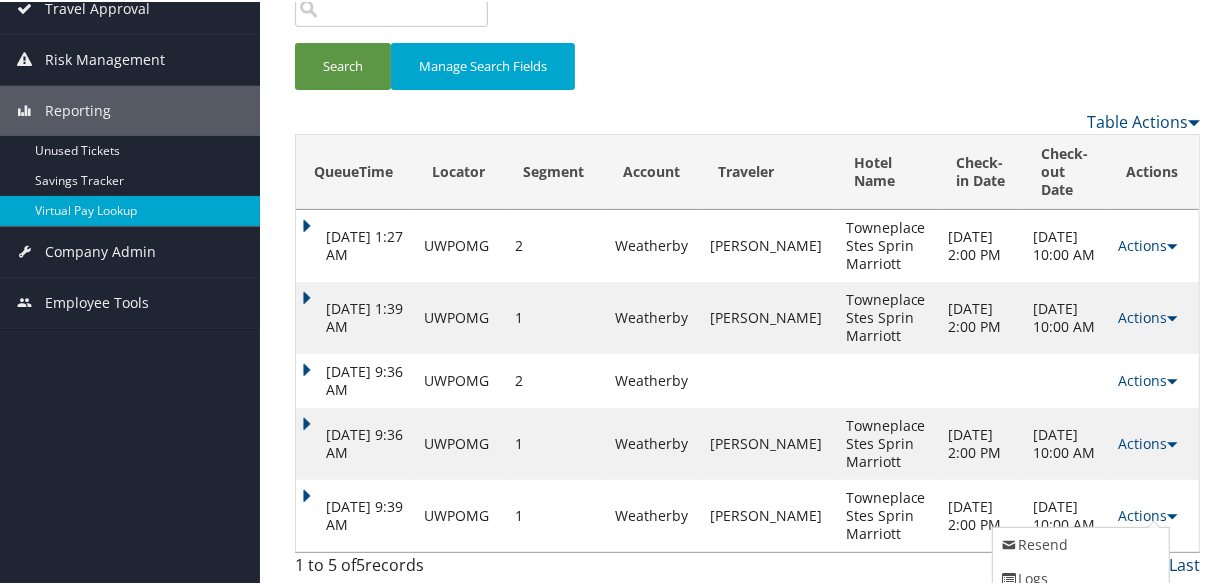 click on "[DATE] 10:00 AM" at bounding box center (1065, 514) 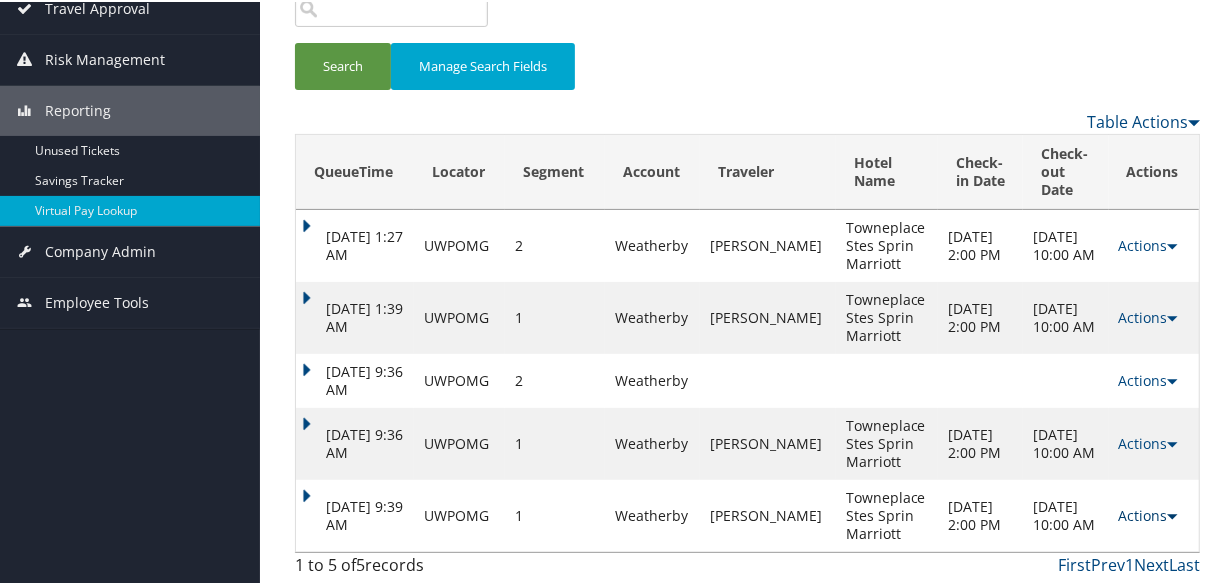 click on "Actions" at bounding box center (1148, 513) 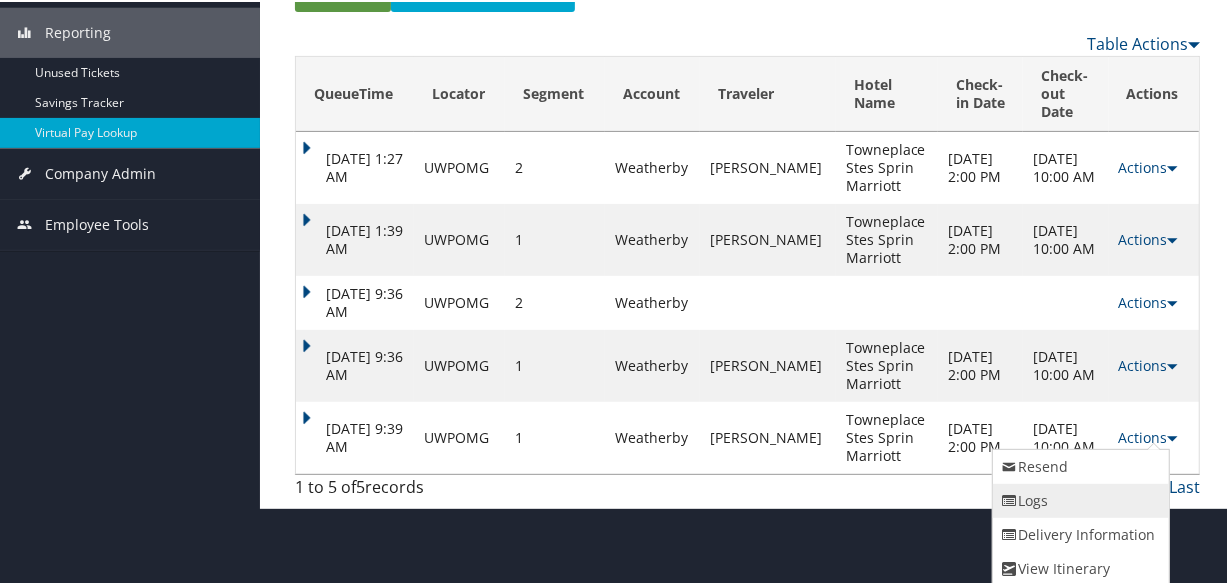 click on "Logs" at bounding box center [1078, 499] 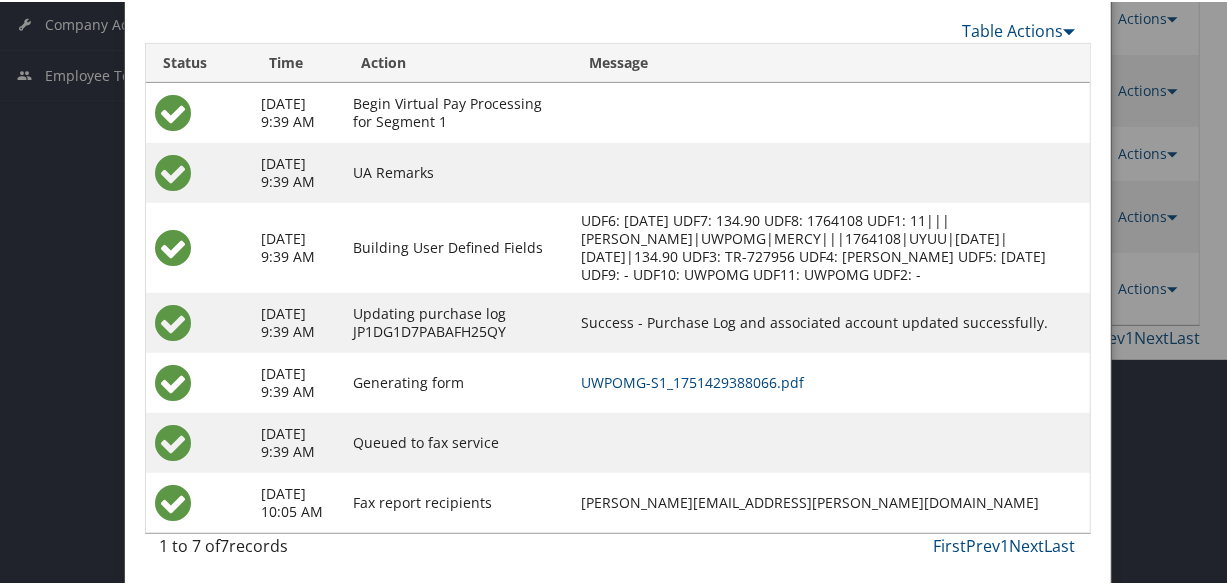 scroll, scrollTop: 470, scrollLeft: 0, axis: vertical 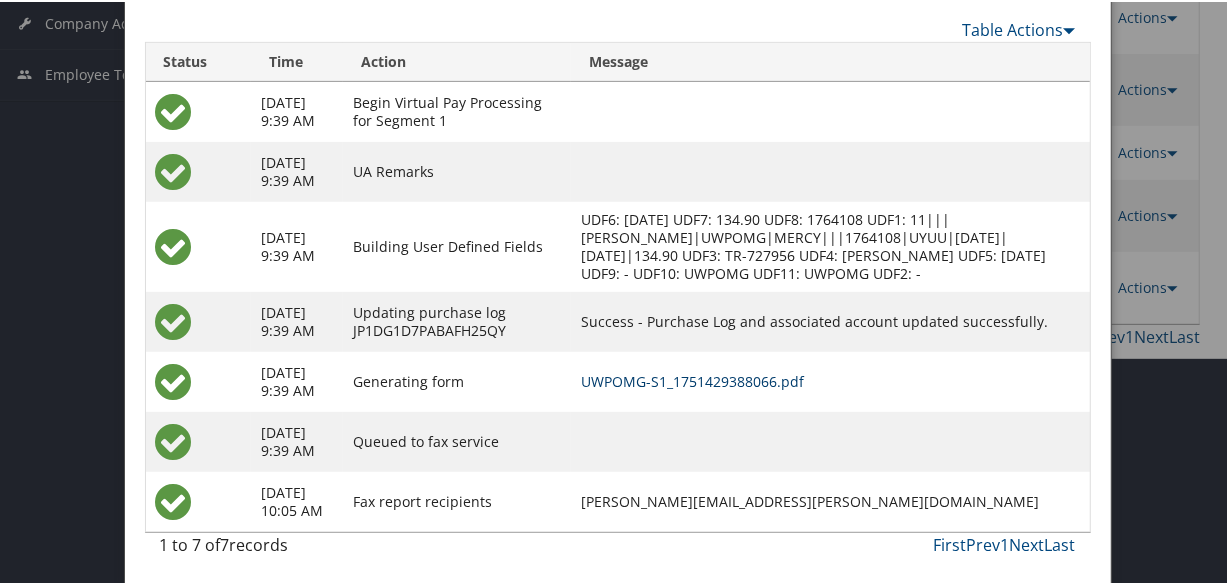 click on "UWPOMG-S1_1751429388066.pdf" at bounding box center (692, 379) 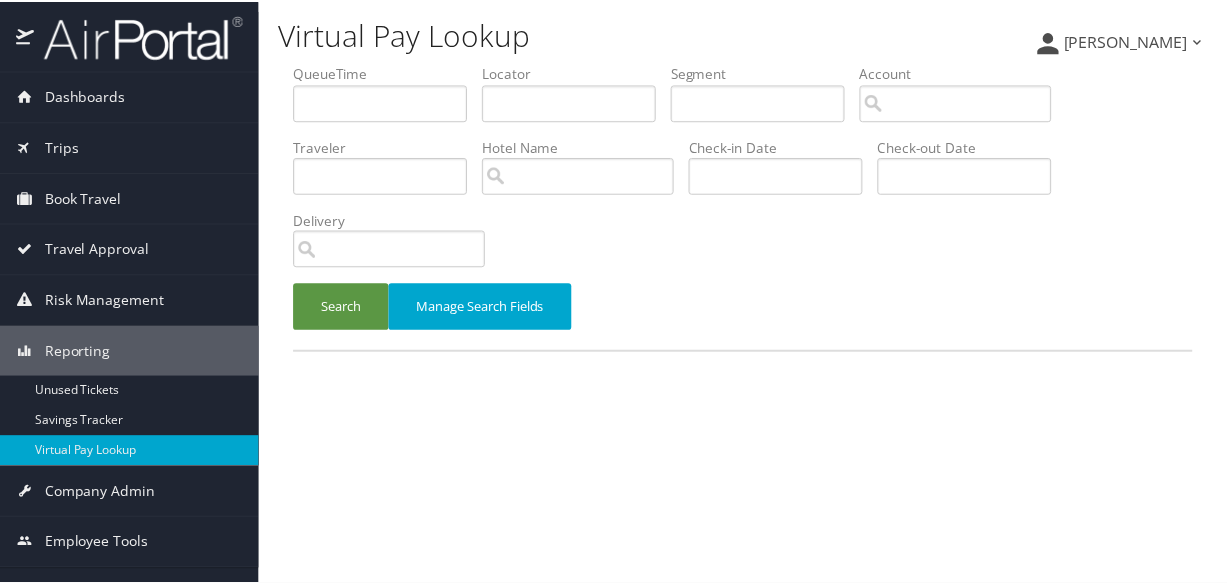 scroll, scrollTop: 0, scrollLeft: 0, axis: both 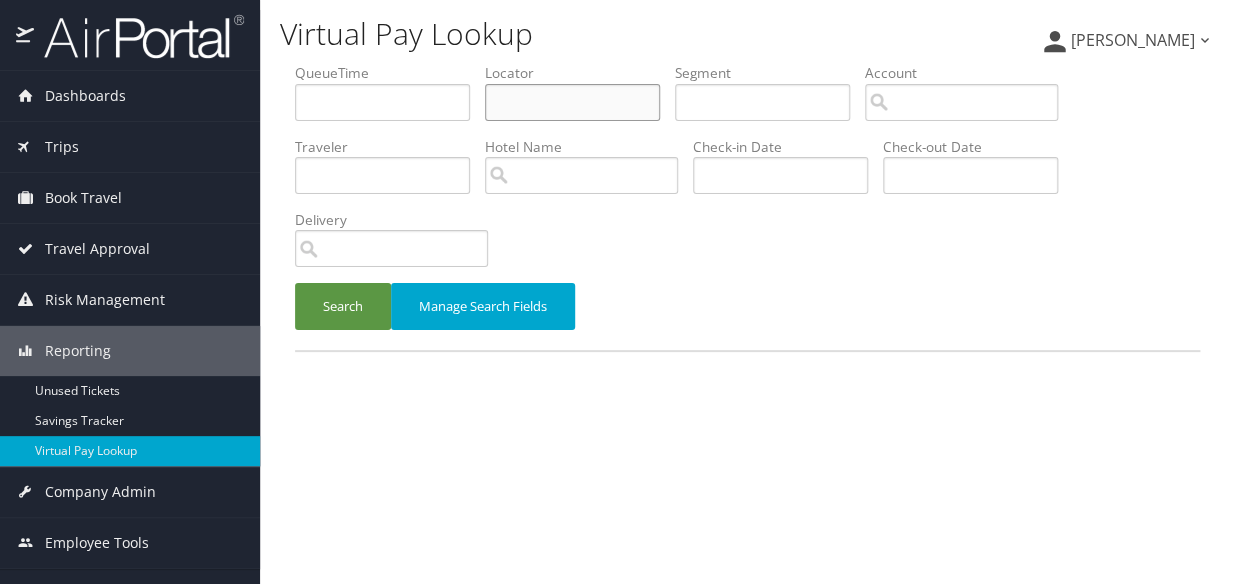 click at bounding box center [572, 102] 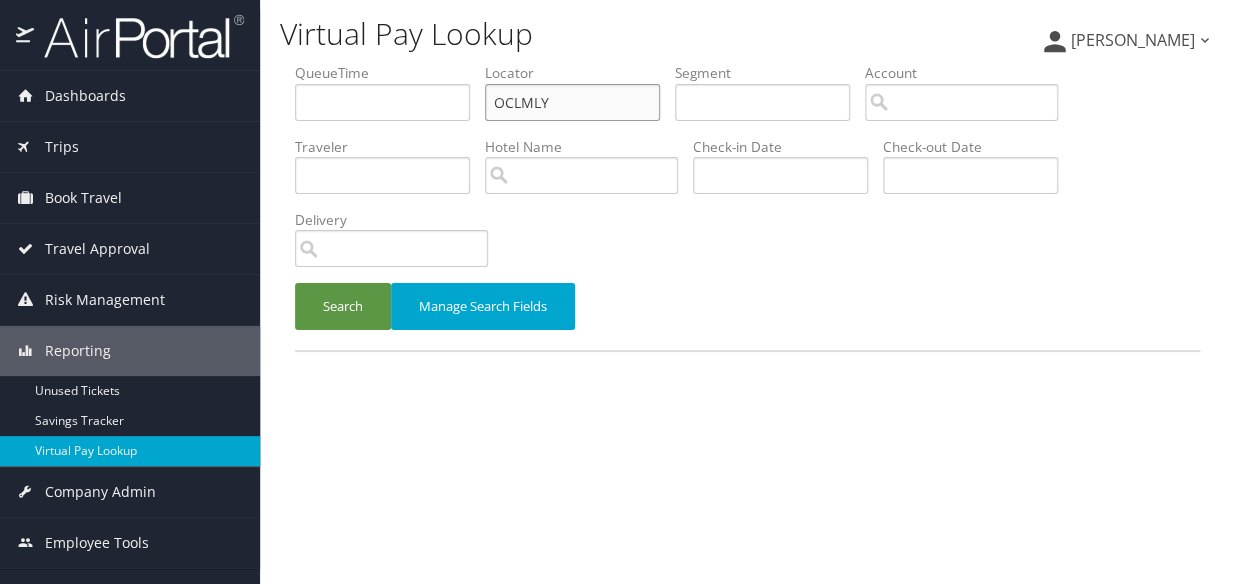 click on "OCLMLY" at bounding box center (572, 102) 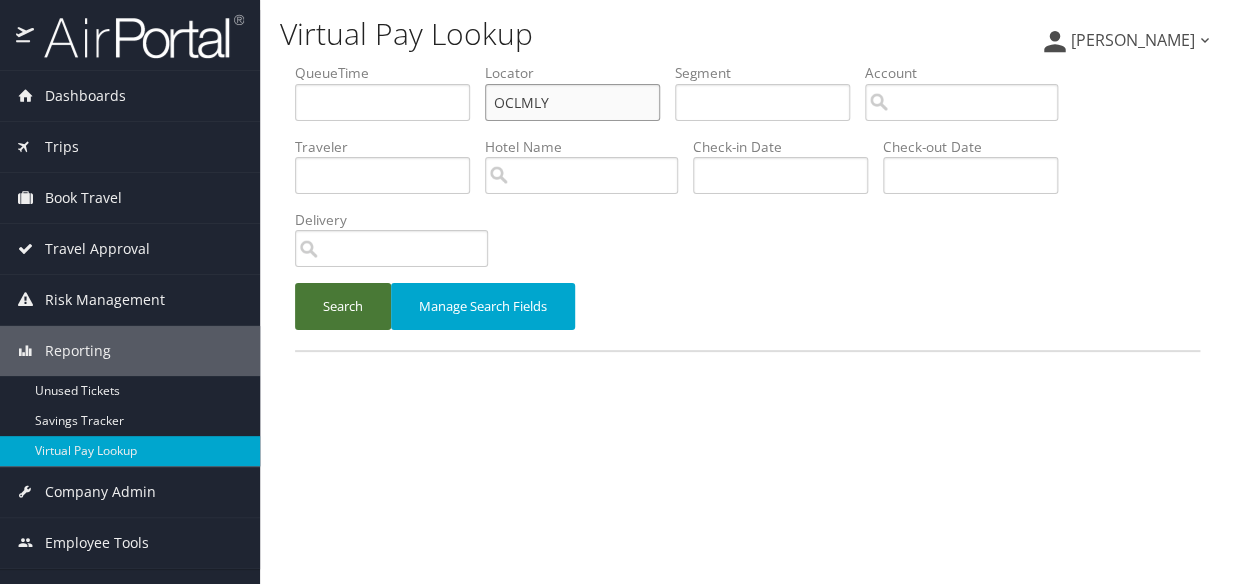 type on "OCLMLY" 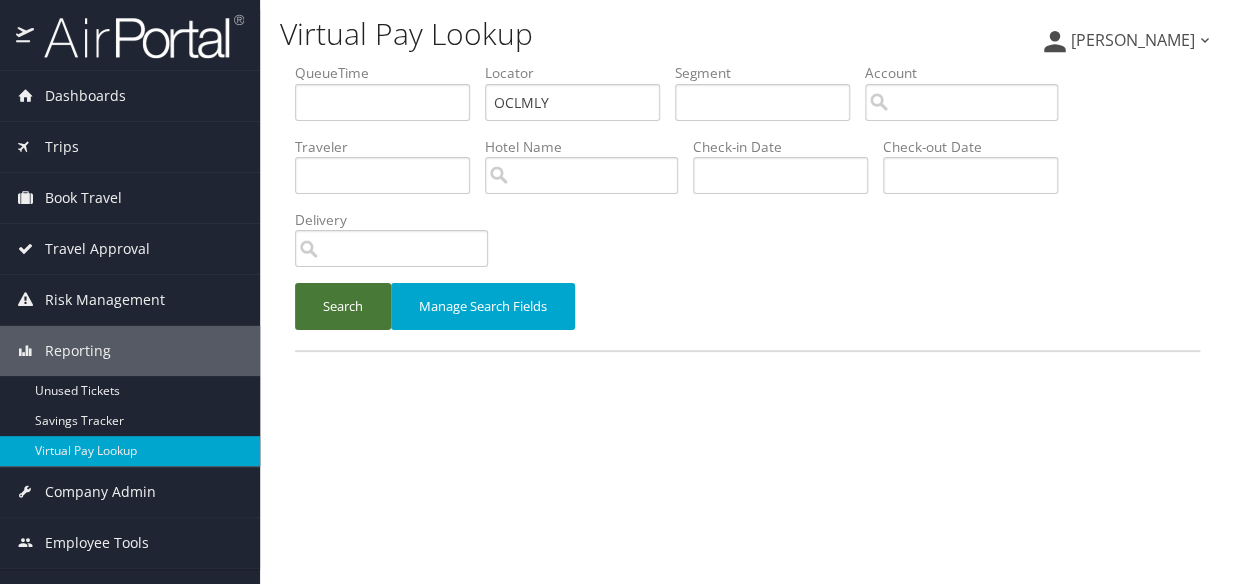 click on "Search" at bounding box center [343, 306] 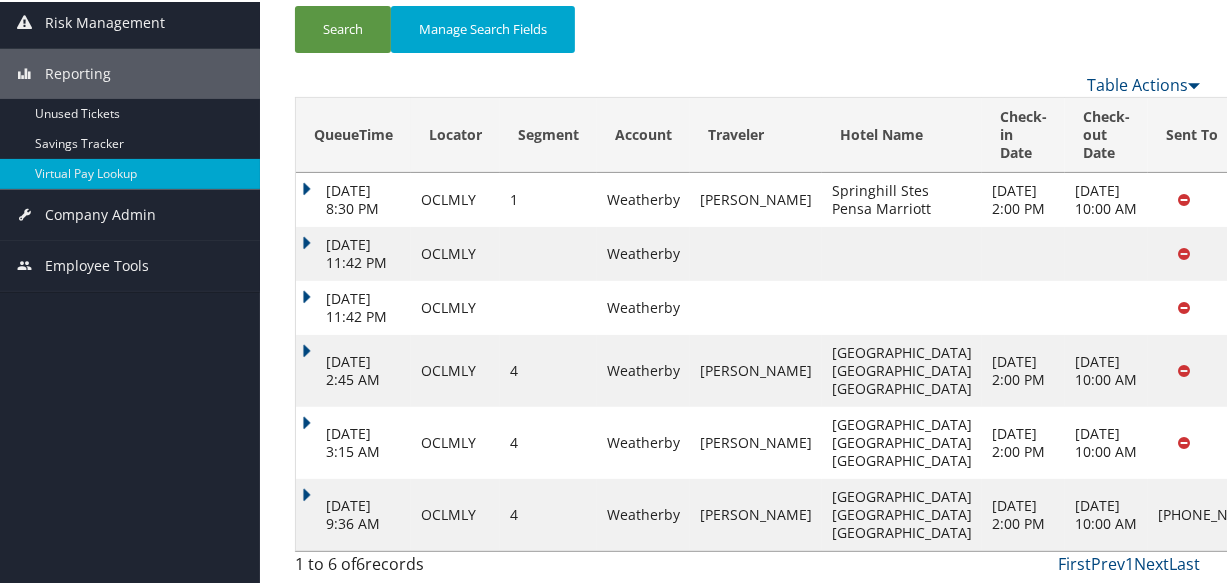 click on "Actions" at bounding box center [1331, 512] 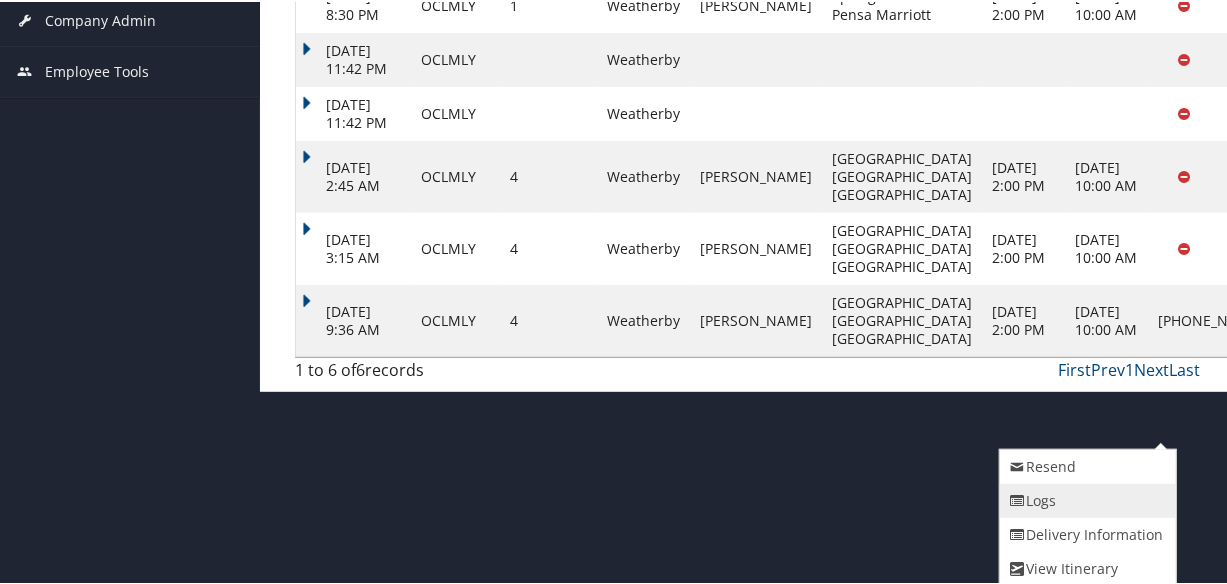 click on "Logs" at bounding box center [1085, 499] 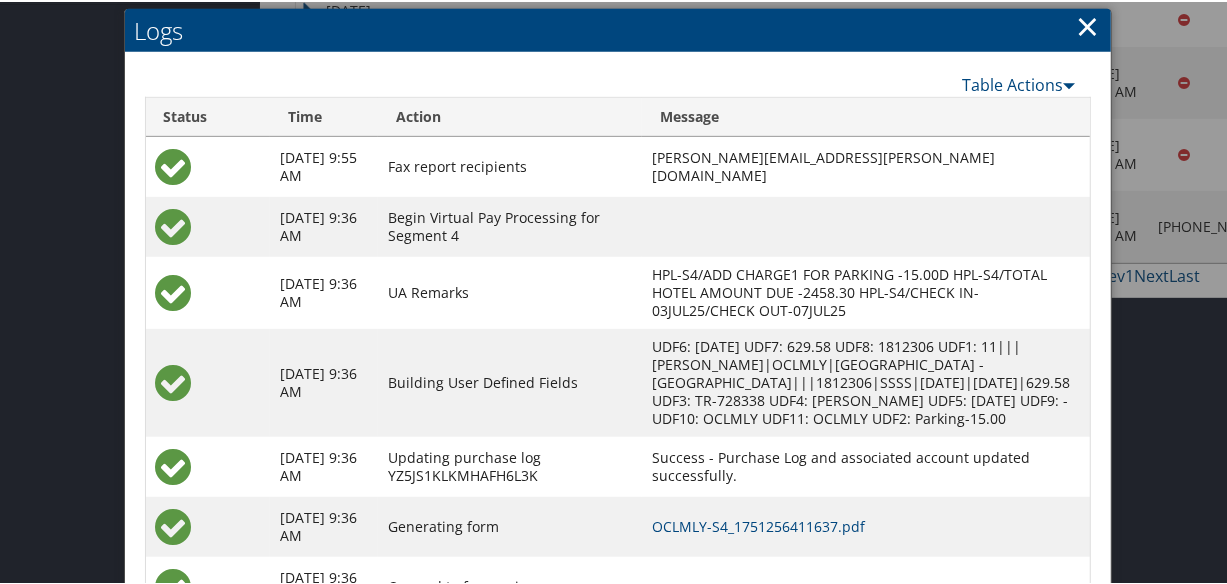 scroll, scrollTop: 653, scrollLeft: 0, axis: vertical 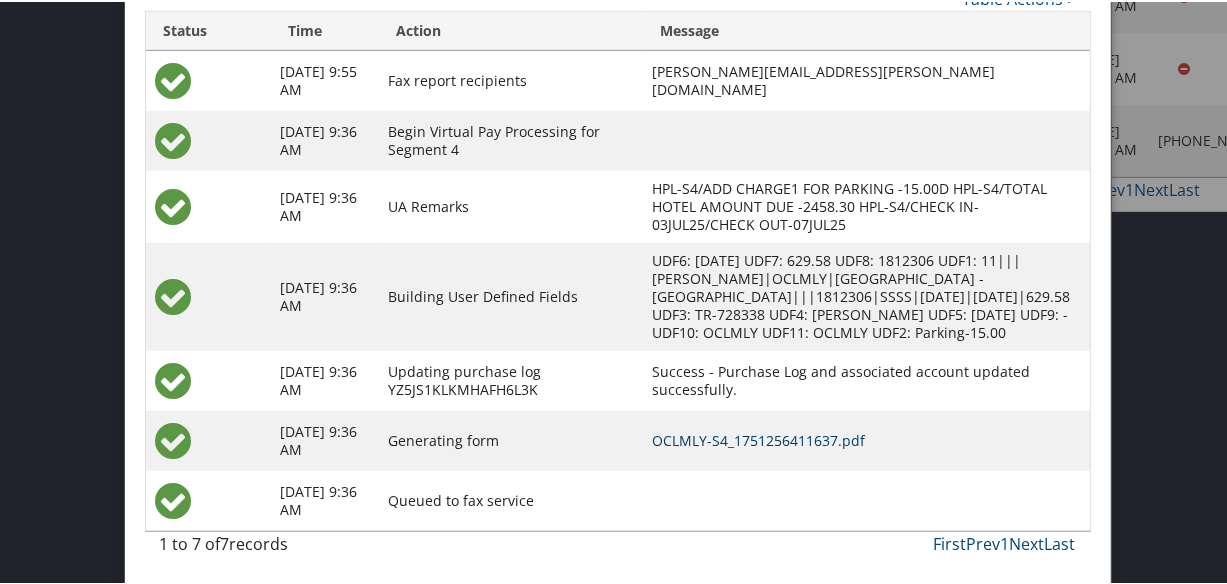 click on "OCLMLY-S4_1751256411637.pdf" at bounding box center (758, 438) 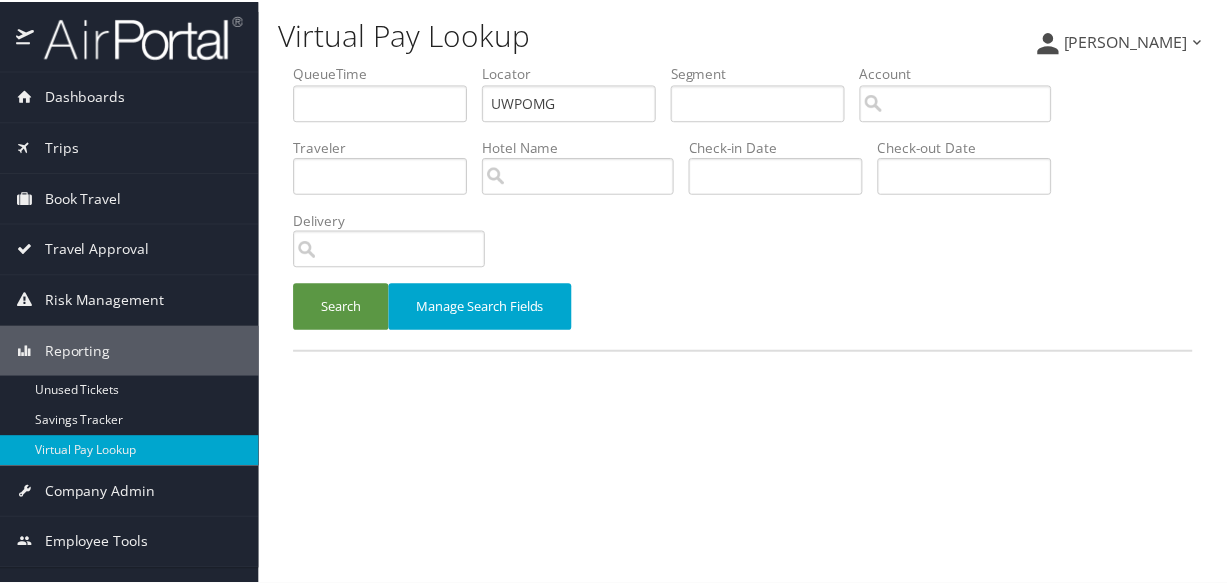 scroll, scrollTop: 0, scrollLeft: 0, axis: both 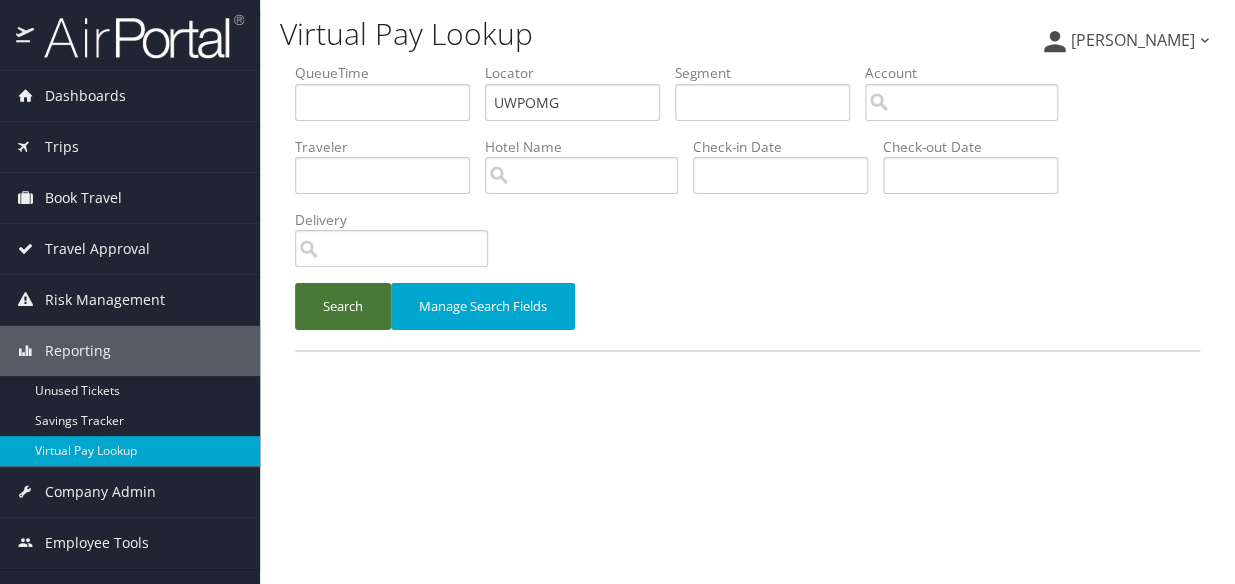 click on "Search" at bounding box center [343, 306] 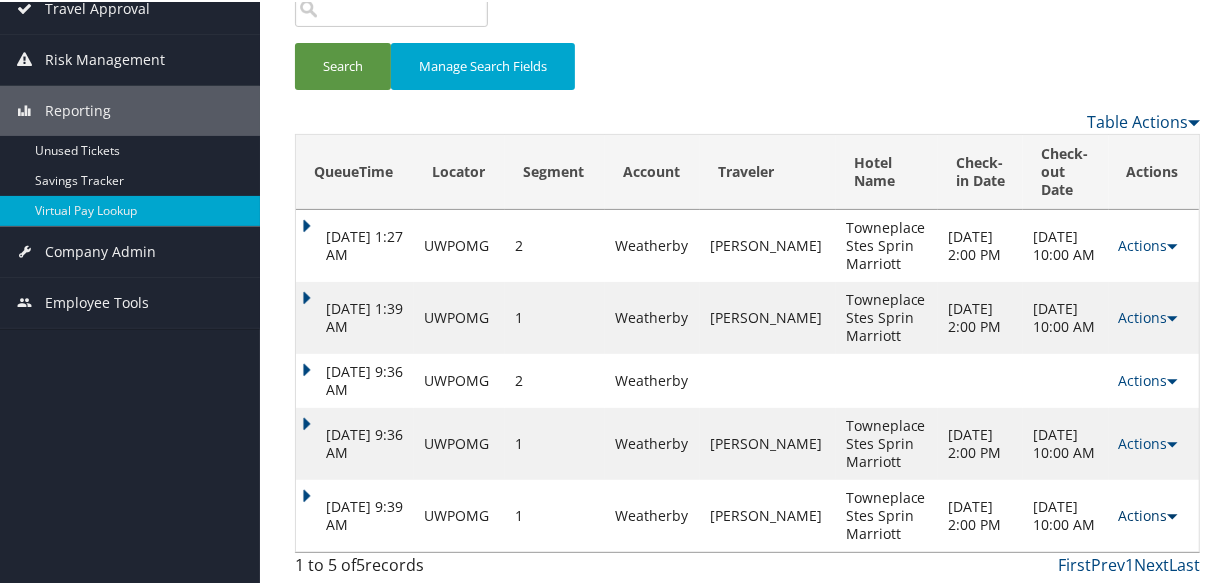 click on "Actions" at bounding box center (1148, 513) 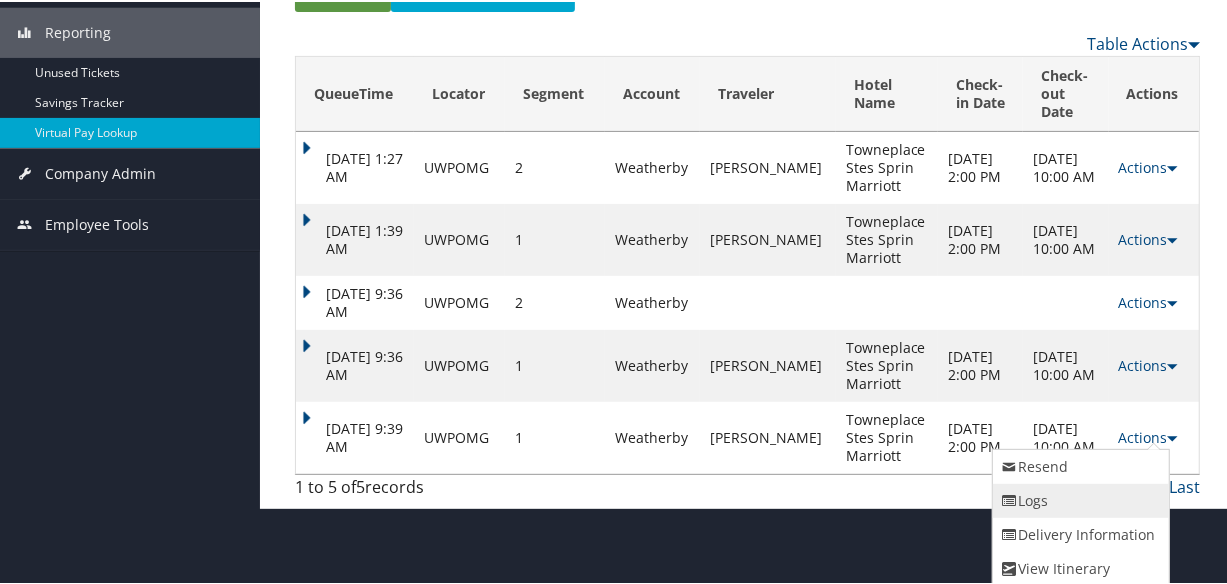click on "Logs" at bounding box center [1078, 499] 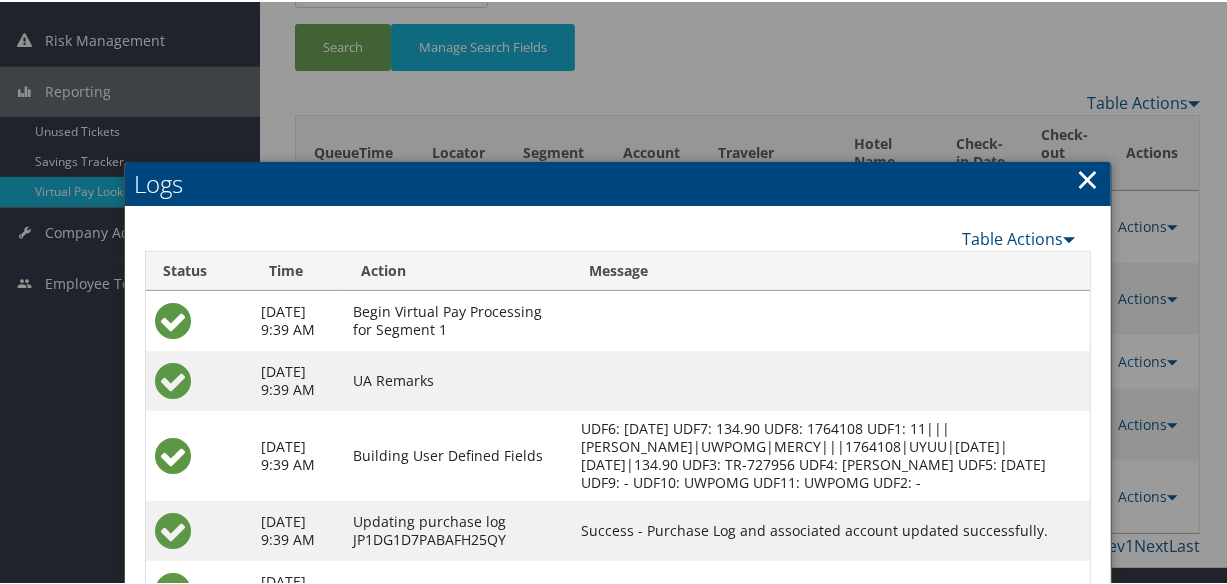 scroll, scrollTop: 198, scrollLeft: 0, axis: vertical 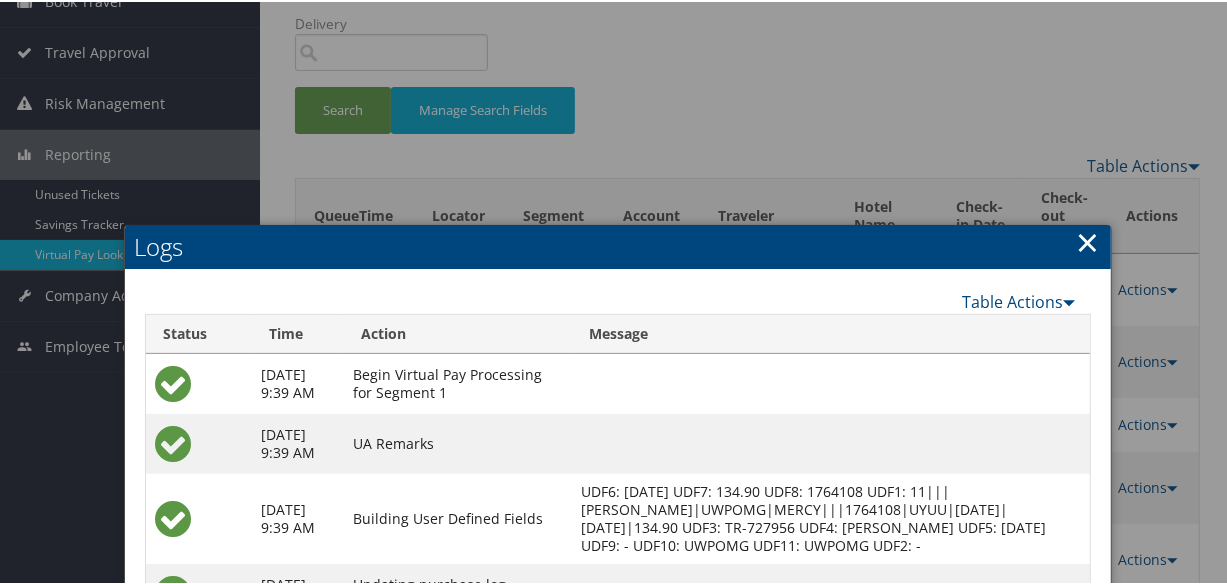 click on "×" at bounding box center (1088, 240) 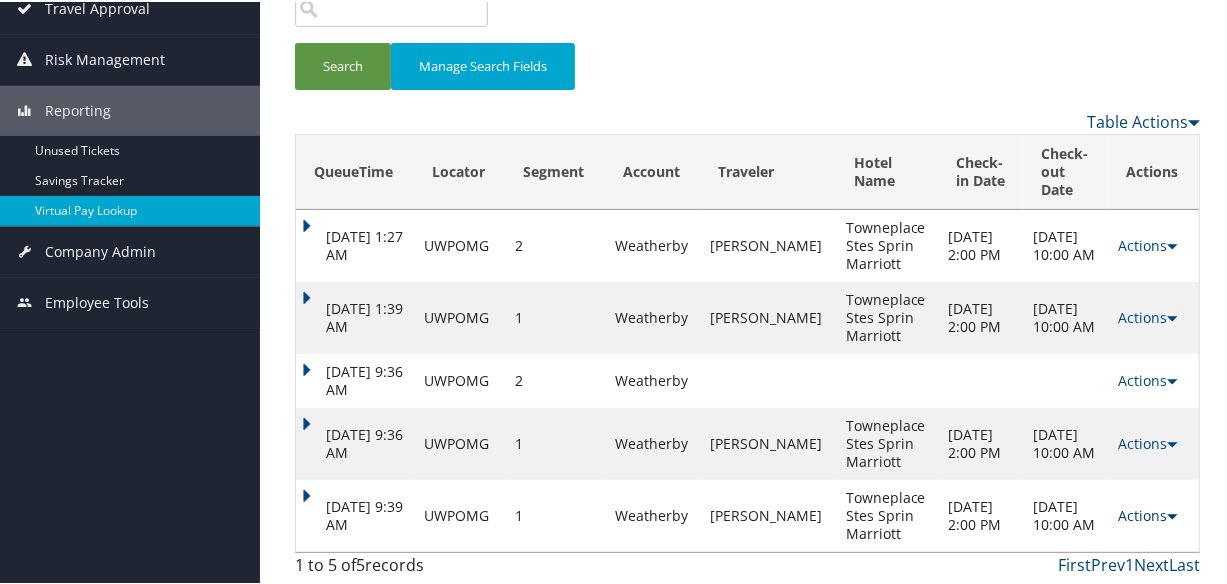 click on "Actions" at bounding box center (1148, 513) 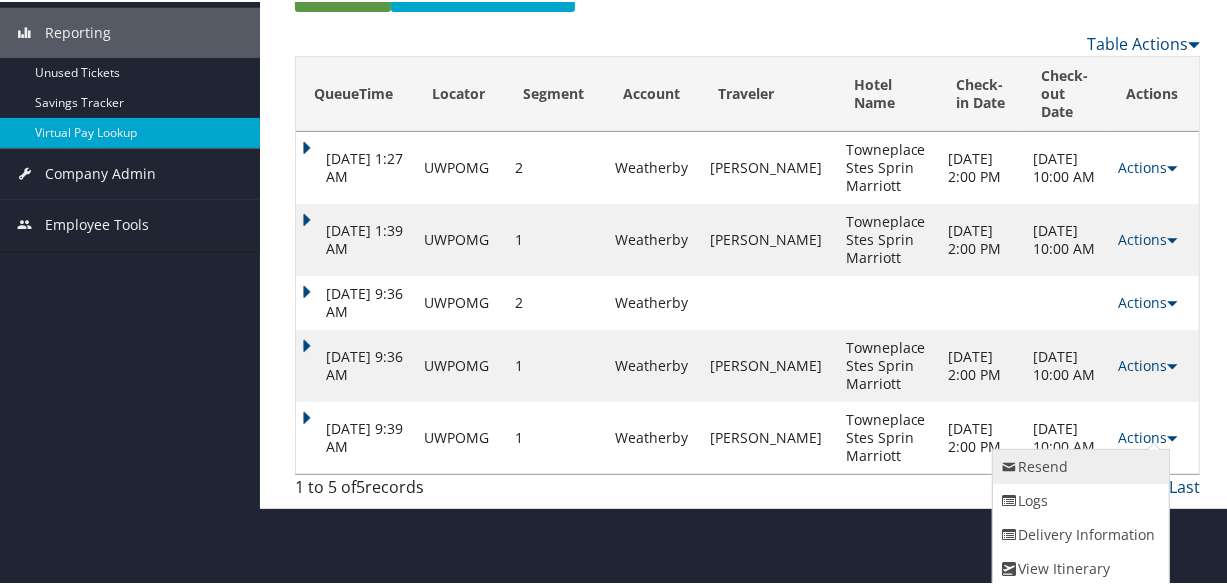 click on "Resend" at bounding box center [1078, 465] 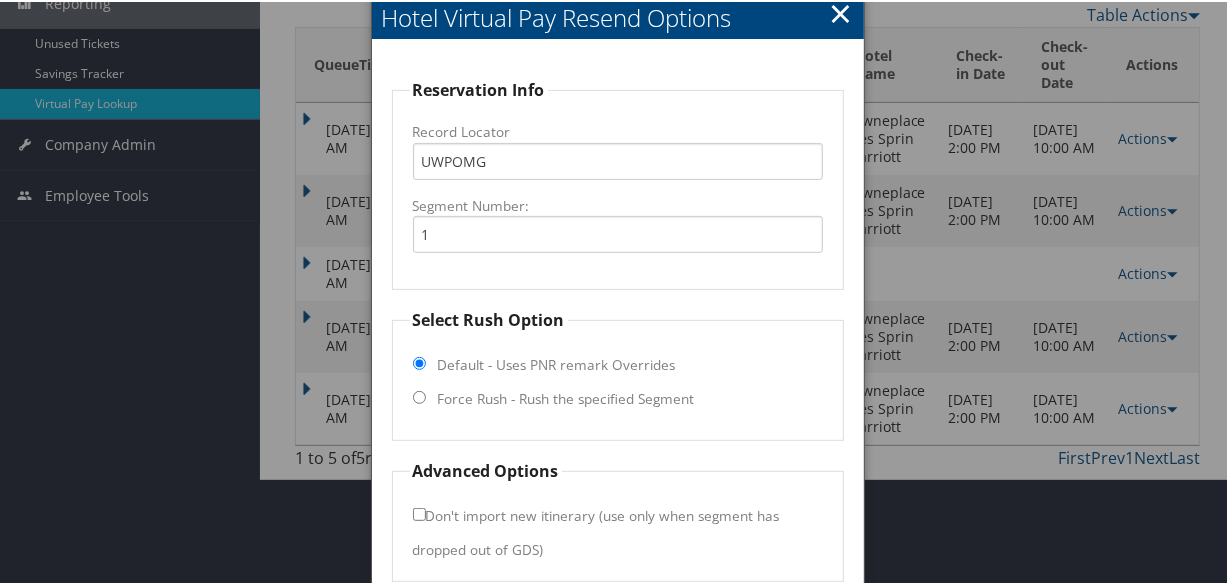 scroll, scrollTop: 436, scrollLeft: 0, axis: vertical 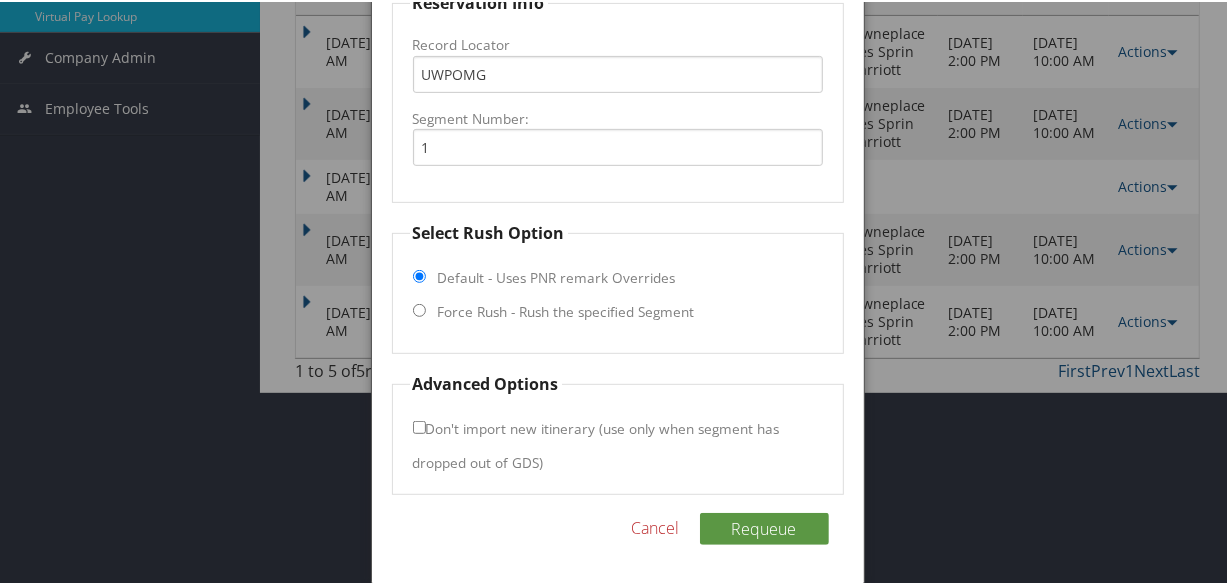click on "Force Rush - Rush the specified Segment" at bounding box center [566, 310] 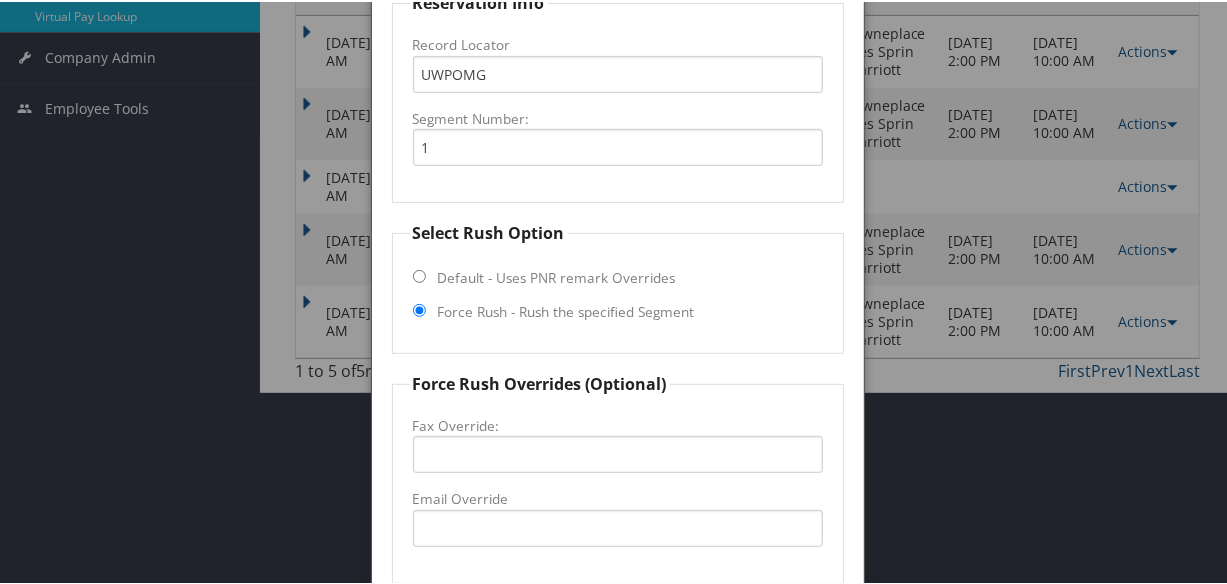 click on "Email Override" at bounding box center [618, 497] 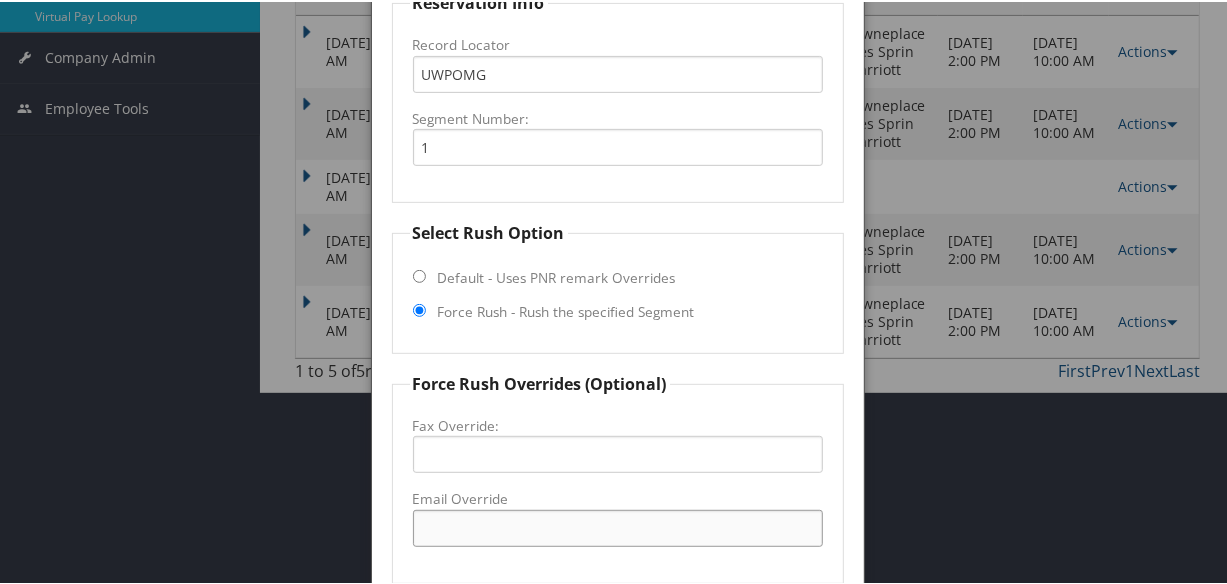 click on "Email Override" at bounding box center [618, 526] 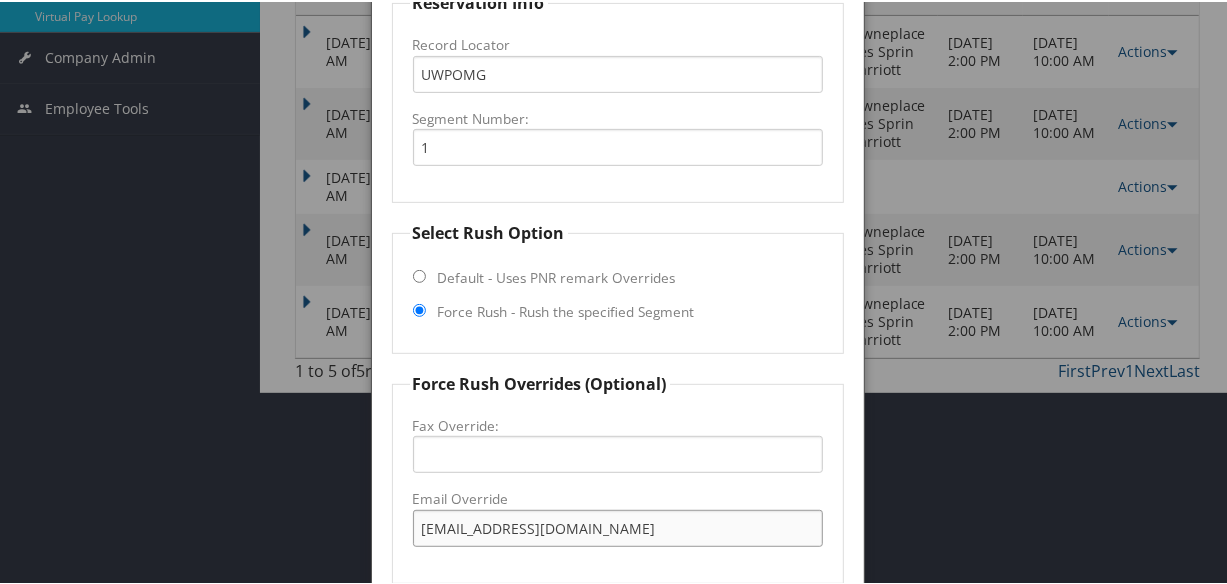 click on "tpsfrontdesk@gmail.com" at bounding box center (618, 526) 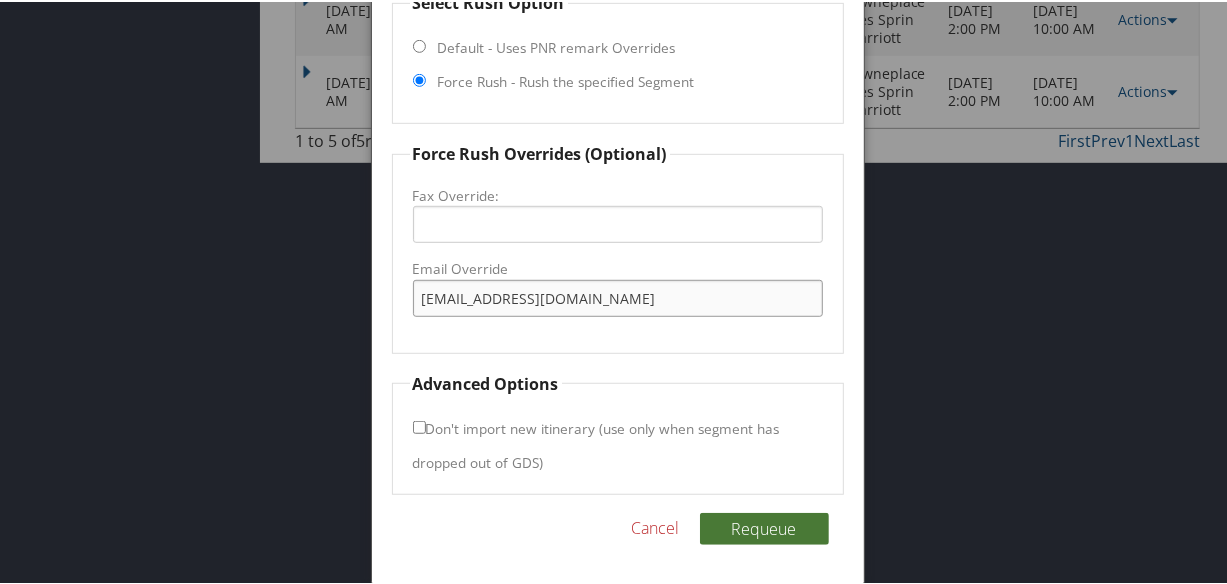 type on "tpsfrontdesksgf@gmail.com" 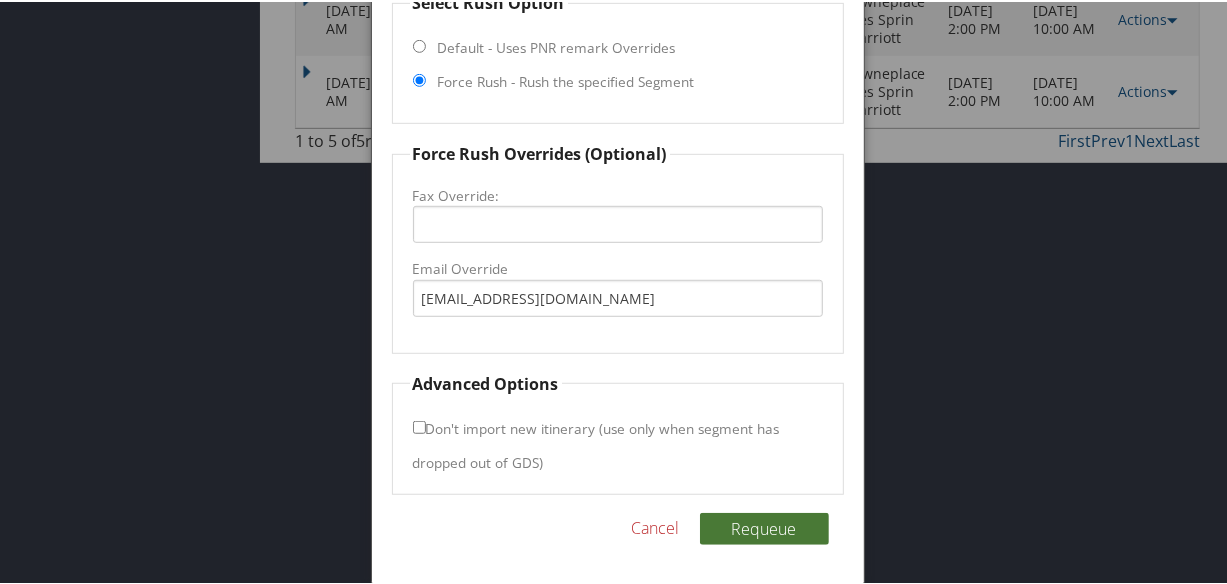 click on "Requeue" at bounding box center [764, 527] 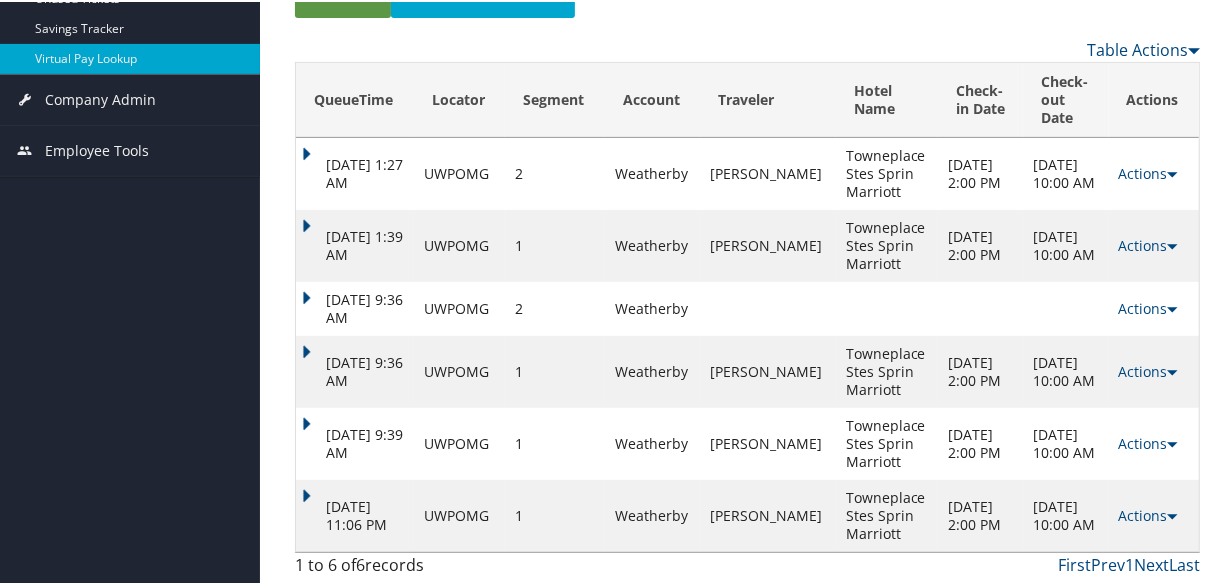 scroll, scrollTop: 314, scrollLeft: 0, axis: vertical 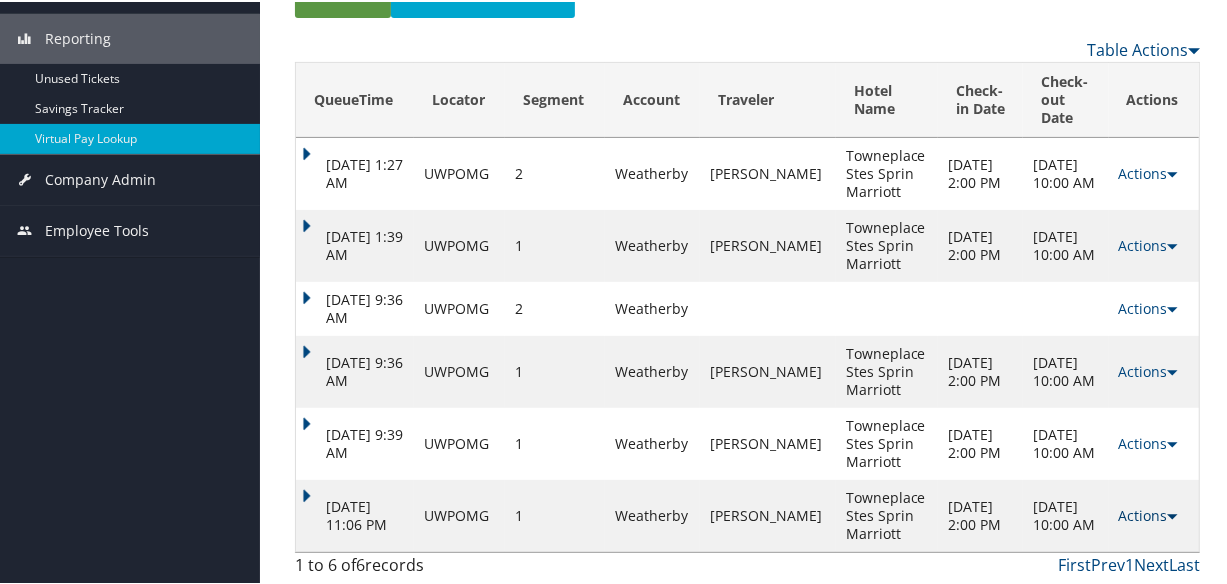 click on "Actions" at bounding box center (1148, 513) 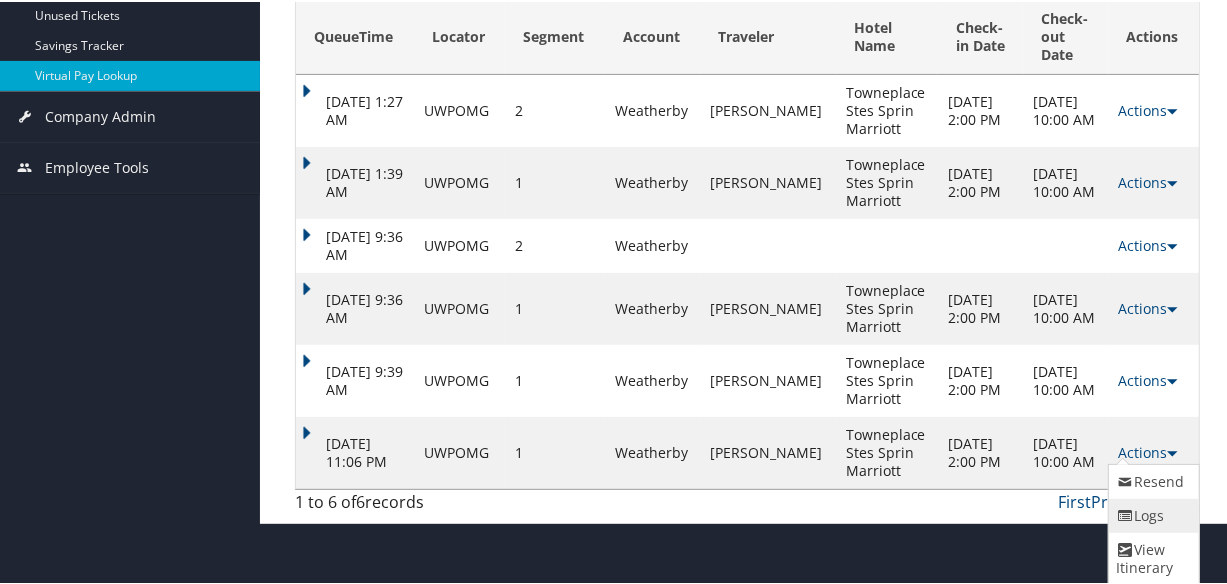 click at bounding box center (1126, 514) 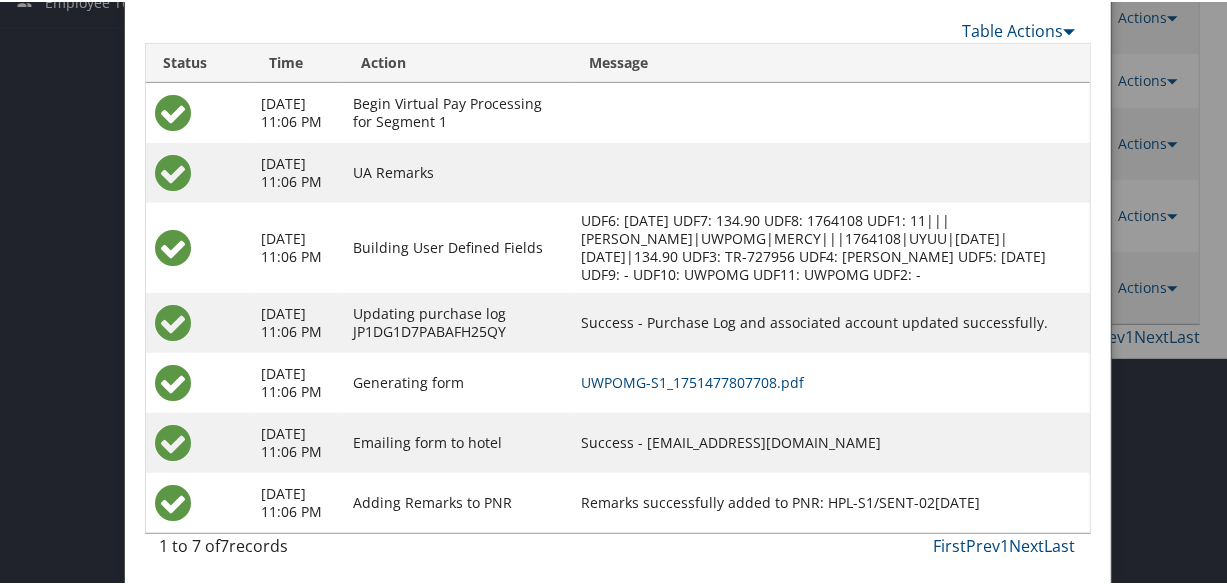 scroll, scrollTop: 544, scrollLeft: 0, axis: vertical 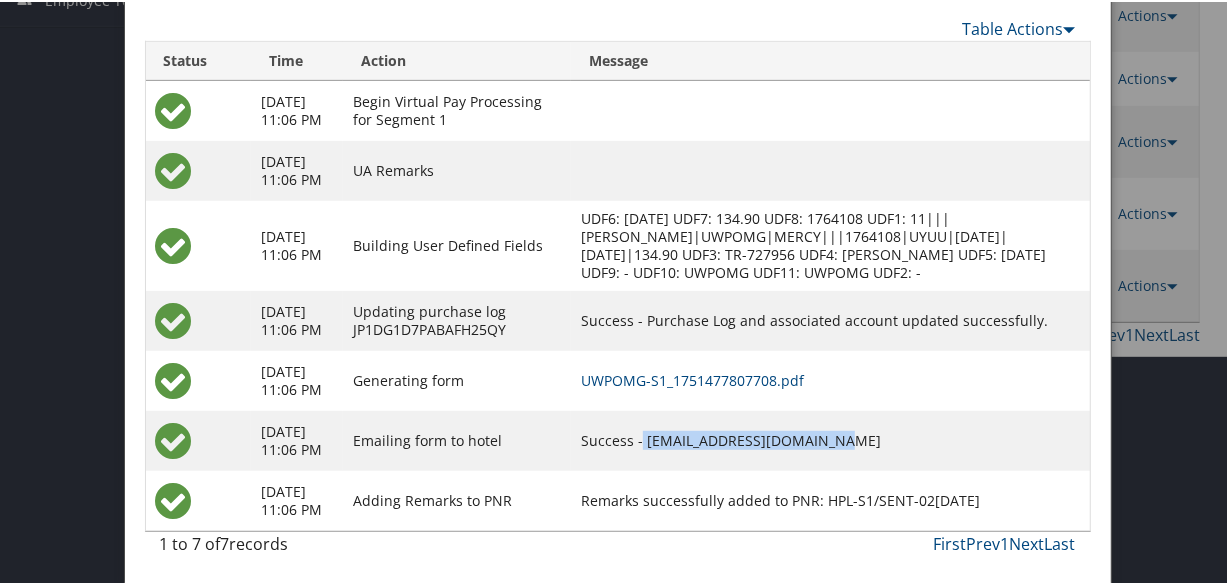 drag, startPoint x: 855, startPoint y: 436, endPoint x: 661, endPoint y: 448, distance: 194.37077 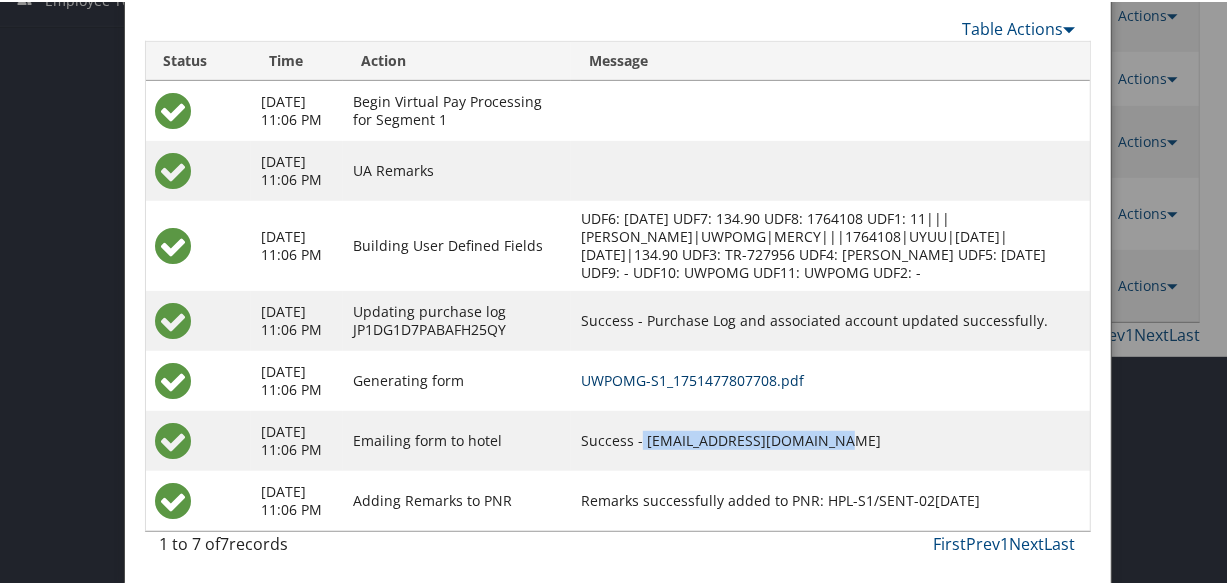 drag, startPoint x: 661, startPoint y: 448, endPoint x: 655, endPoint y: 371, distance: 77.23341 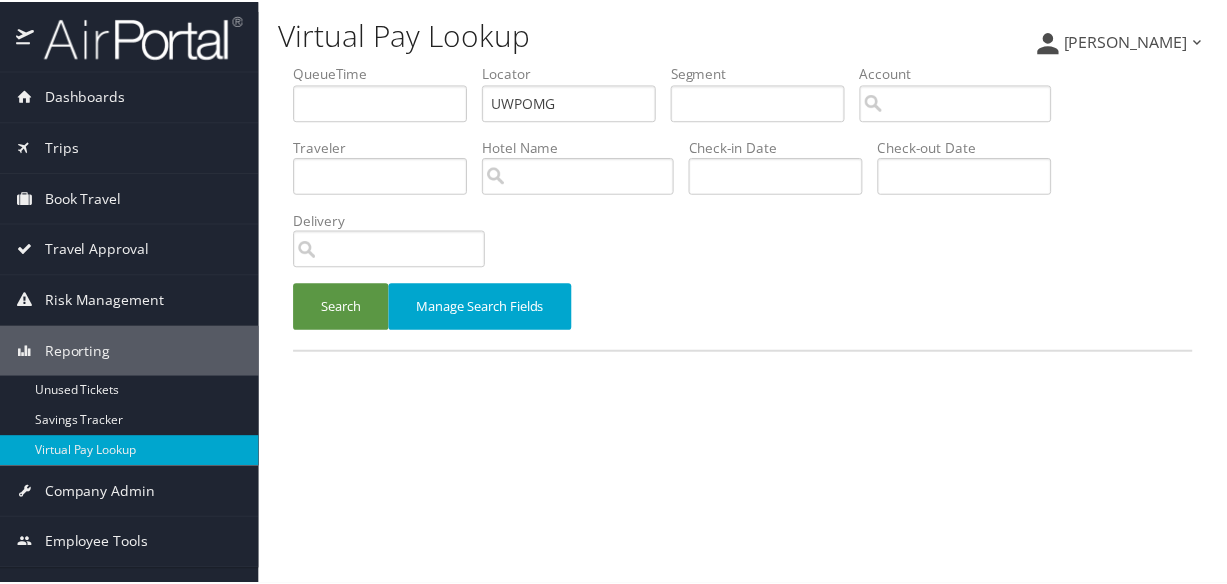 scroll, scrollTop: 0, scrollLeft: 0, axis: both 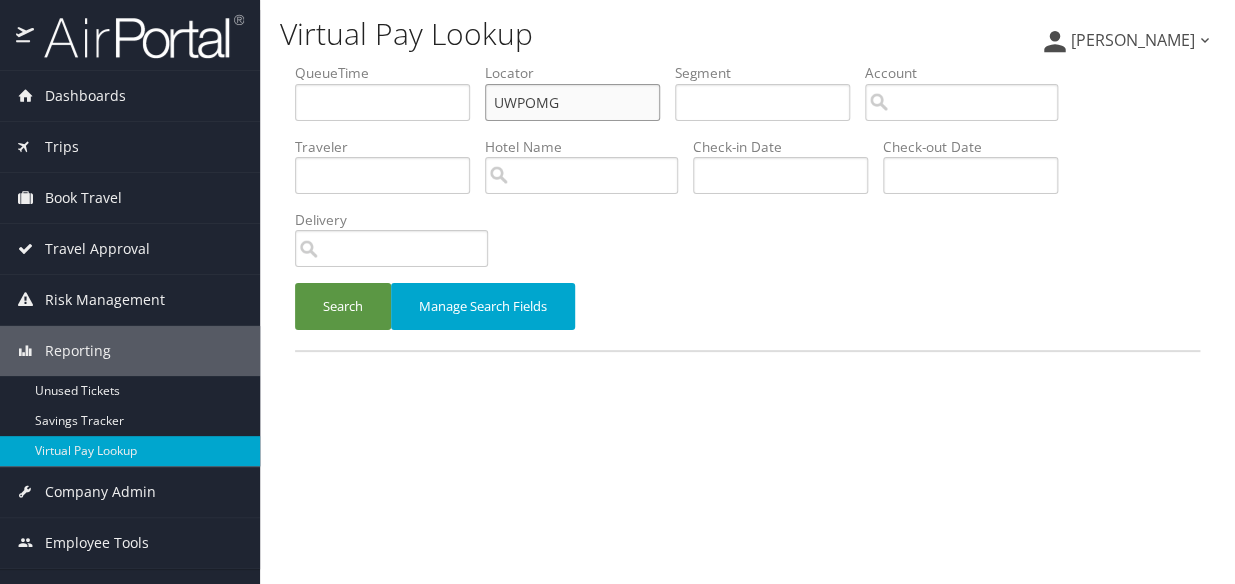 drag, startPoint x: 578, startPoint y: 106, endPoint x: 468, endPoint y: 115, distance: 110.36757 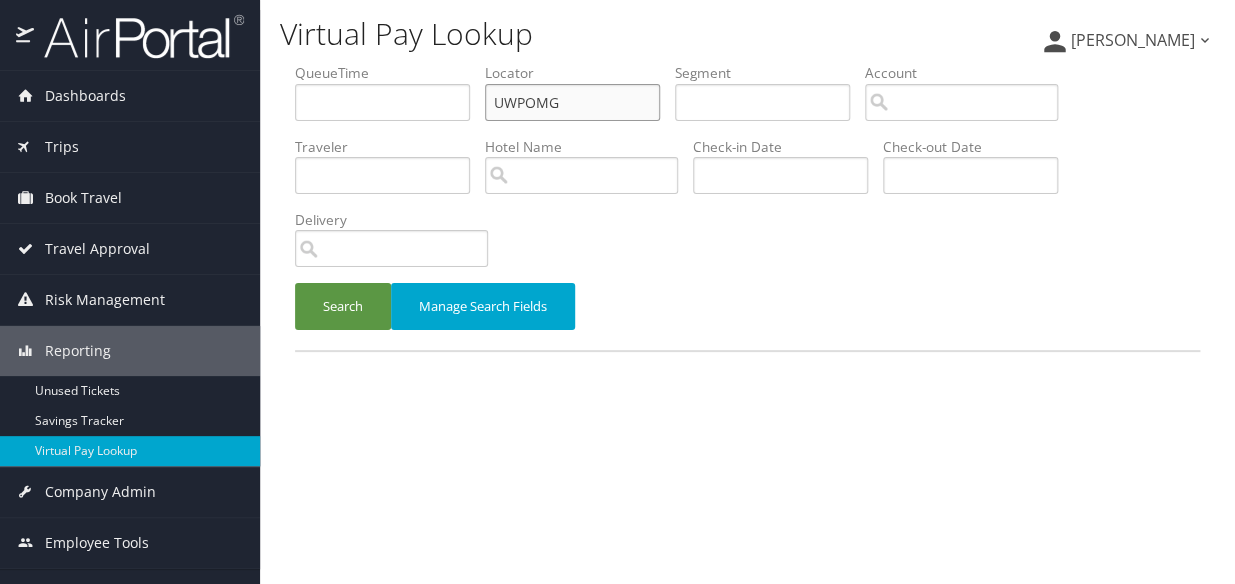 click on "QueueTime Locator UWPOMG Segment Account Traveler Hotel Name Check-in Date Check-out Date Delivery" at bounding box center (747, 63) 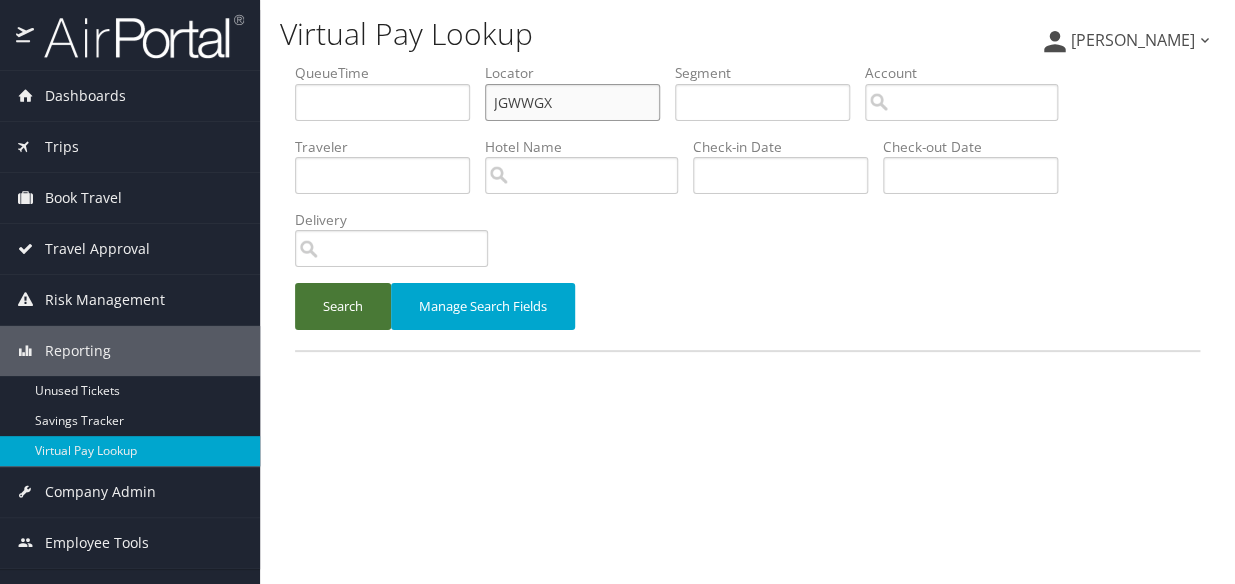 type on "JGWWGX" 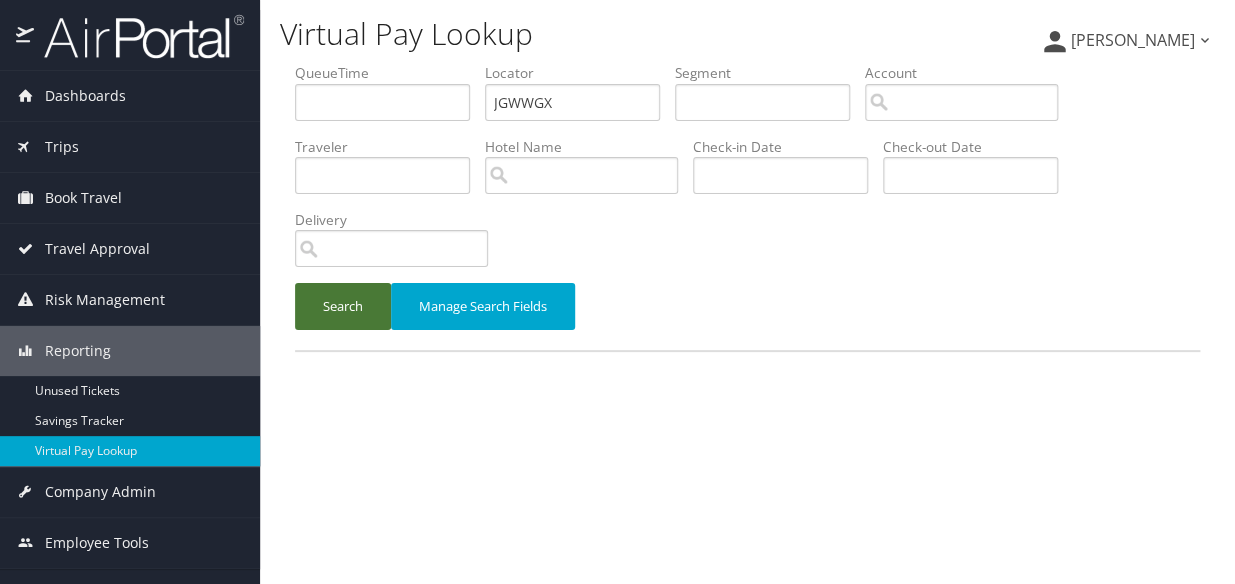 click on "Search" at bounding box center [343, 306] 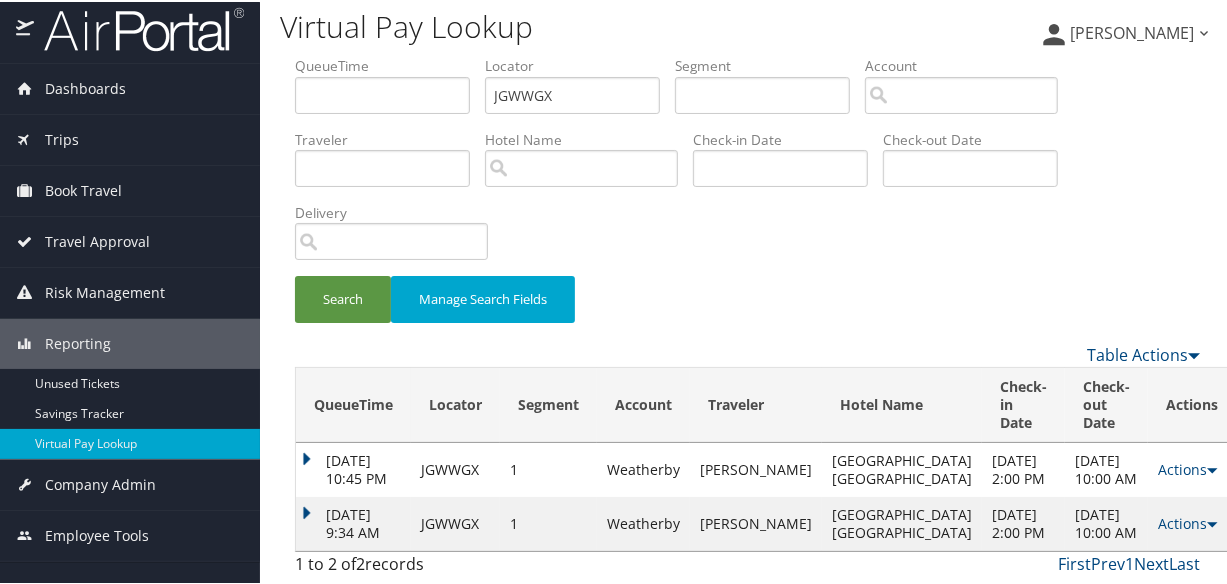 click on "Actions" at bounding box center [1187, 521] 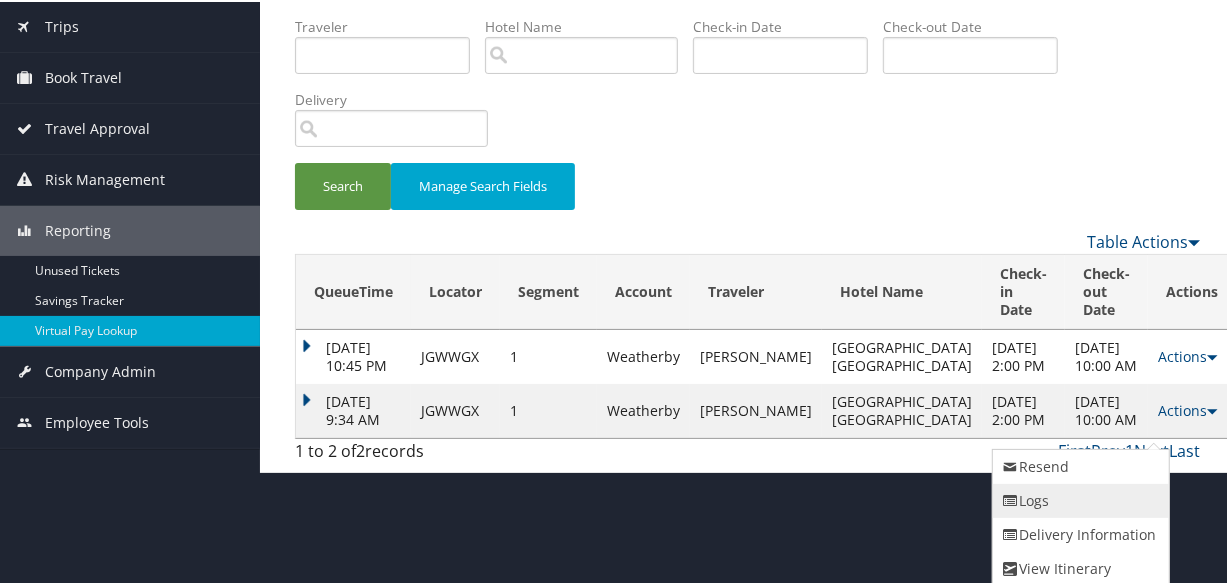 click on "Logs" at bounding box center (1078, 499) 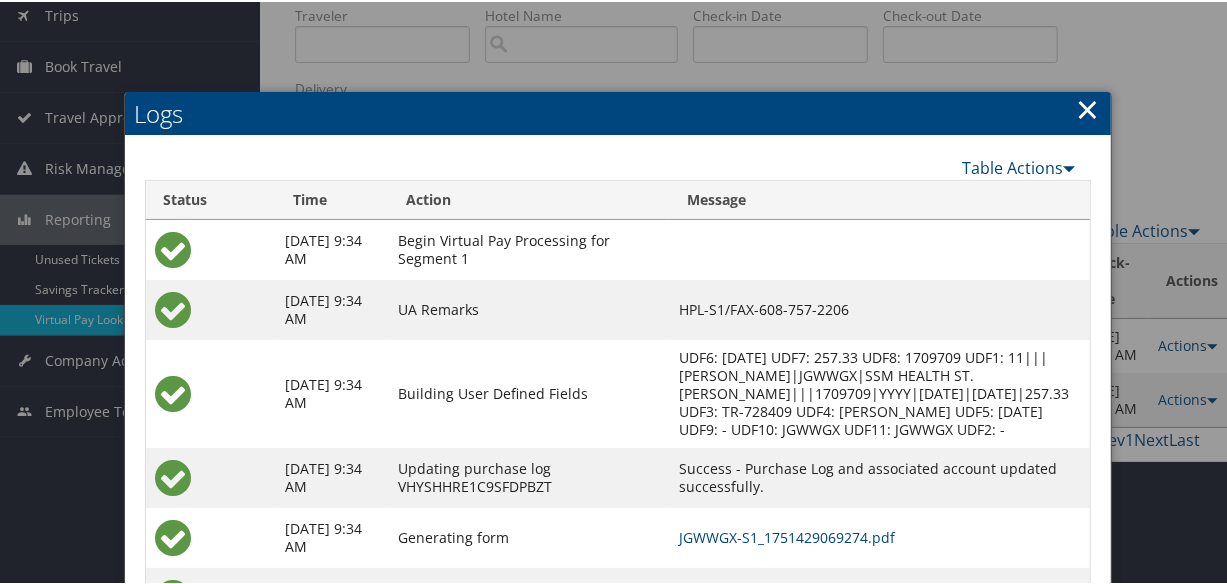 scroll, scrollTop: 249, scrollLeft: 0, axis: vertical 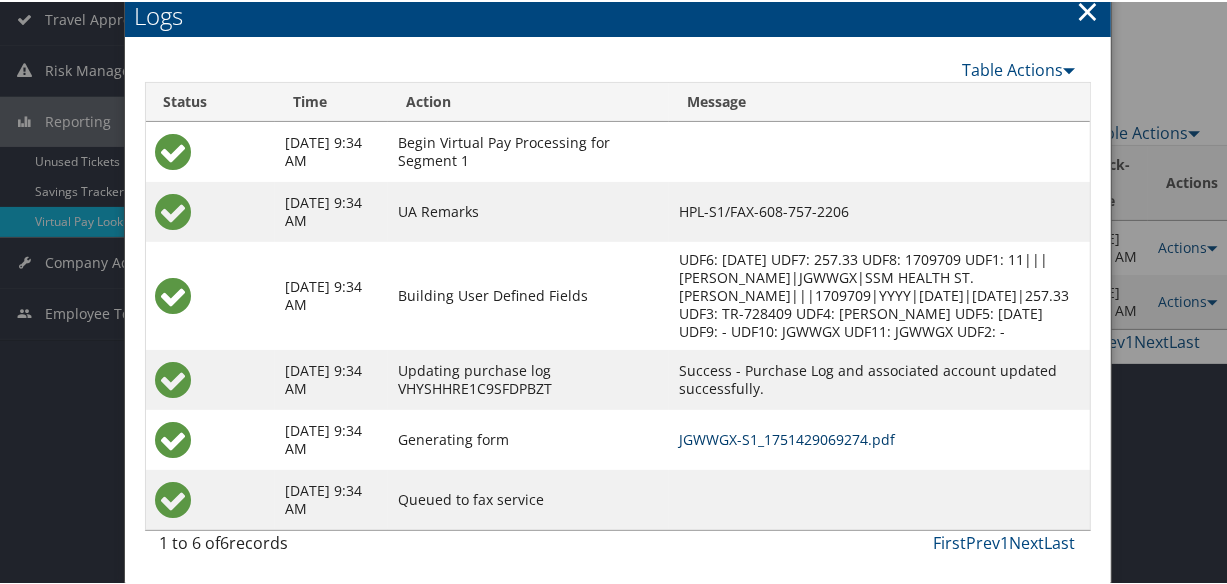 click on "JGWWGX-S1_1751429069274.pdf" at bounding box center (787, 437) 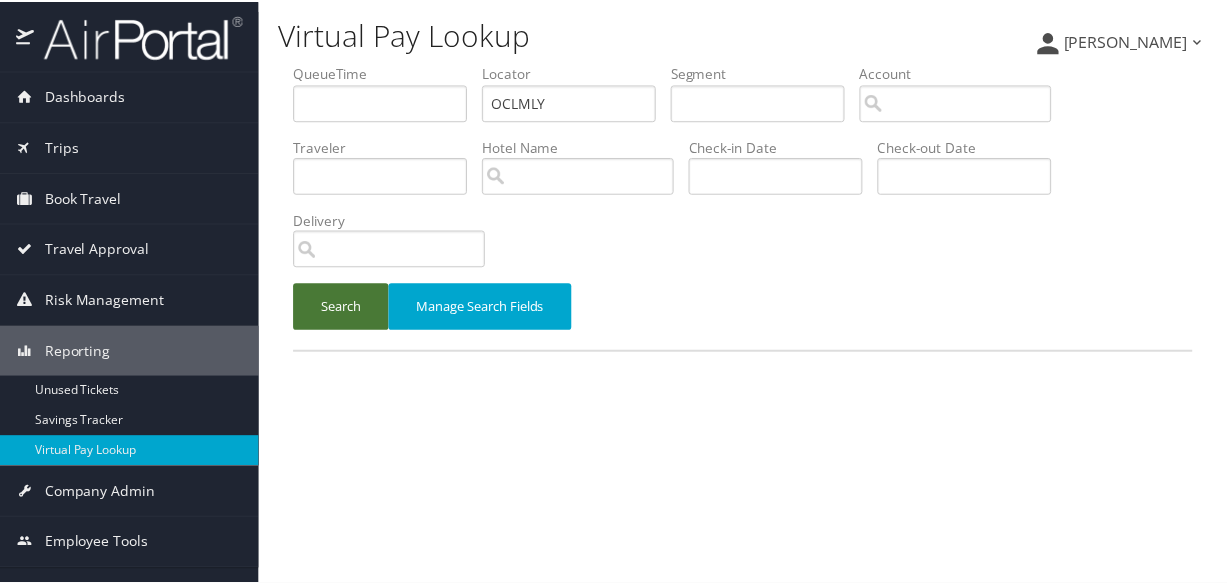 scroll, scrollTop: 0, scrollLeft: 0, axis: both 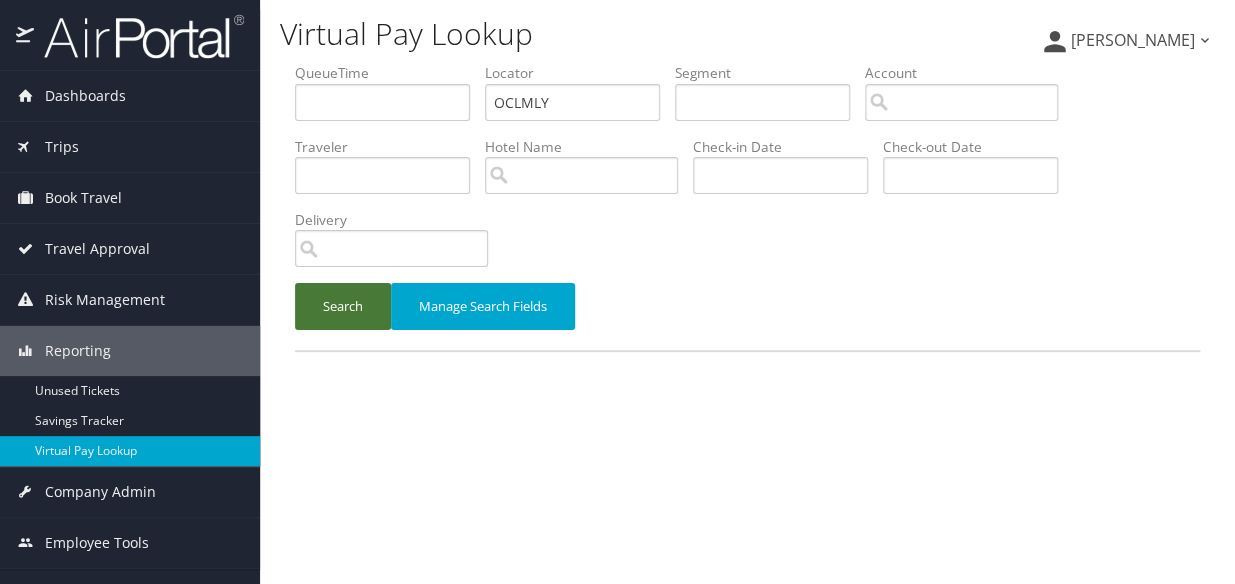 click on "Search" at bounding box center [343, 306] 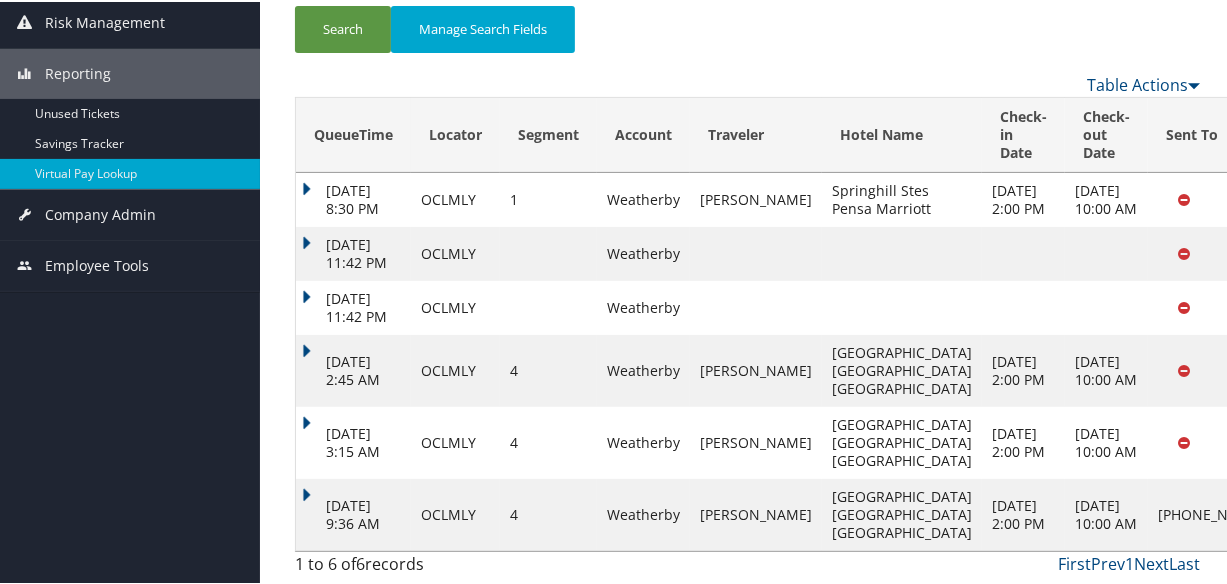 click on "Actions" at bounding box center (1331, 512) 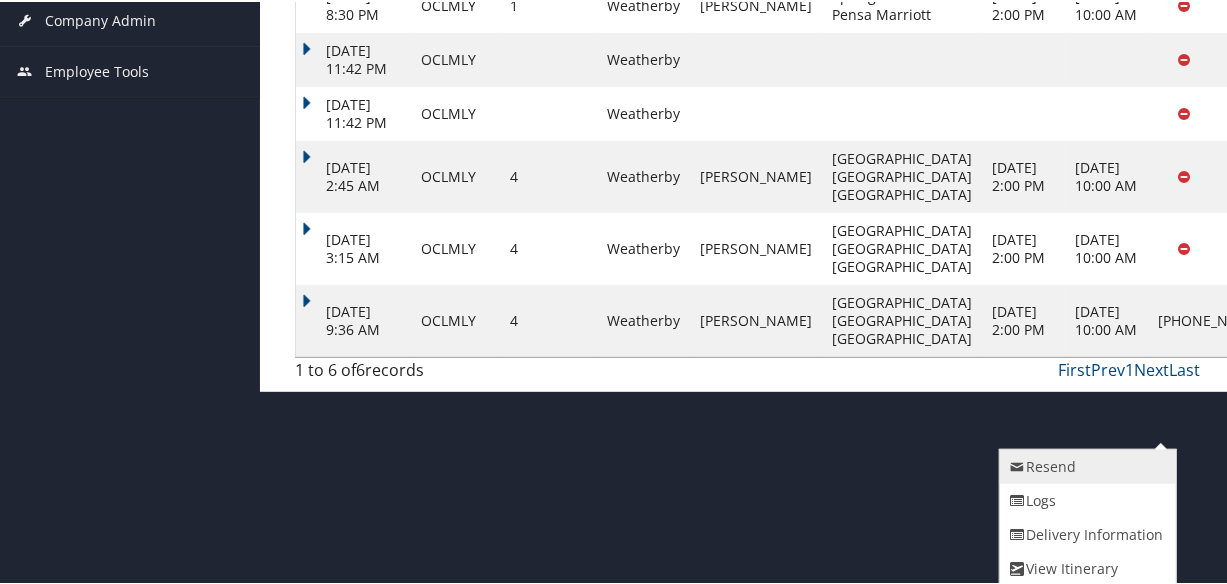 click on "Resend" at bounding box center (1085, 465) 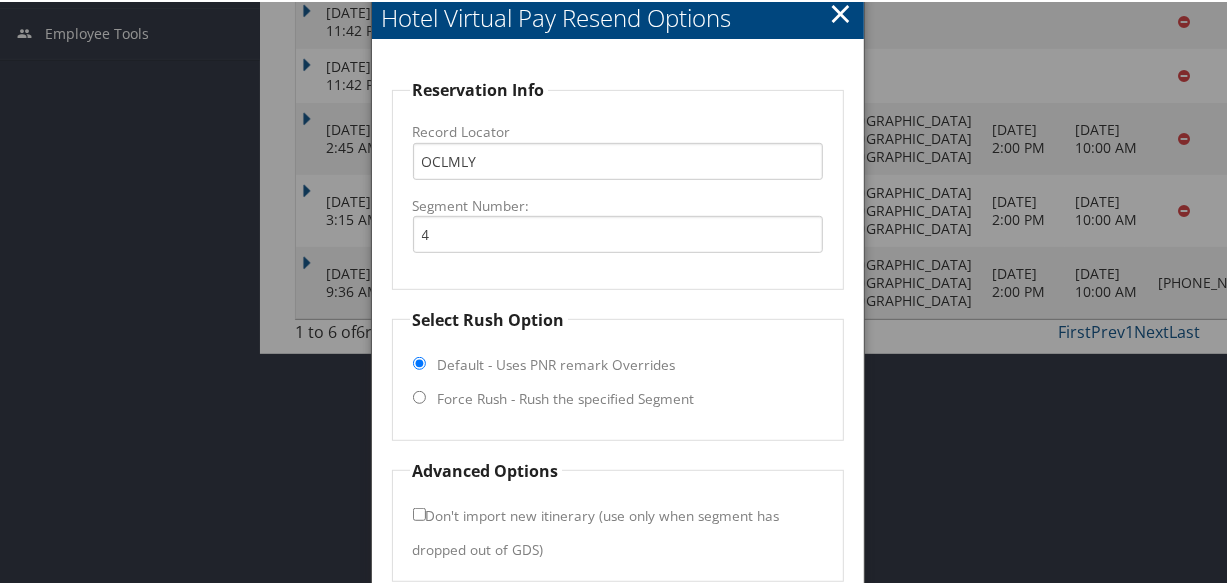 scroll, scrollTop: 598, scrollLeft: 0, axis: vertical 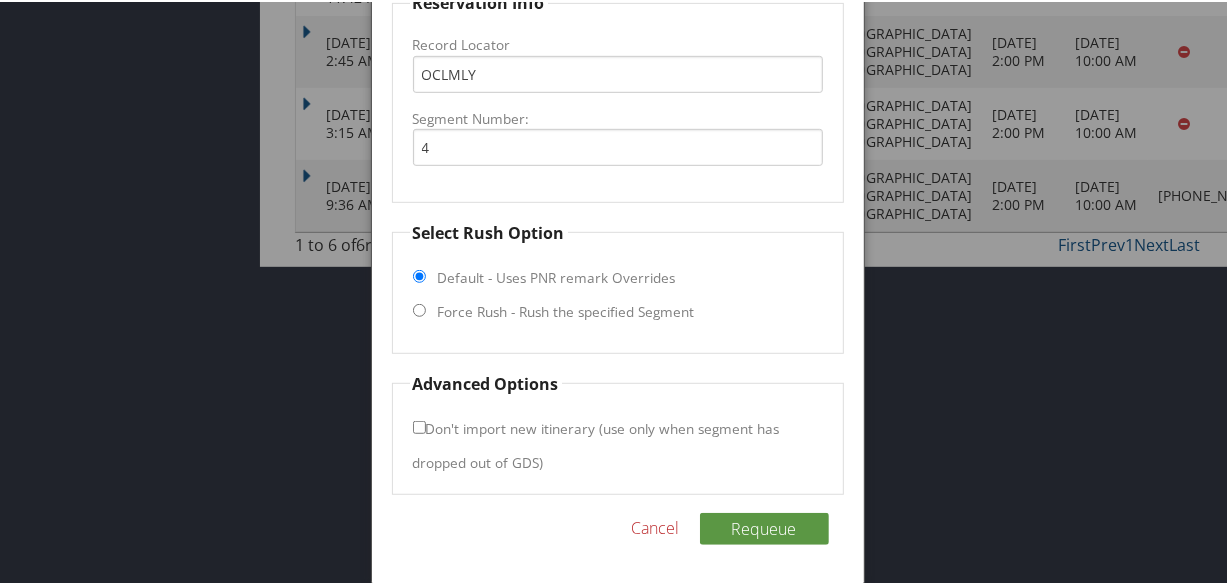 click on "Force Rush - Rush the specified Segment" at bounding box center [566, 310] 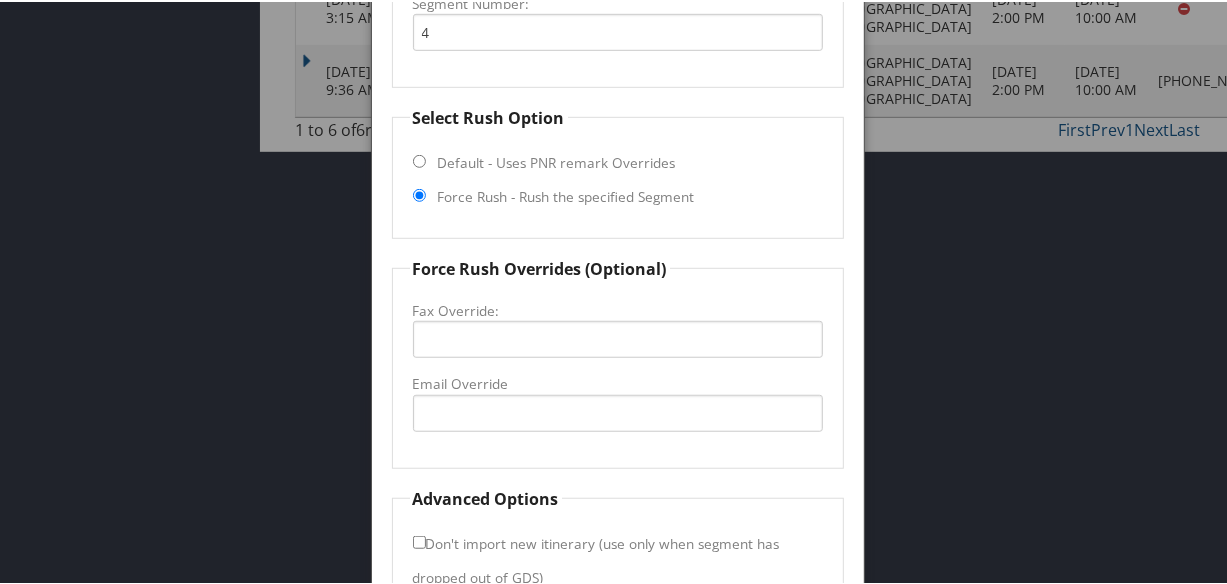 scroll, scrollTop: 828, scrollLeft: 0, axis: vertical 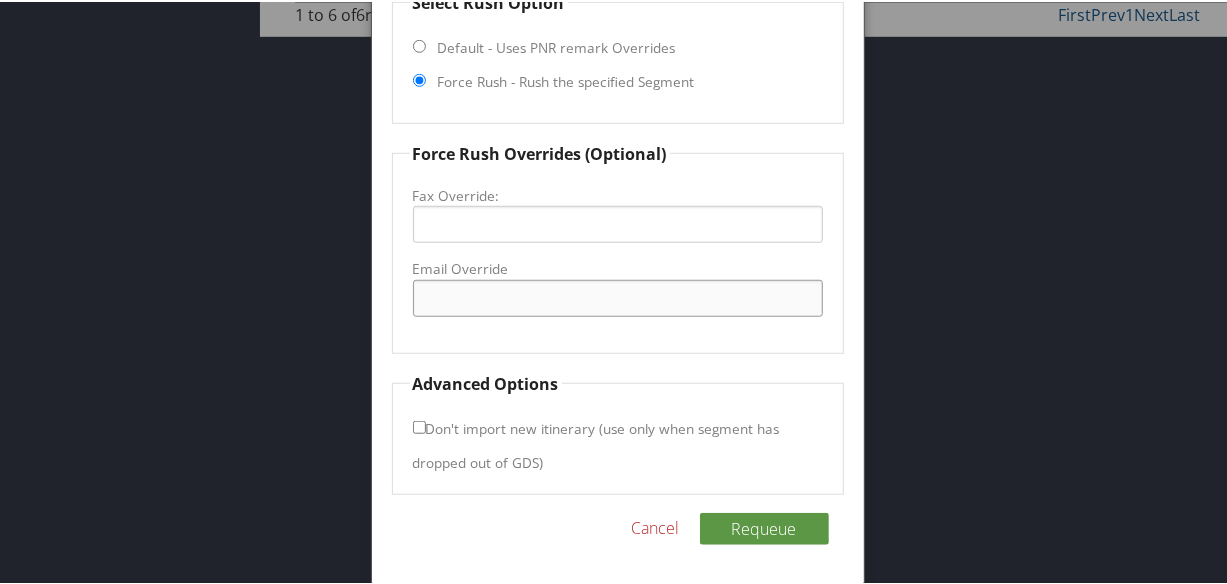 click on "Email Override" at bounding box center (618, 296) 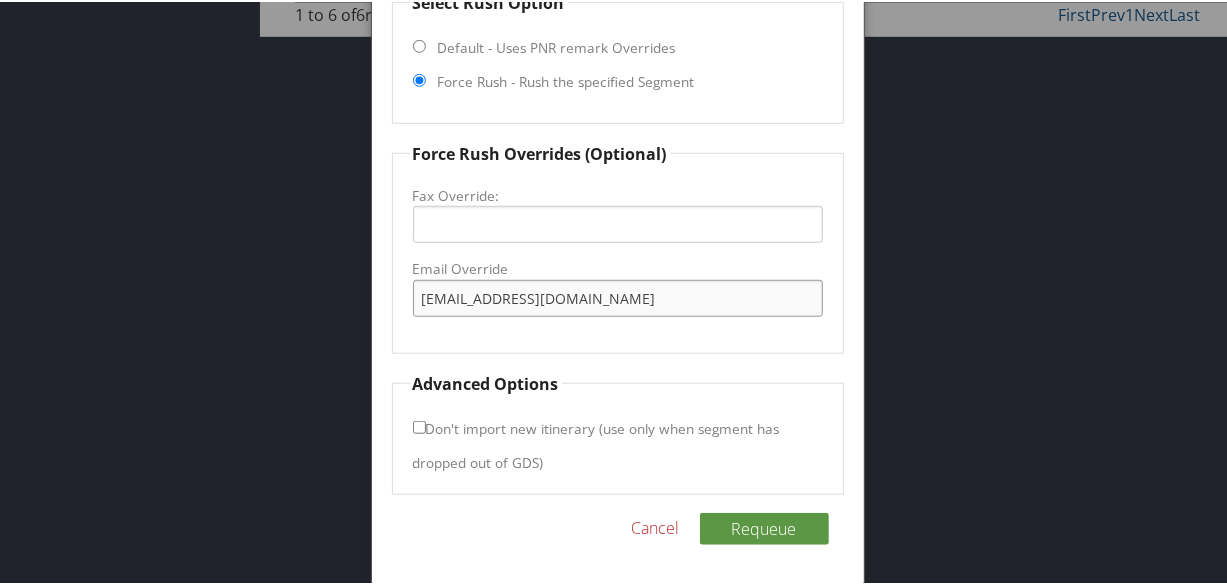 click on "hampton@innisfreehotels.com" at bounding box center [618, 296] 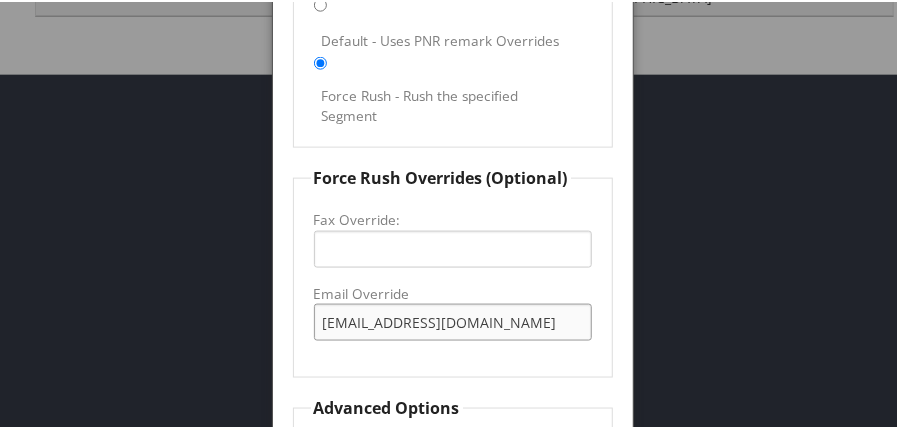scroll, scrollTop: 1057, scrollLeft: 0, axis: vertical 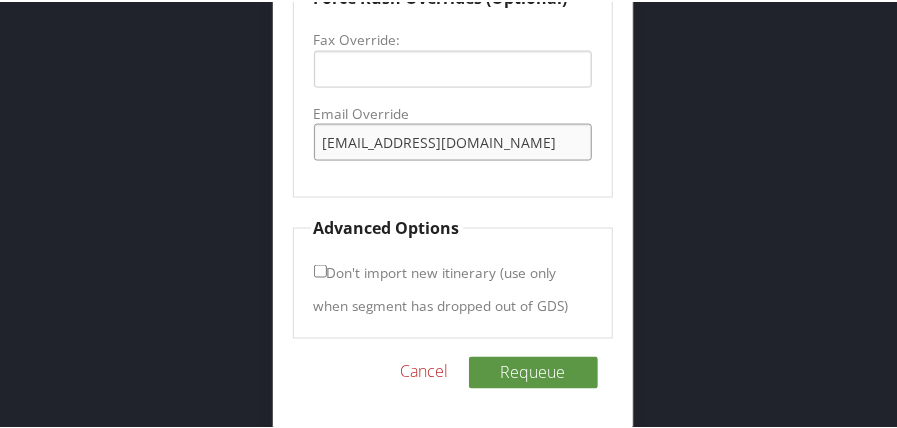 click on "hamptonpensacolabeach@innisfreehotels.com" at bounding box center (453, 140) 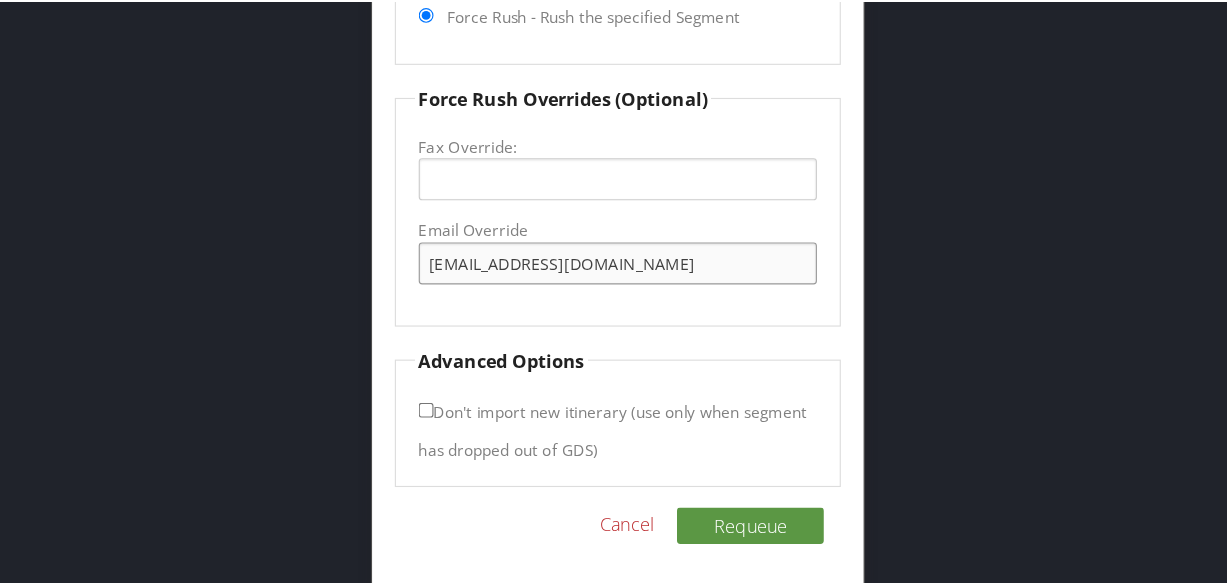 scroll, scrollTop: 828, scrollLeft: 0, axis: vertical 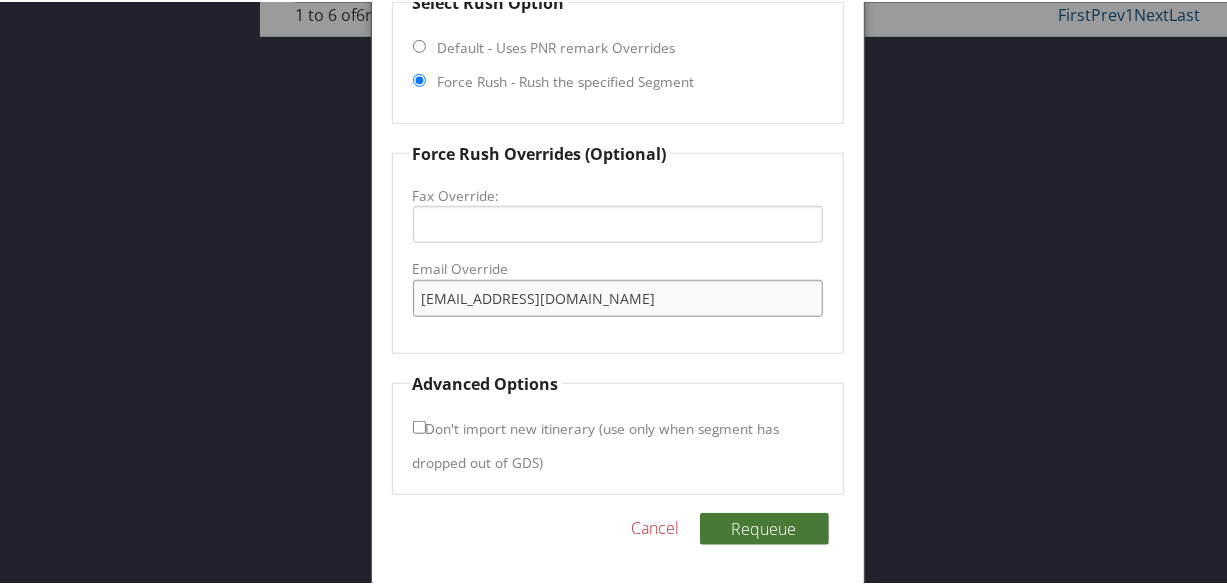 type on "hamptonpensacolabeach@innisfreehotels.com" 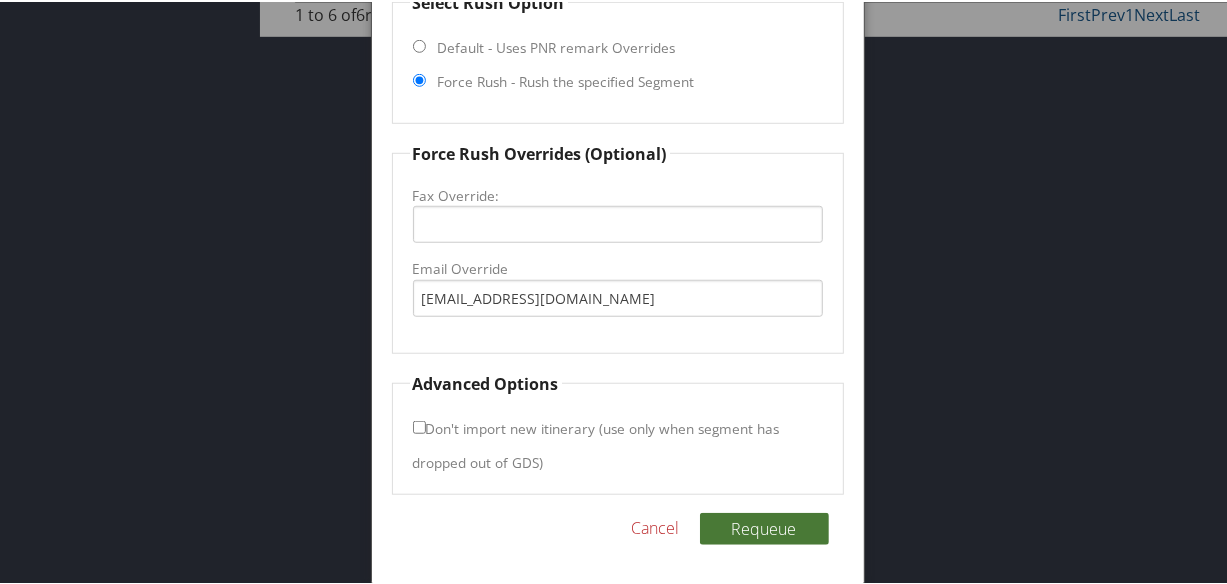 click on "Requeue" at bounding box center [764, 527] 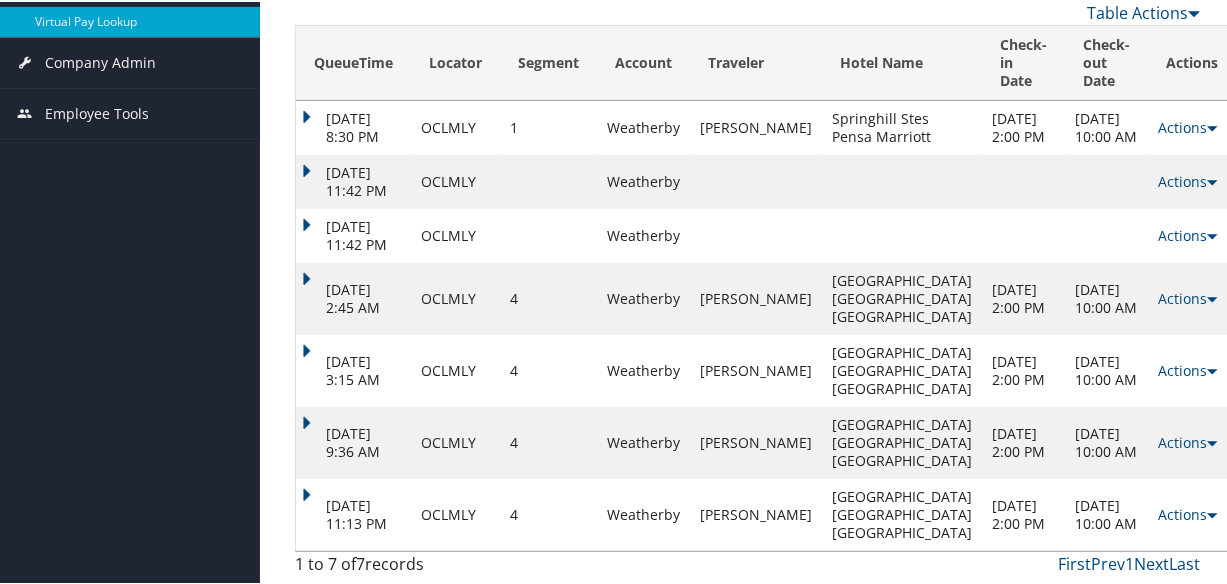 scroll, scrollTop: 368, scrollLeft: 0, axis: vertical 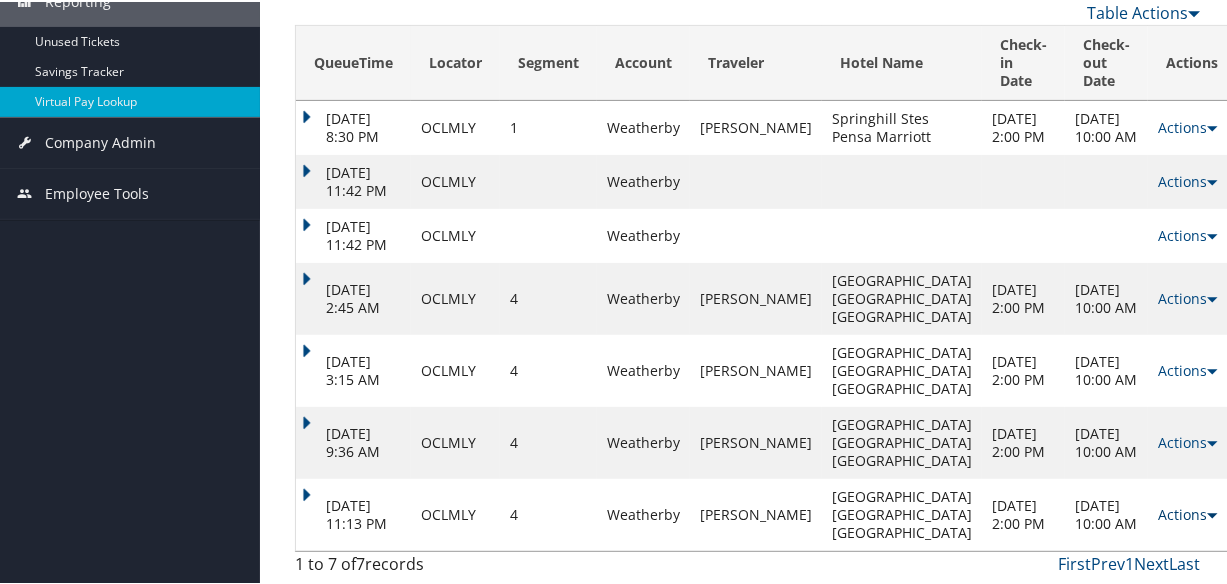 click on "Actions" at bounding box center [1187, 512] 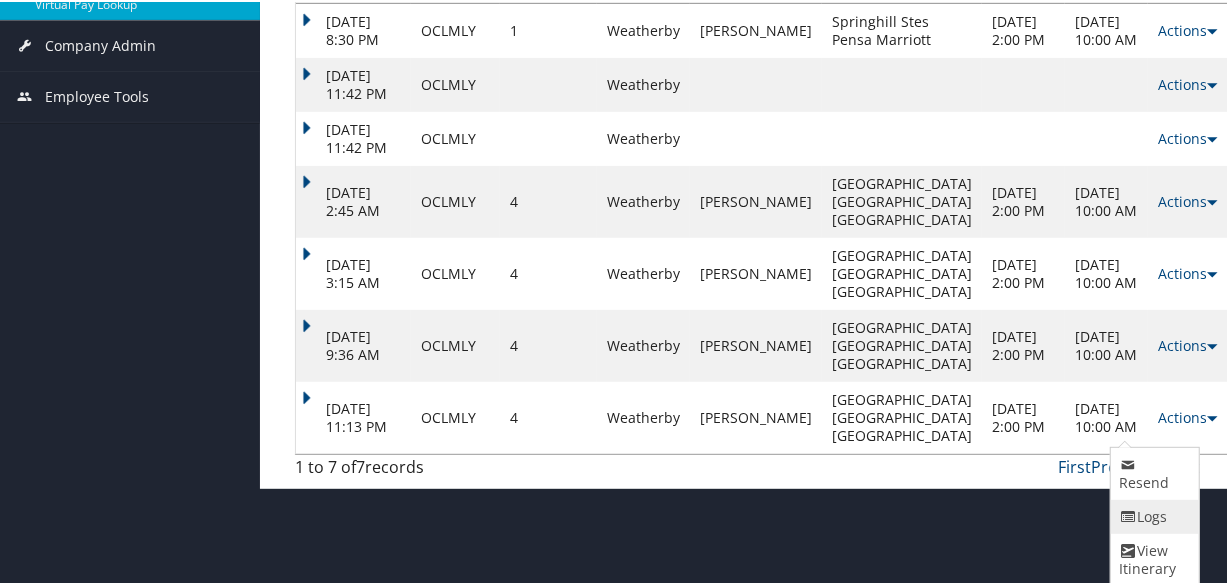 click on "Logs" at bounding box center [1152, 515] 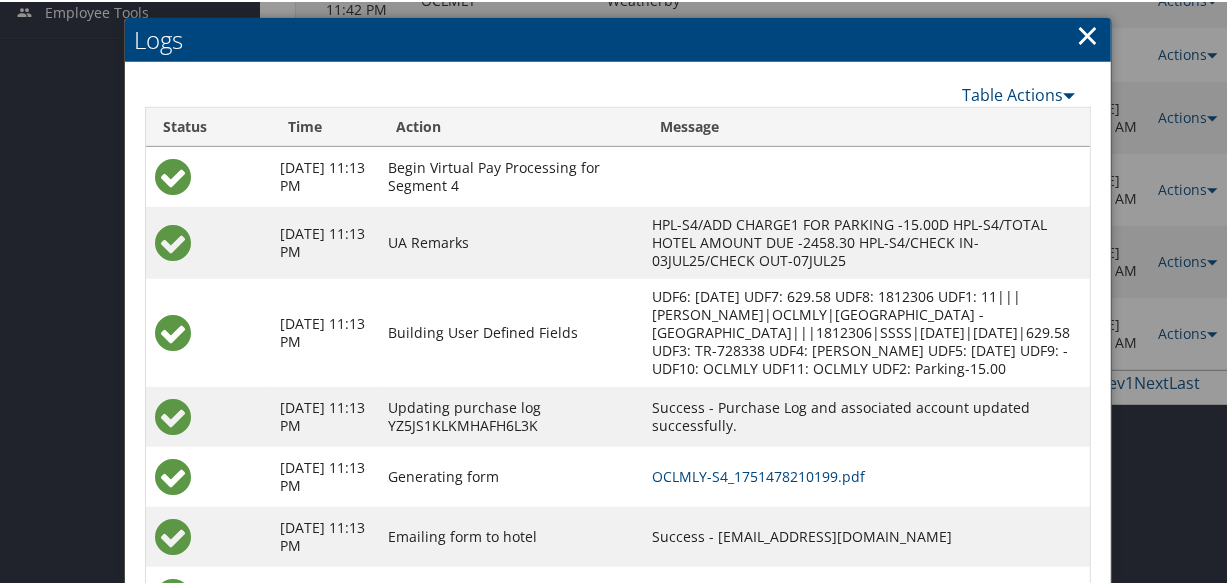 scroll, scrollTop: 628, scrollLeft: 0, axis: vertical 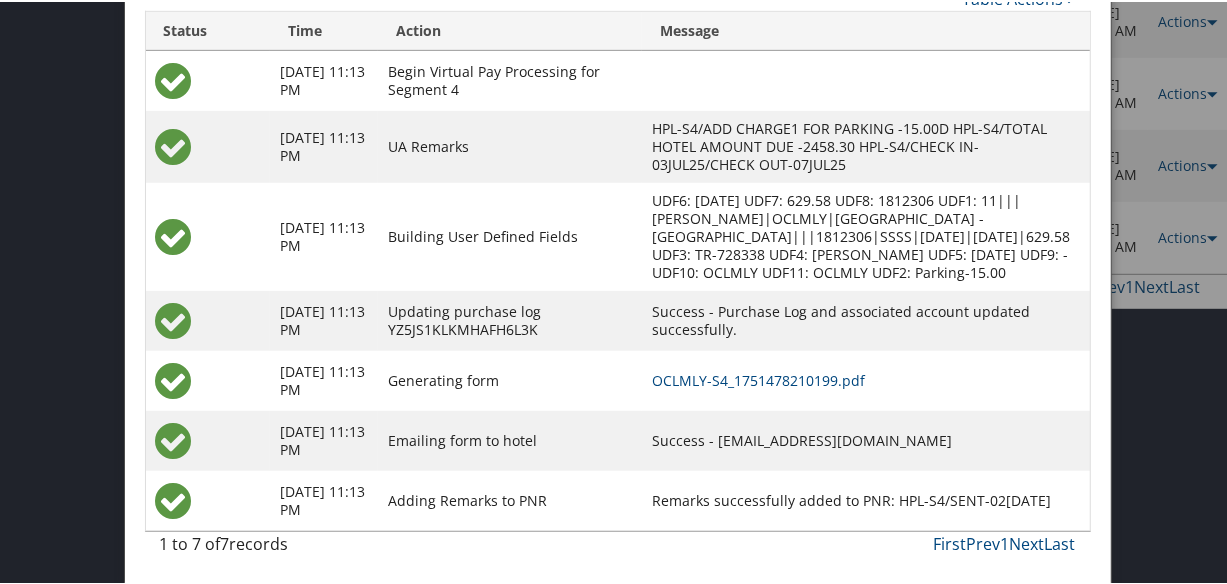 drag, startPoint x: 684, startPoint y: 433, endPoint x: 1000, endPoint y: 458, distance: 316.9874 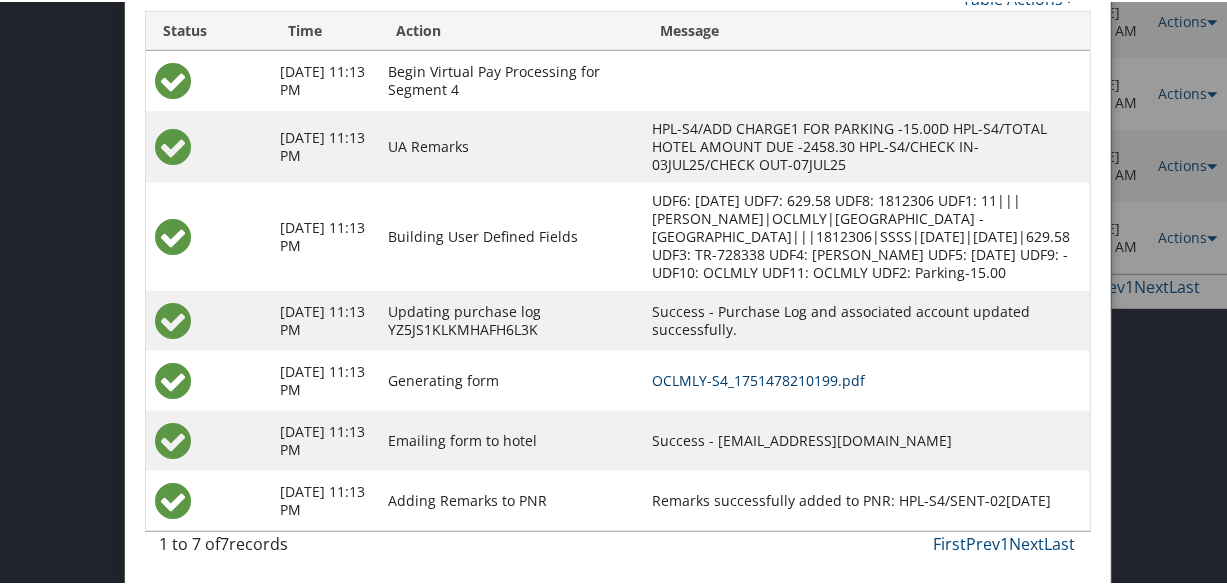 click on "OCLMLY-S4_1751478210199.pdf" at bounding box center [758, 378] 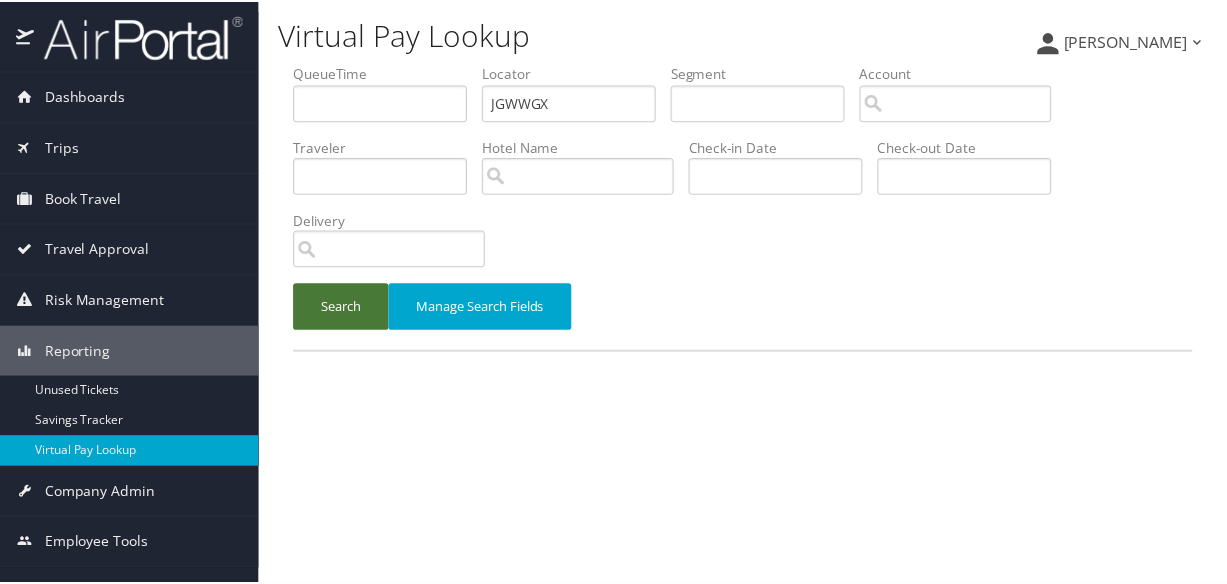 scroll, scrollTop: 0, scrollLeft: 0, axis: both 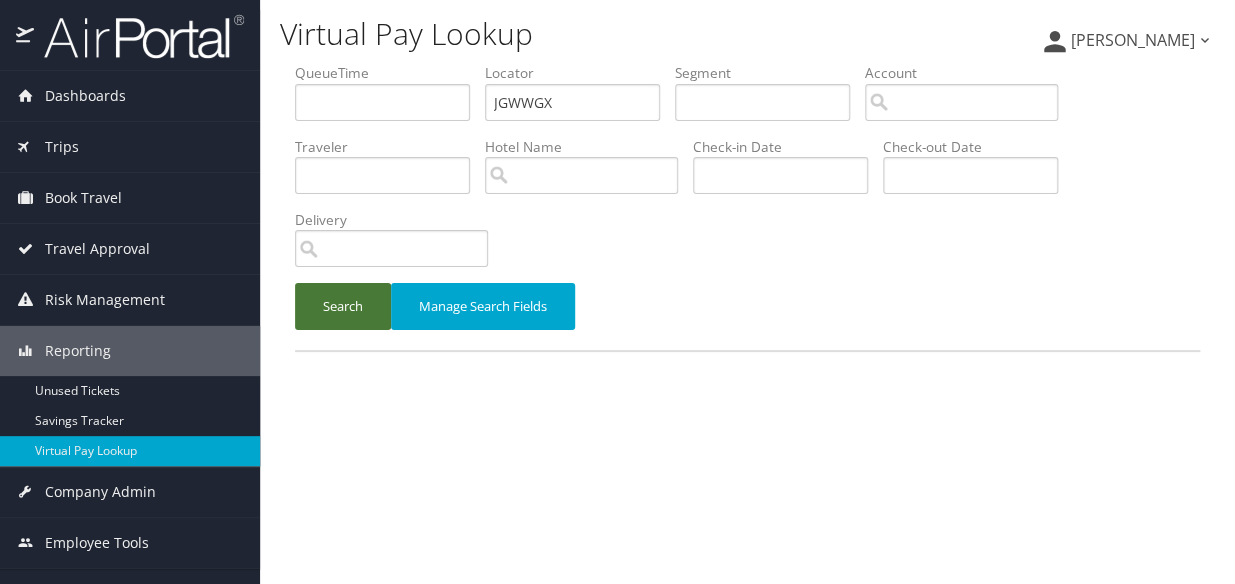 click on "Search" at bounding box center [343, 306] 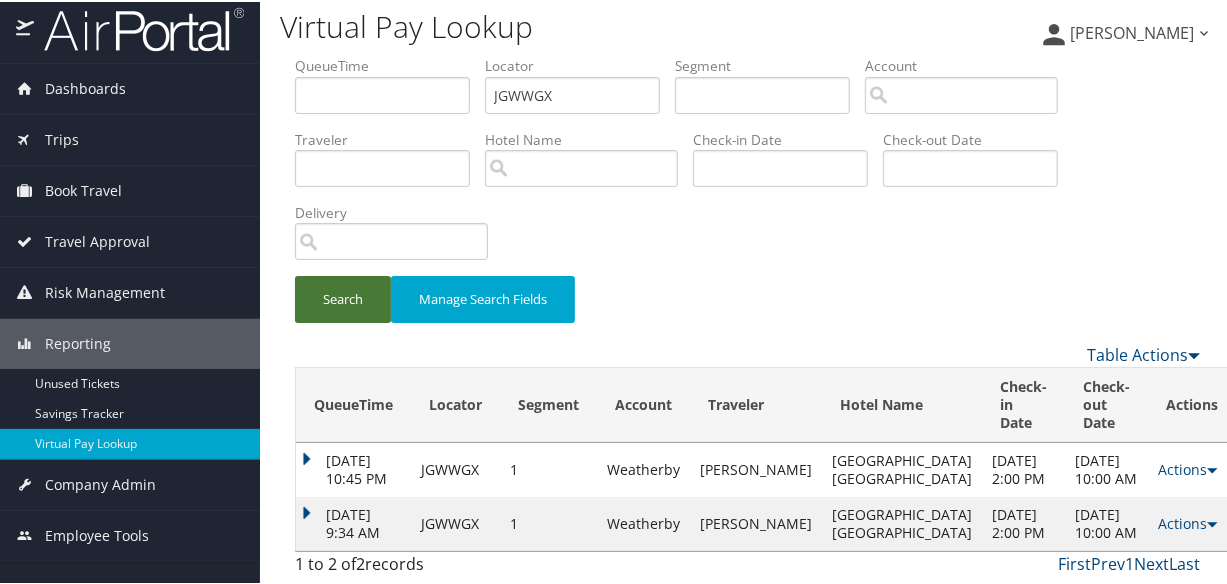 scroll, scrollTop: 44, scrollLeft: 0, axis: vertical 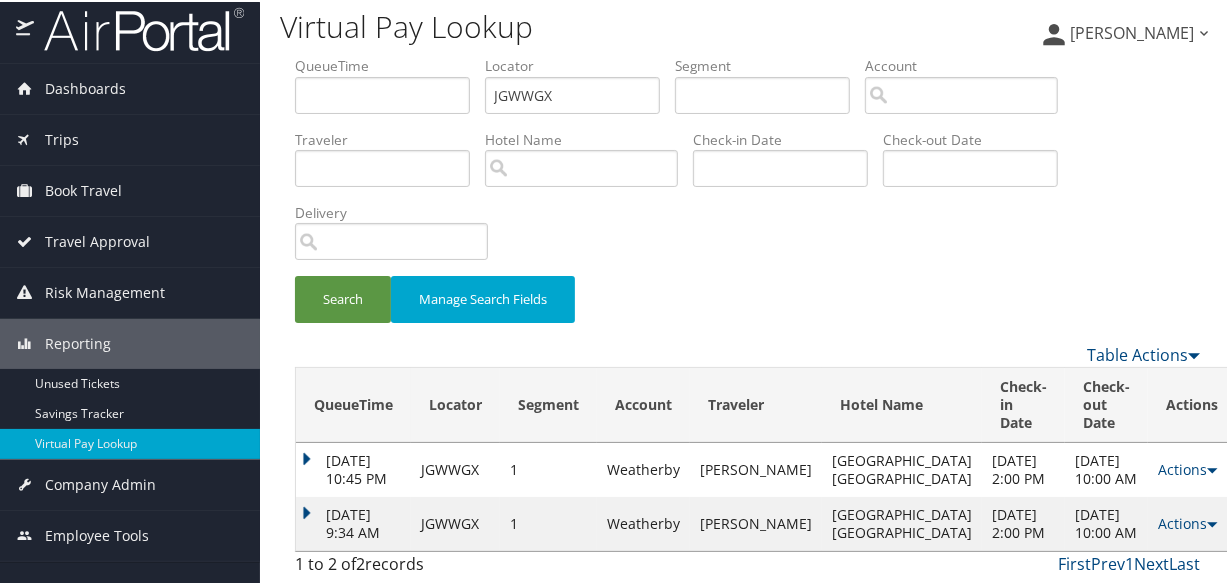 click on "Actions   Resend  Logs  Delivery Information  View Itinerary" at bounding box center (1192, 522) 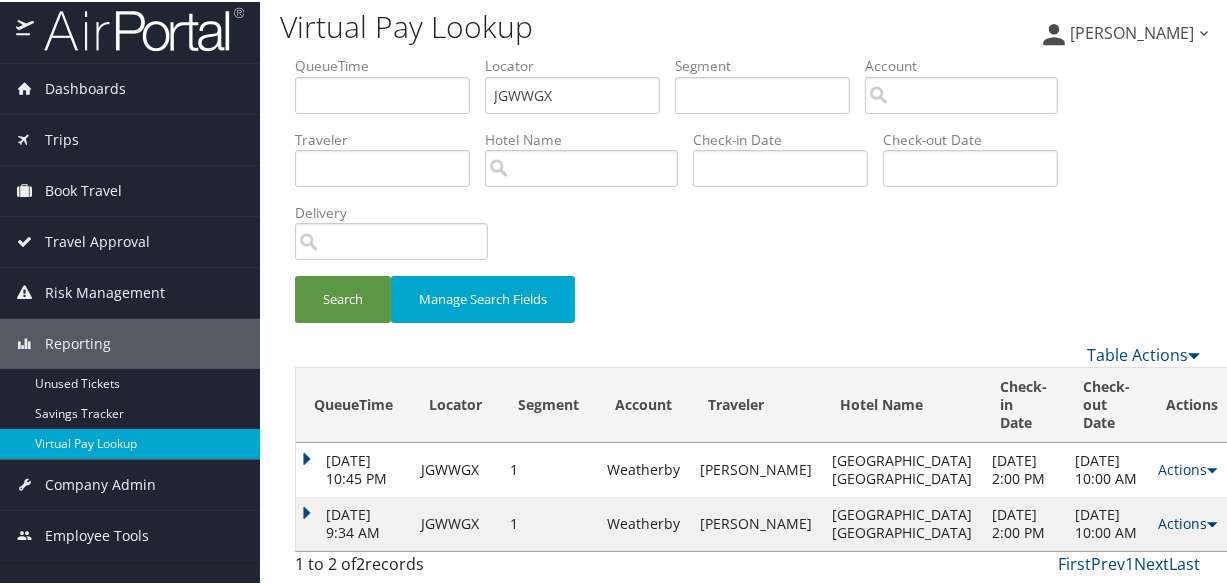 click on "Actions" at bounding box center [1187, 521] 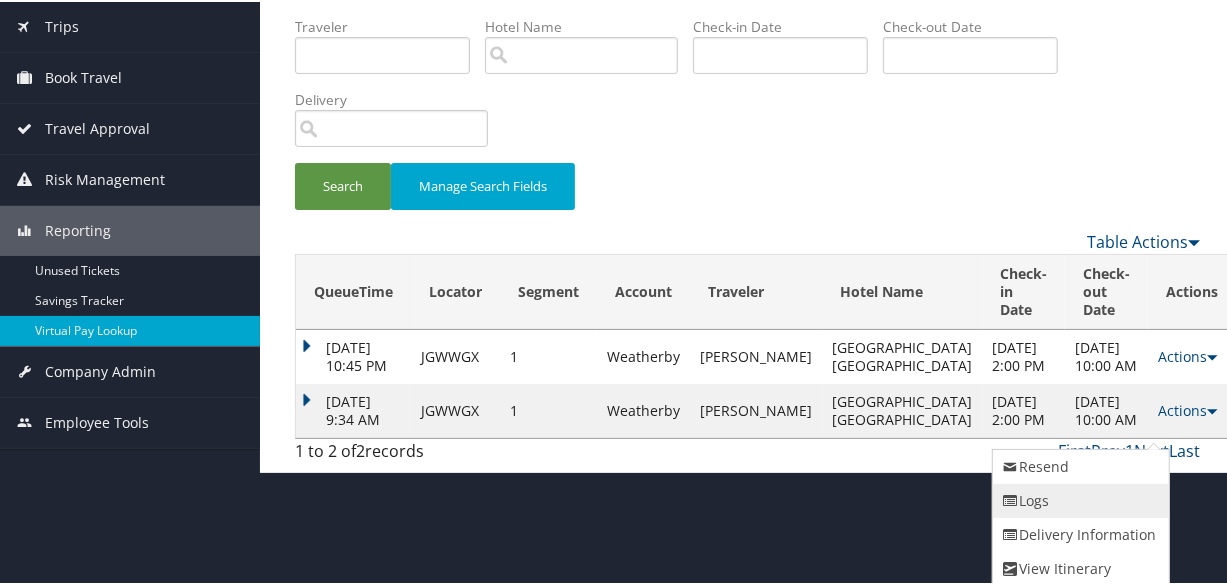 click on "Logs" at bounding box center [1078, 499] 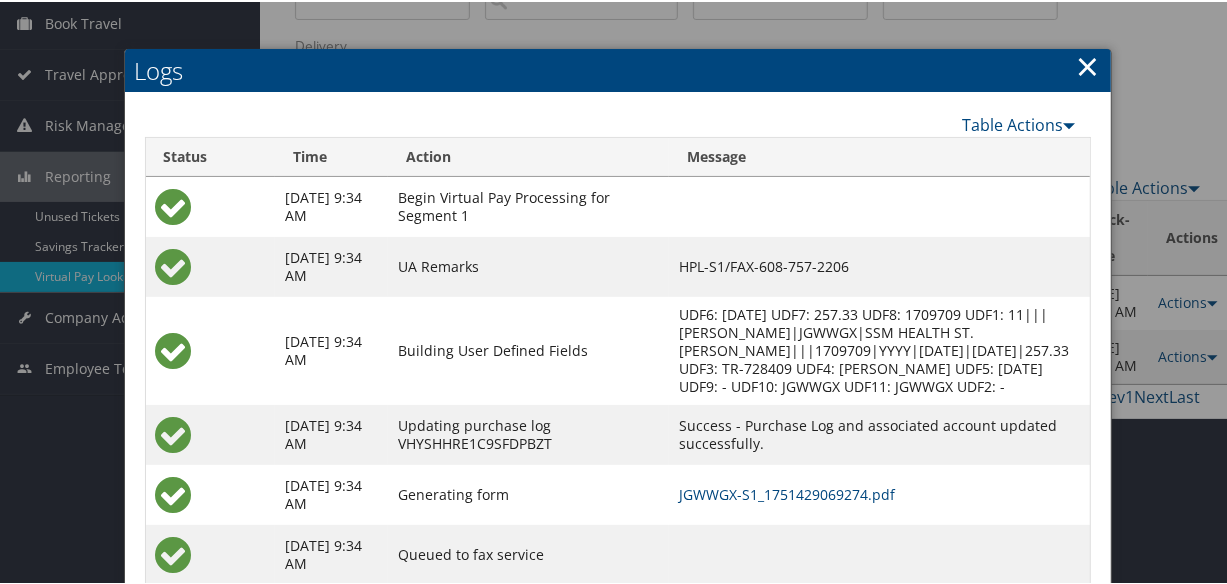 scroll, scrollTop: 249, scrollLeft: 0, axis: vertical 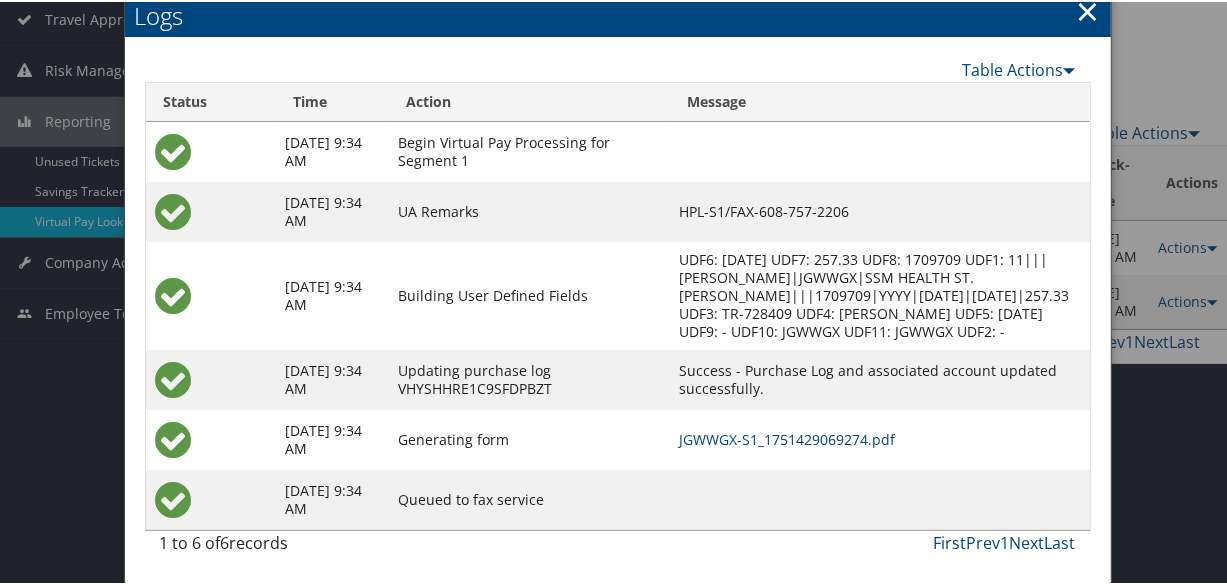 click on "Queued to fax service" at bounding box center [528, 498] 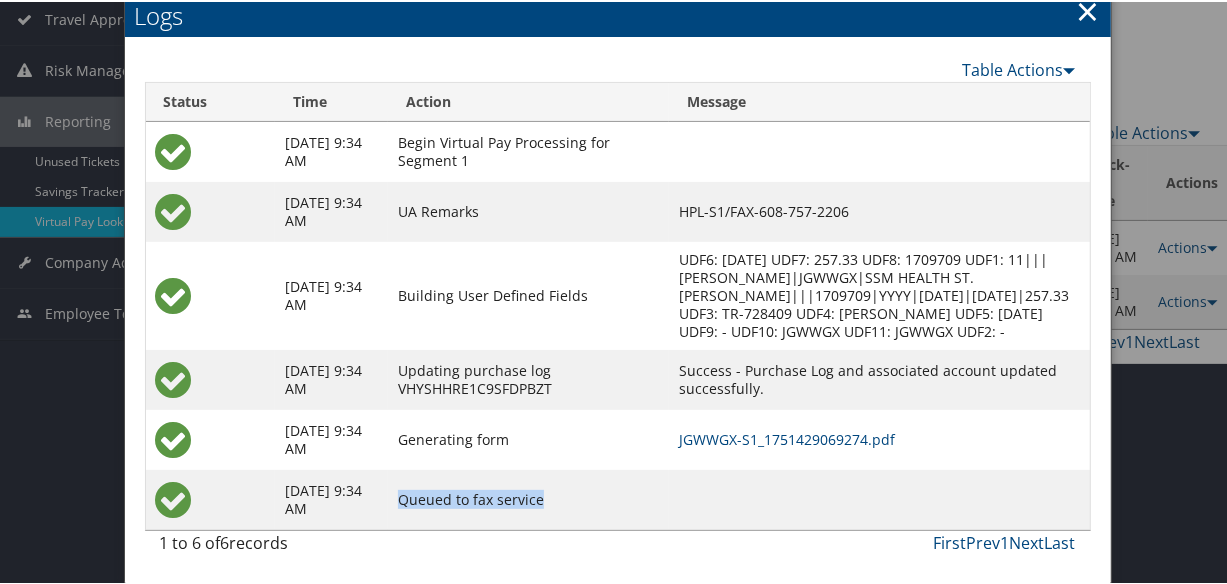 drag, startPoint x: 417, startPoint y: 502, endPoint x: 557, endPoint y: 494, distance: 140.22838 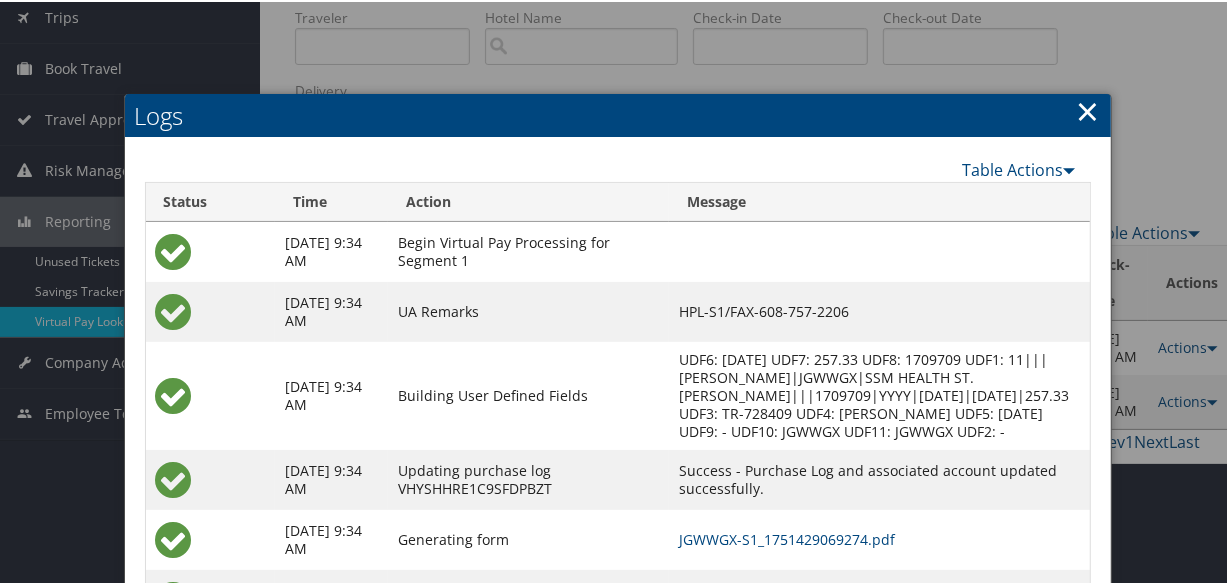 scroll, scrollTop: 0, scrollLeft: 0, axis: both 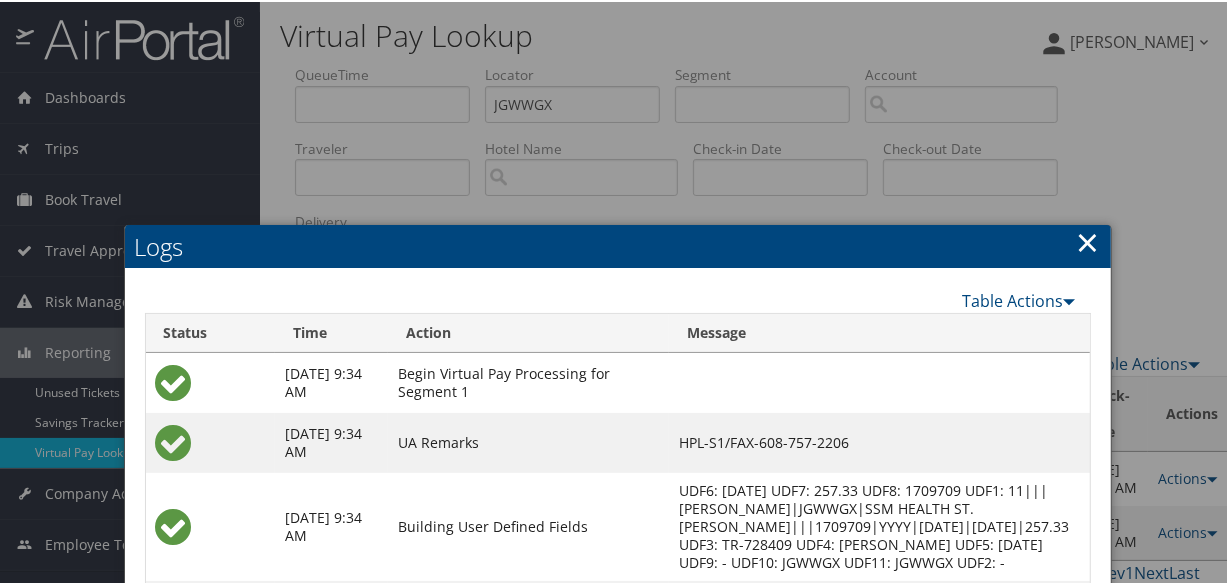 click on "×" at bounding box center [1088, 240] 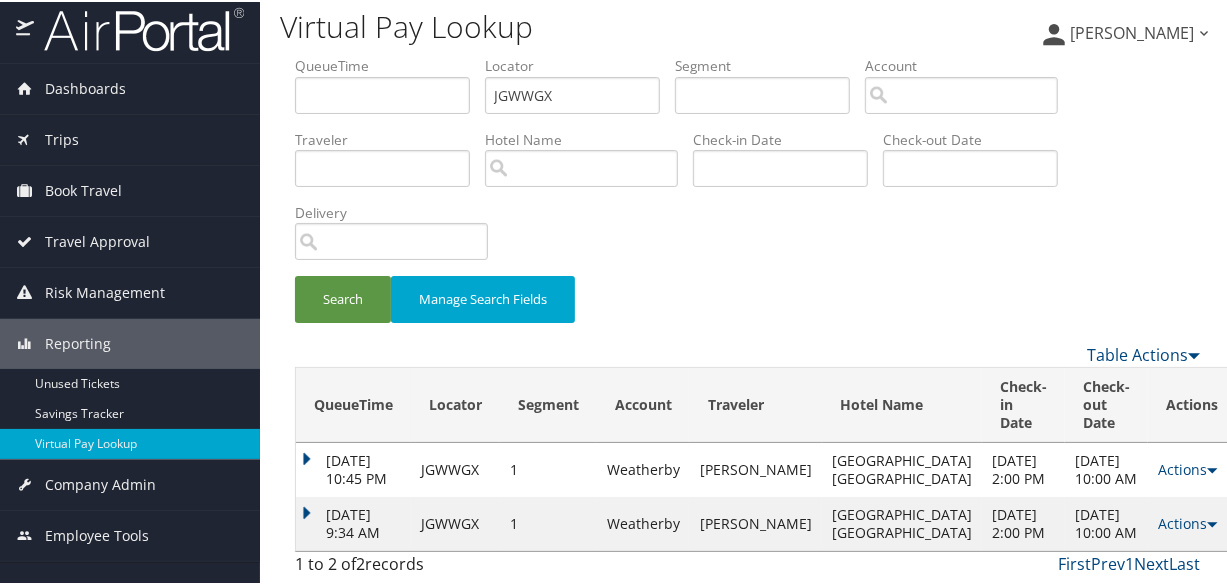 scroll, scrollTop: 44, scrollLeft: 0, axis: vertical 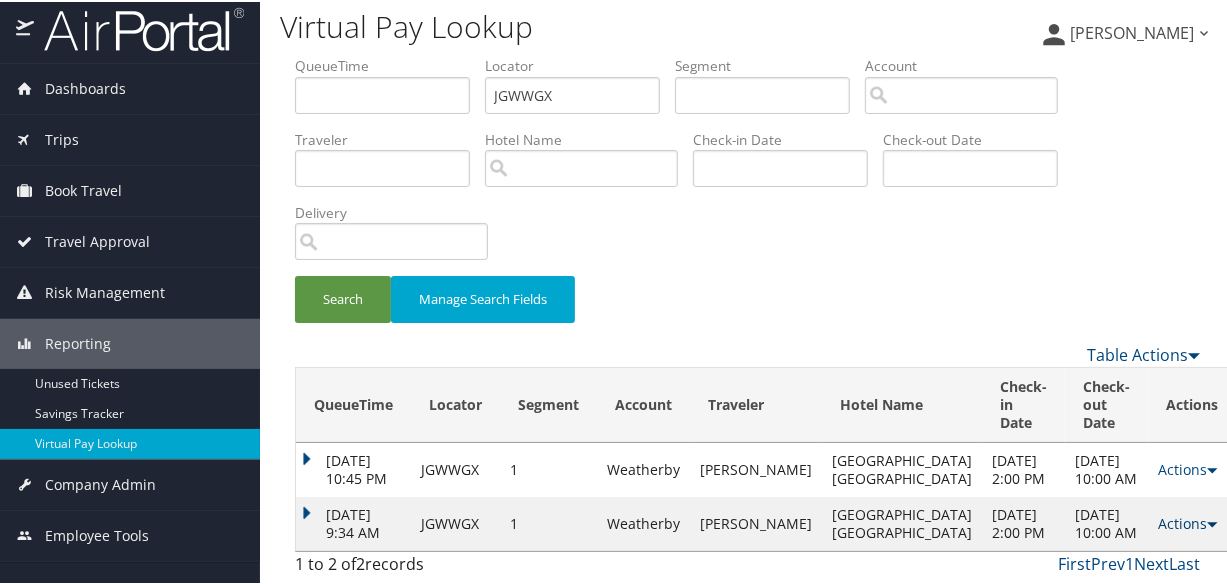 click on "Actions" at bounding box center [1187, 521] 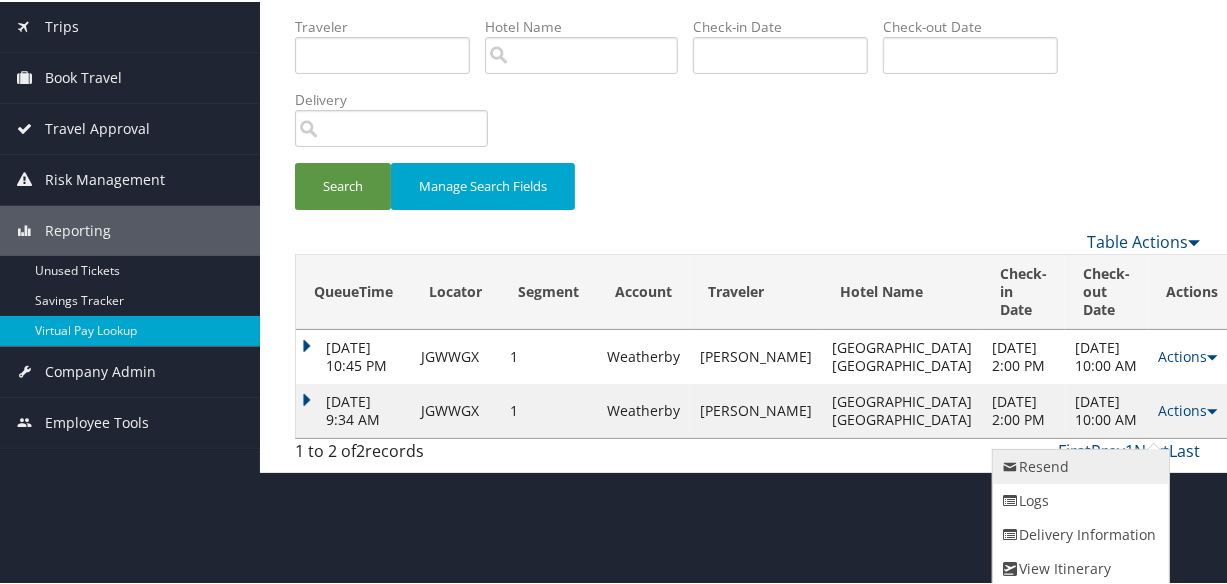 click on "Resend" at bounding box center [1078, 465] 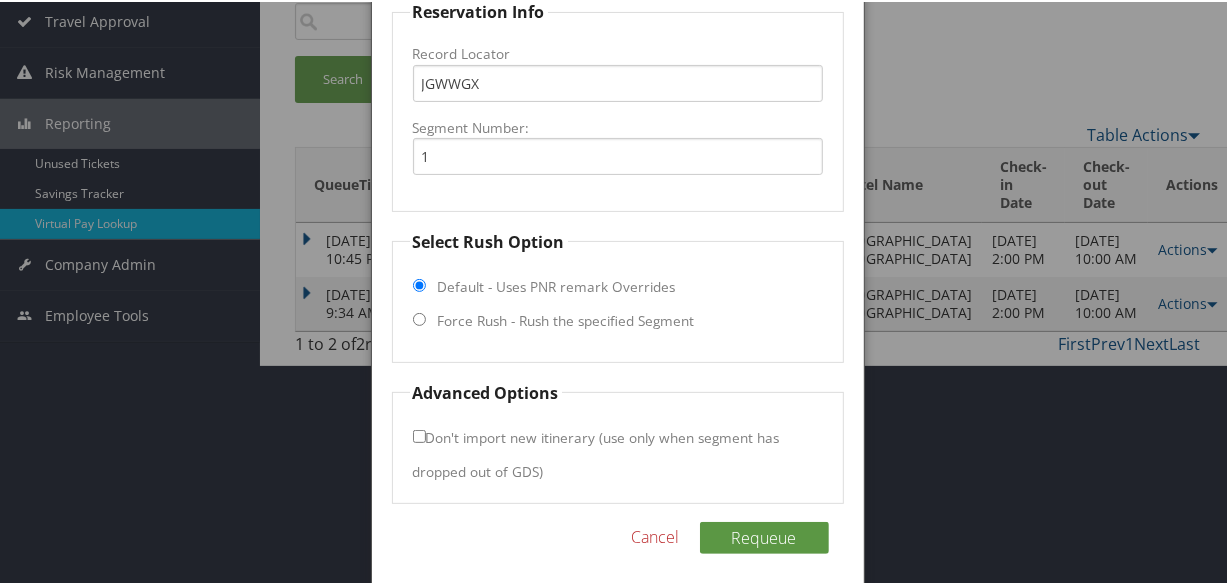 click on "Force Rush - Rush the specified Segment" at bounding box center [566, 319] 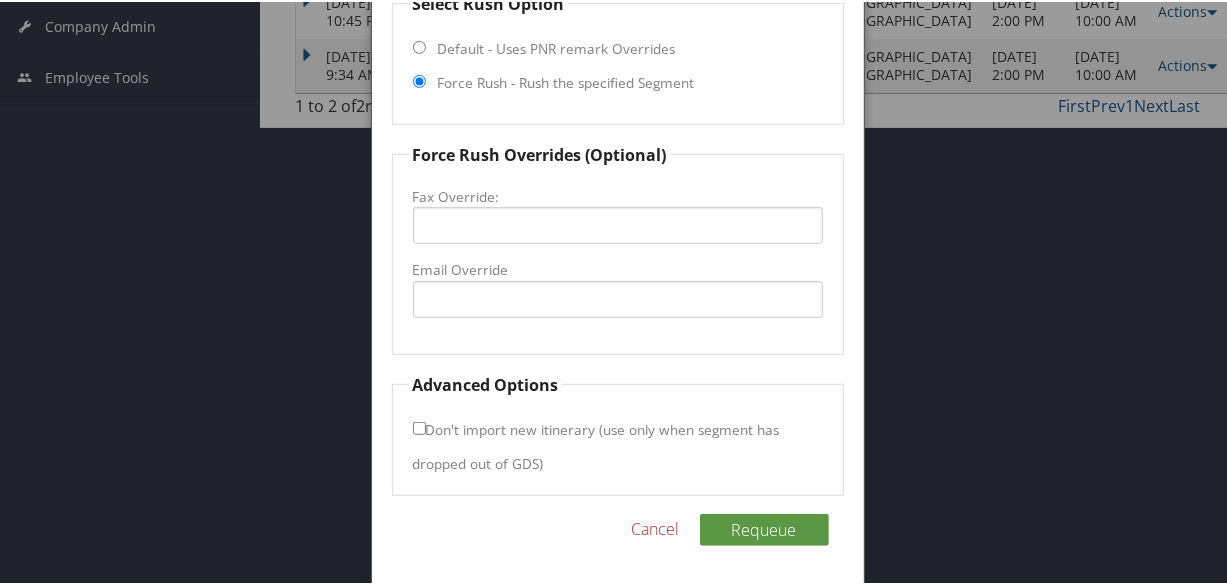 scroll, scrollTop: 468, scrollLeft: 0, axis: vertical 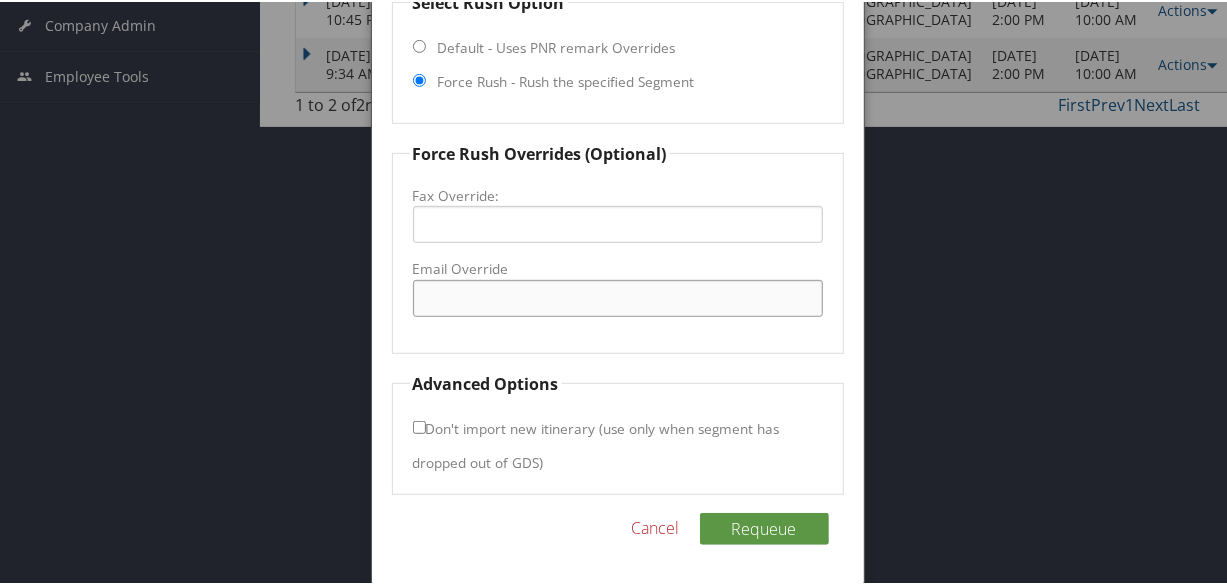click on "Email Override" at bounding box center [618, 296] 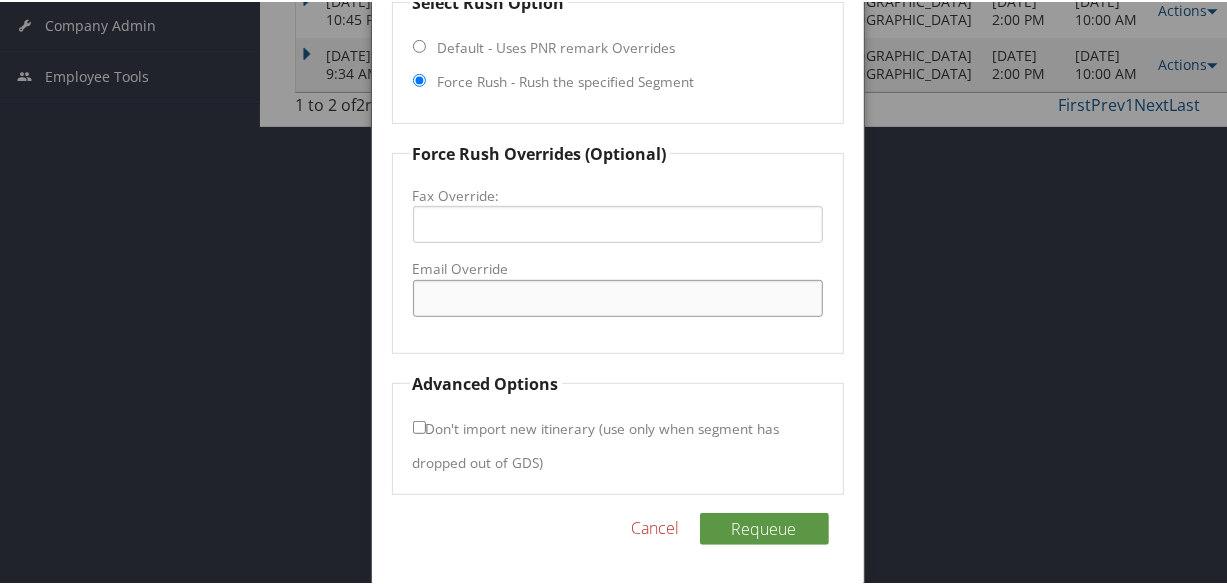 click on "Email Override" at bounding box center (618, 296) 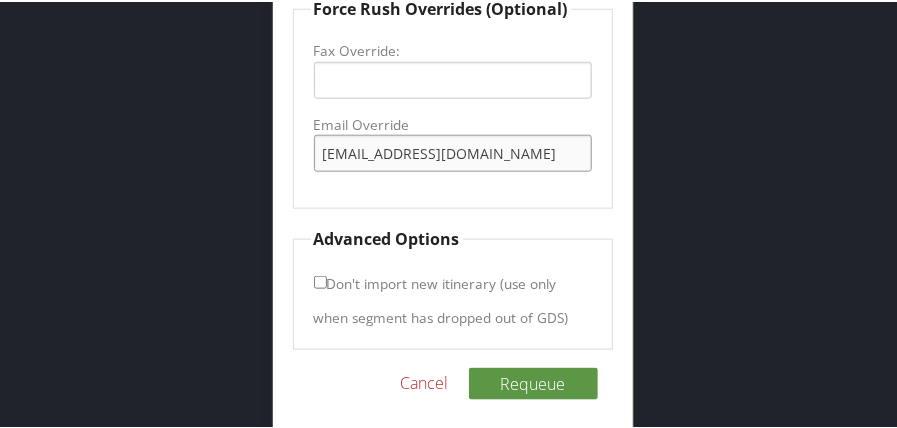 scroll, scrollTop: 697, scrollLeft: 0, axis: vertical 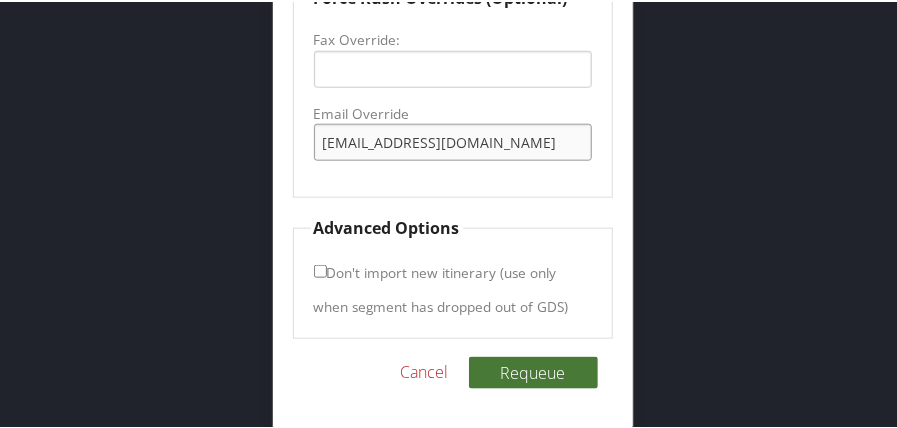 type on "[EMAIL_ADDRESS][DOMAIN_NAME]" 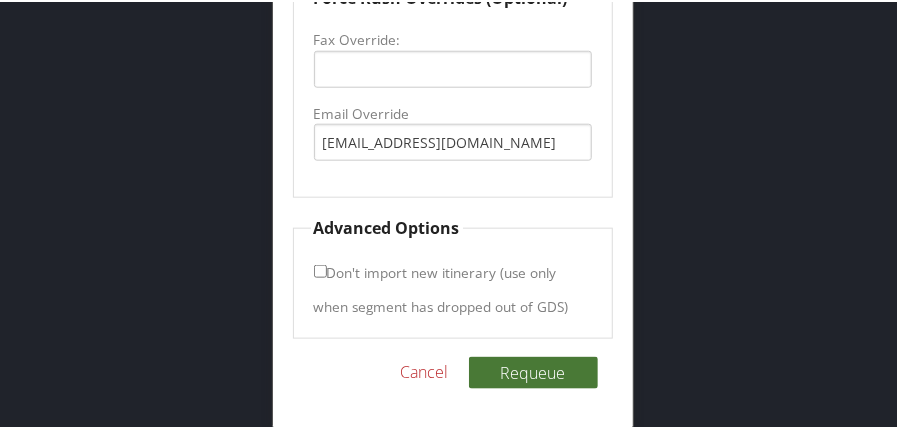 click on "Requeue" at bounding box center [533, 371] 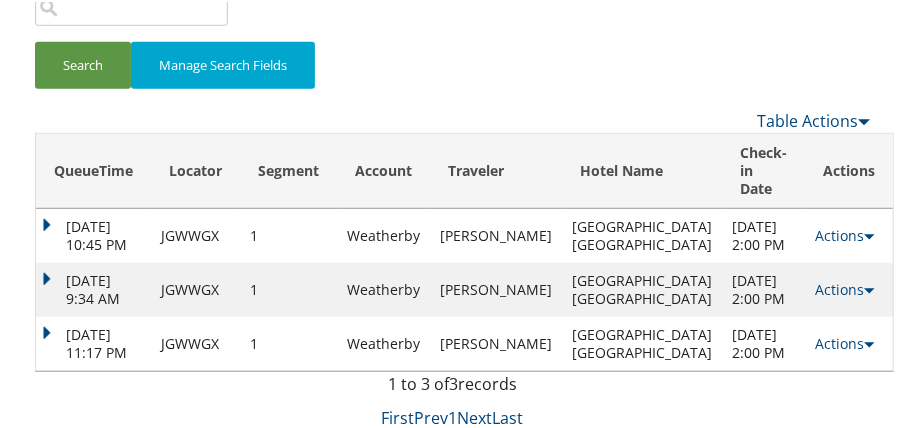 scroll, scrollTop: 351, scrollLeft: 0, axis: vertical 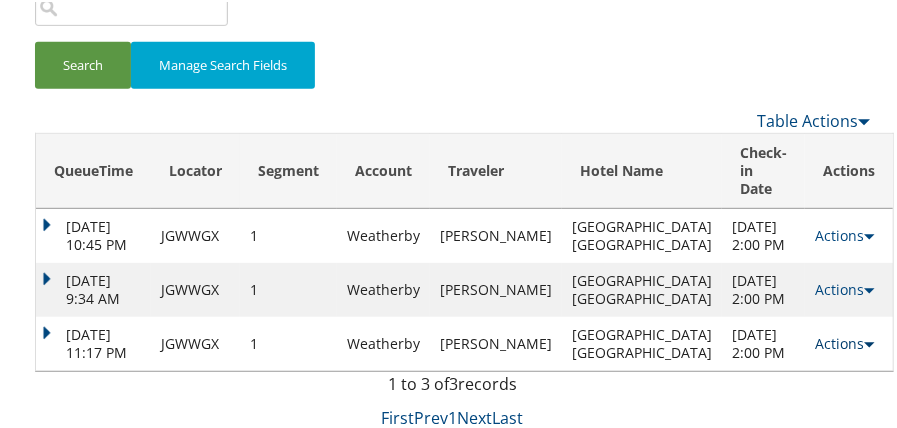 click on "Actions" at bounding box center [844, 341] 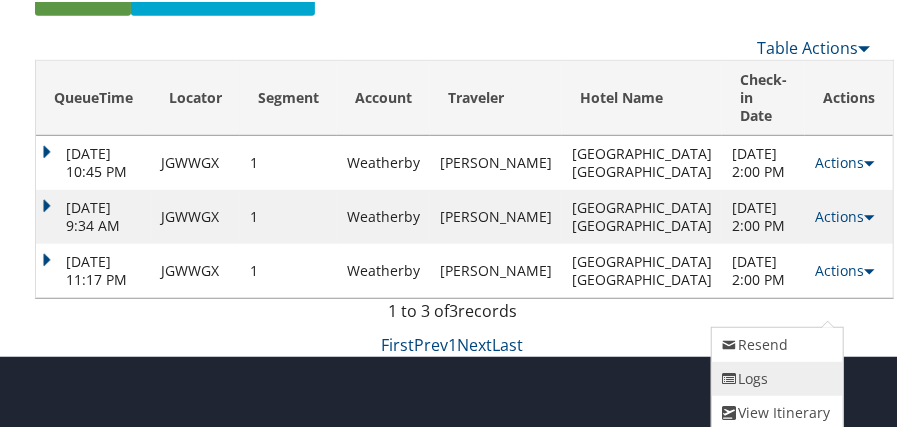 click on "Logs" at bounding box center (775, 377) 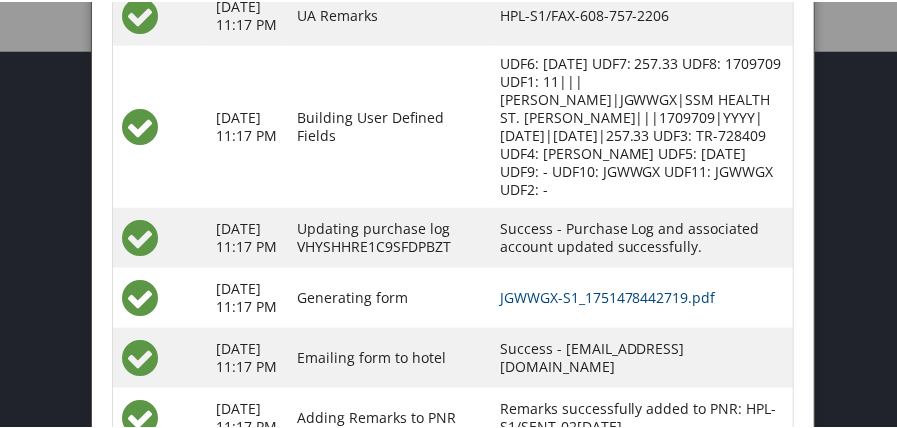 scroll, scrollTop: 742, scrollLeft: 0, axis: vertical 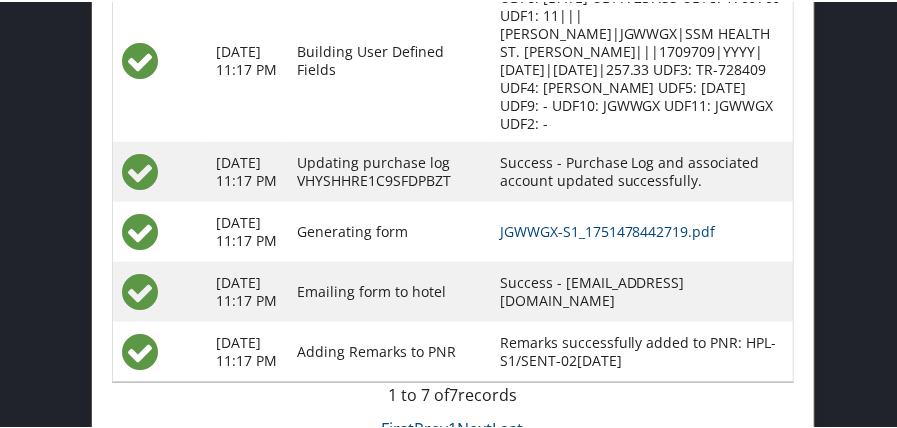 drag, startPoint x: 509, startPoint y: 352, endPoint x: 735, endPoint y: 356, distance: 226.0354 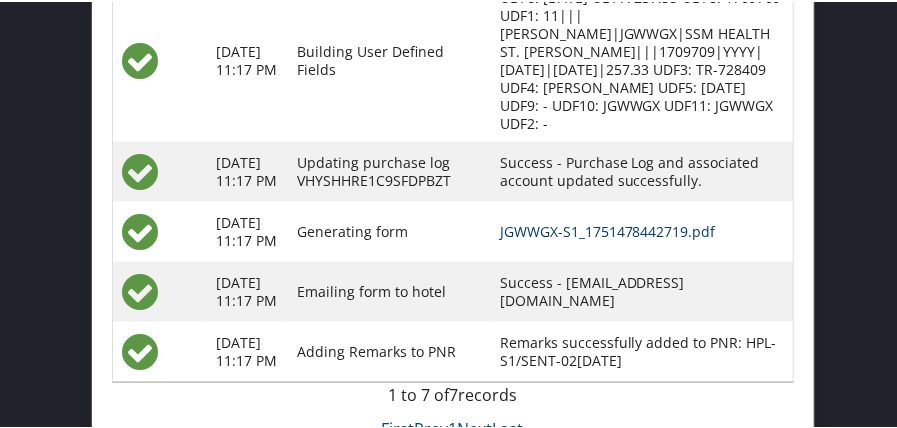 click on "JGWWGX-S1_1751478442719.pdf" at bounding box center (608, 229) 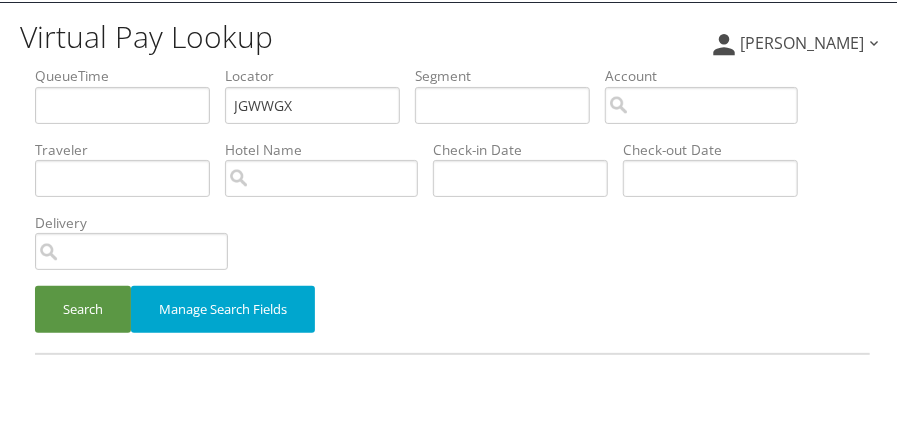 scroll, scrollTop: 55, scrollLeft: 0, axis: vertical 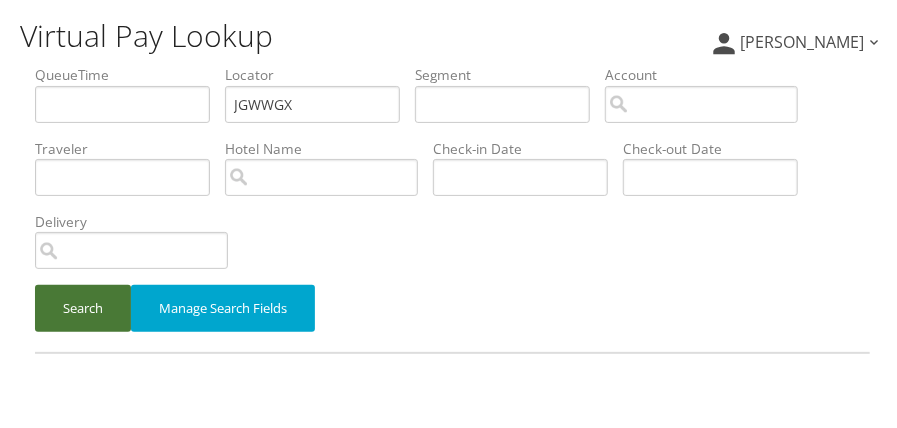 click on "Search" at bounding box center [83, 306] 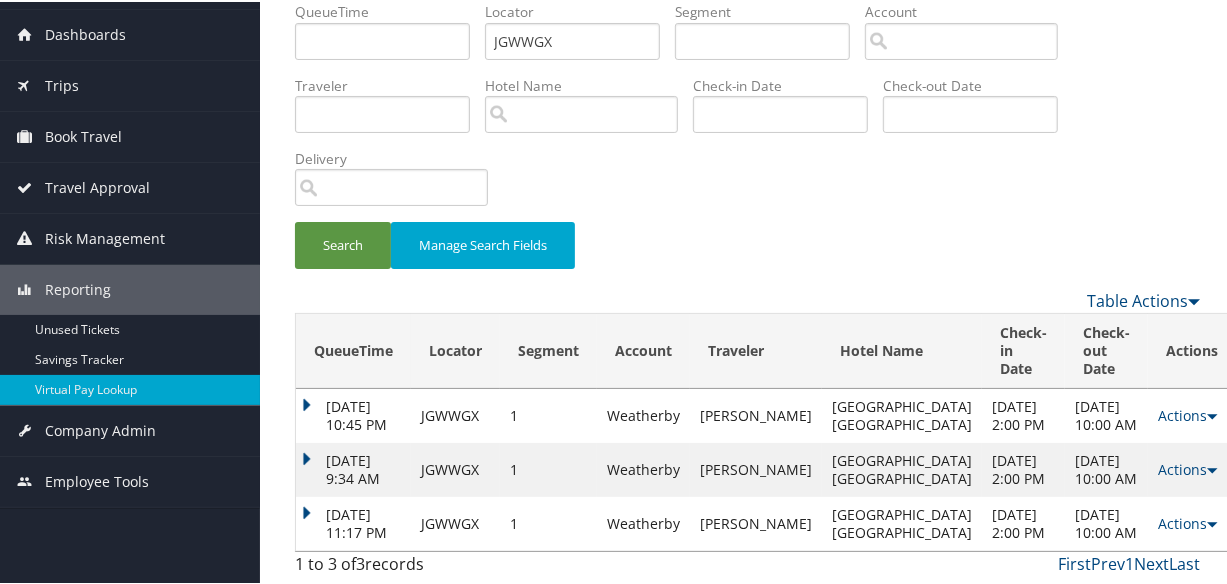 scroll, scrollTop: 116, scrollLeft: 0, axis: vertical 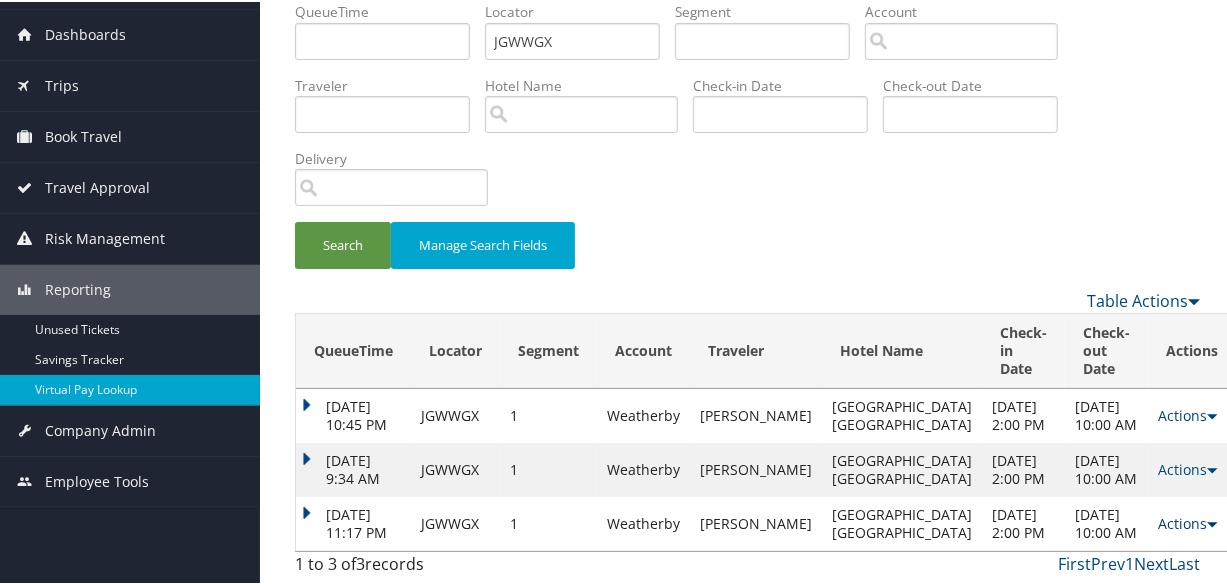 click on "Actions" at bounding box center [1187, 521] 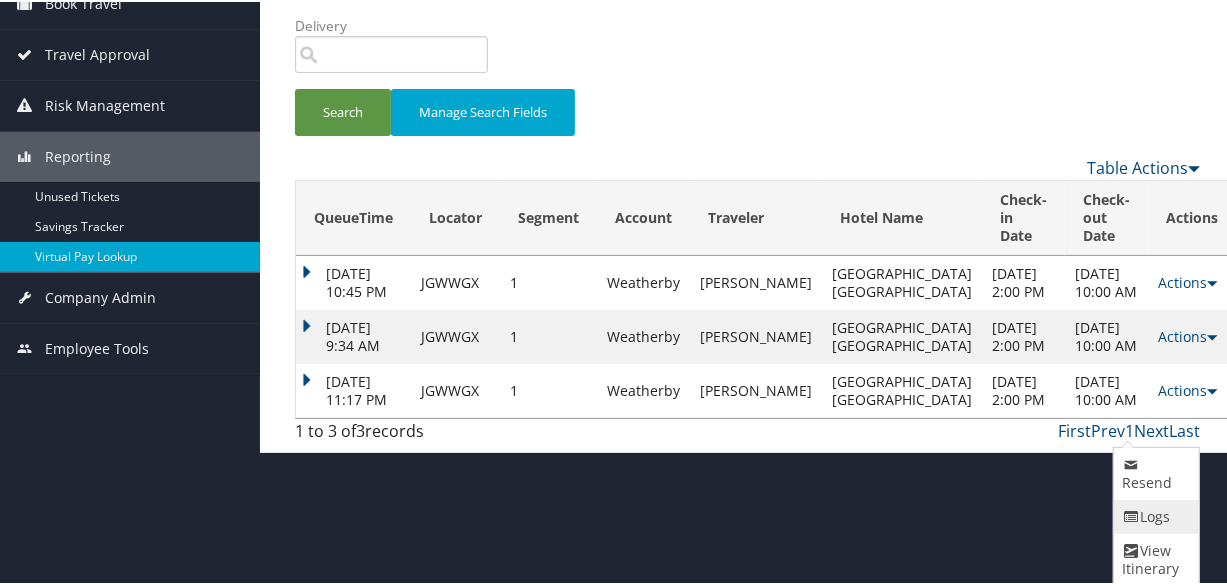 click at bounding box center [1131, 515] 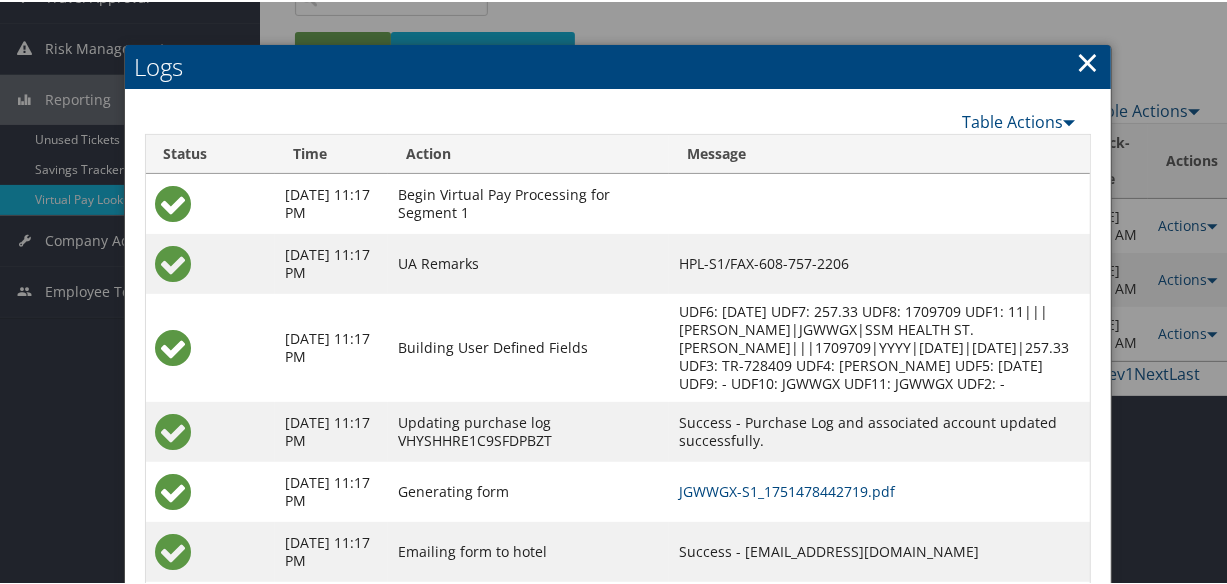 scroll, scrollTop: 382, scrollLeft: 0, axis: vertical 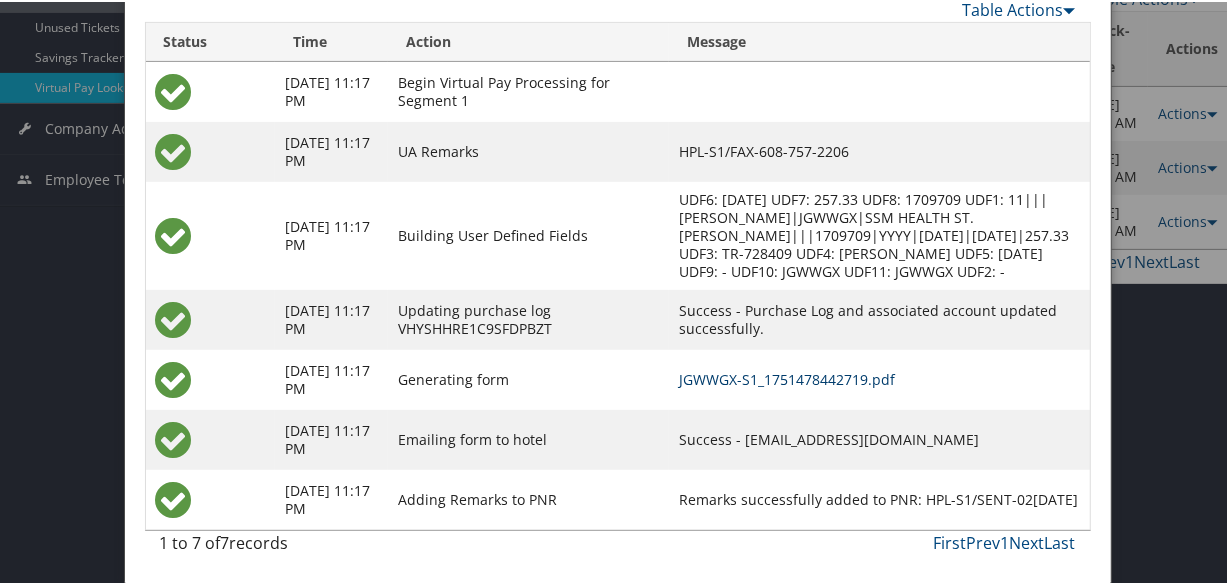 click on "JGWWGX-S1_1751478442719.pdf" at bounding box center (787, 377) 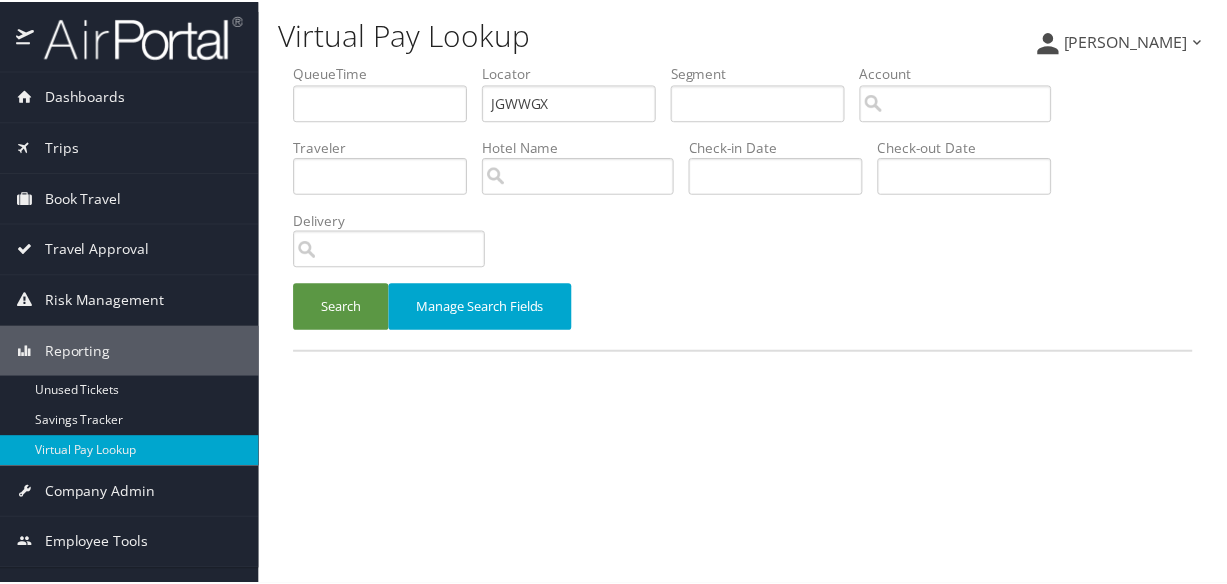 scroll, scrollTop: 0, scrollLeft: 0, axis: both 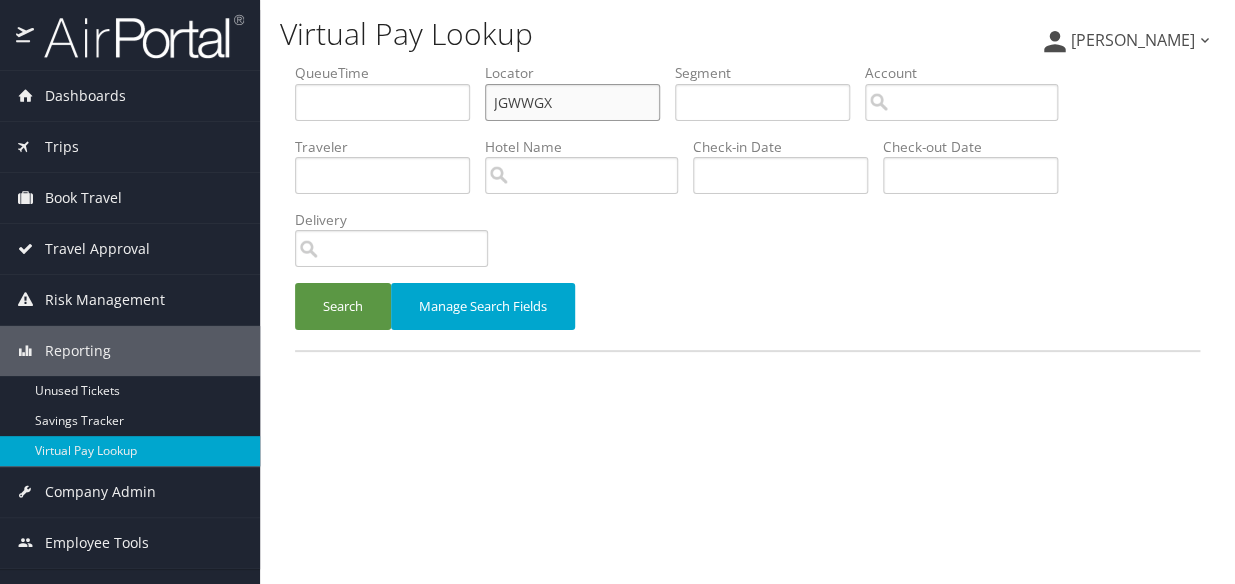 drag, startPoint x: 564, startPoint y: 105, endPoint x: 457, endPoint y: 103, distance: 107.01869 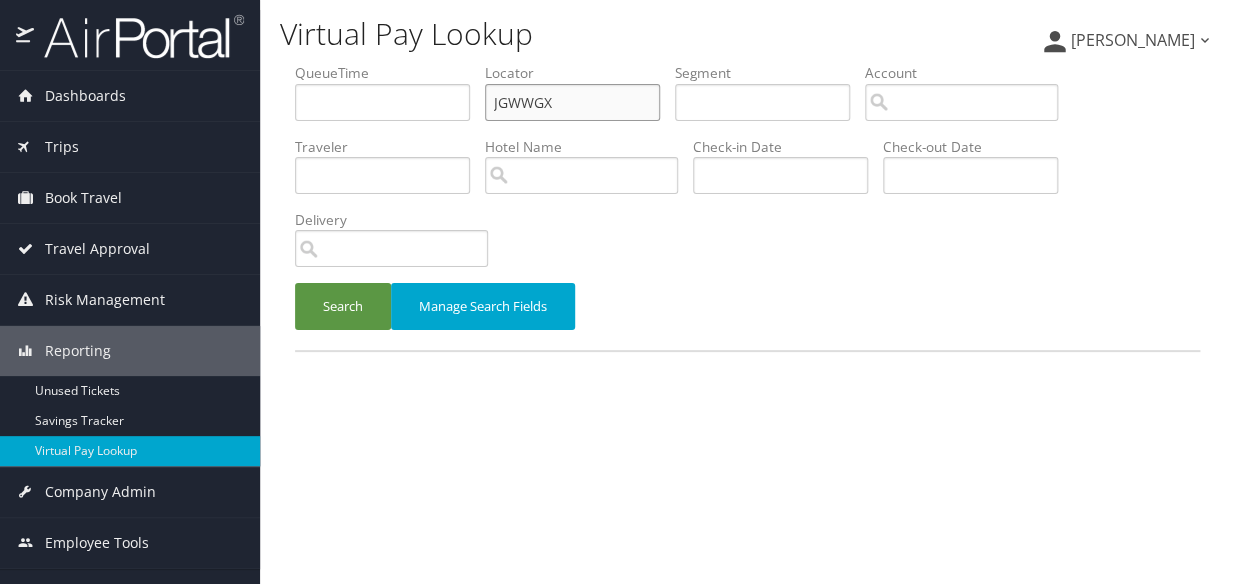 click on "QueueTime Locator JGWWGX Segment Account Traveler Hotel Name Check-in Date Check-out Date Delivery" at bounding box center [747, 63] 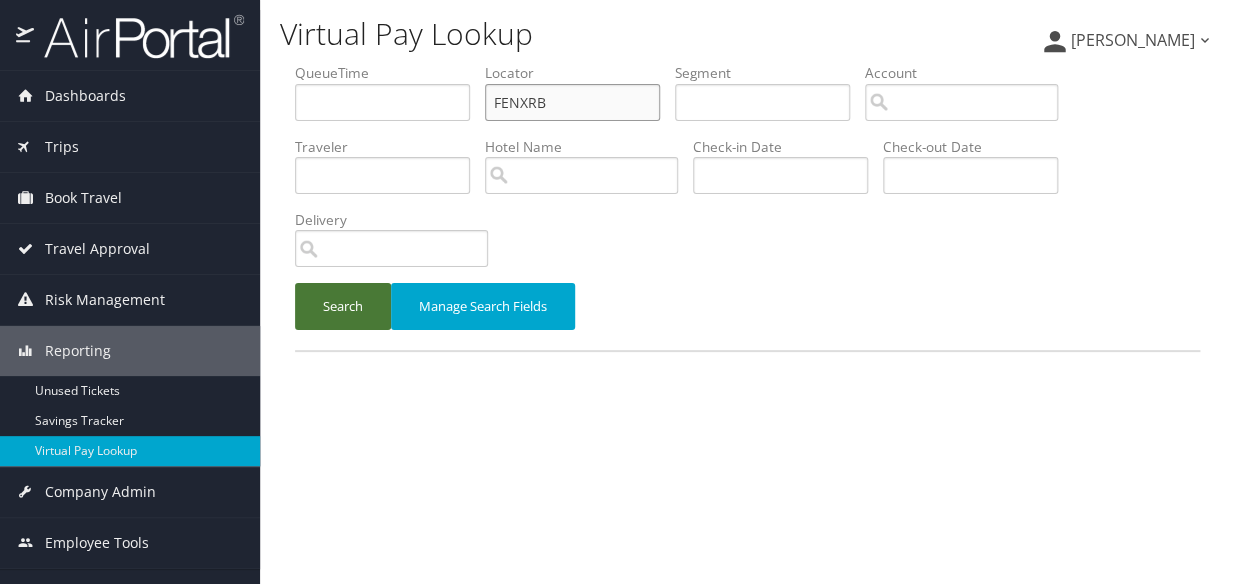 type on "FENXRB" 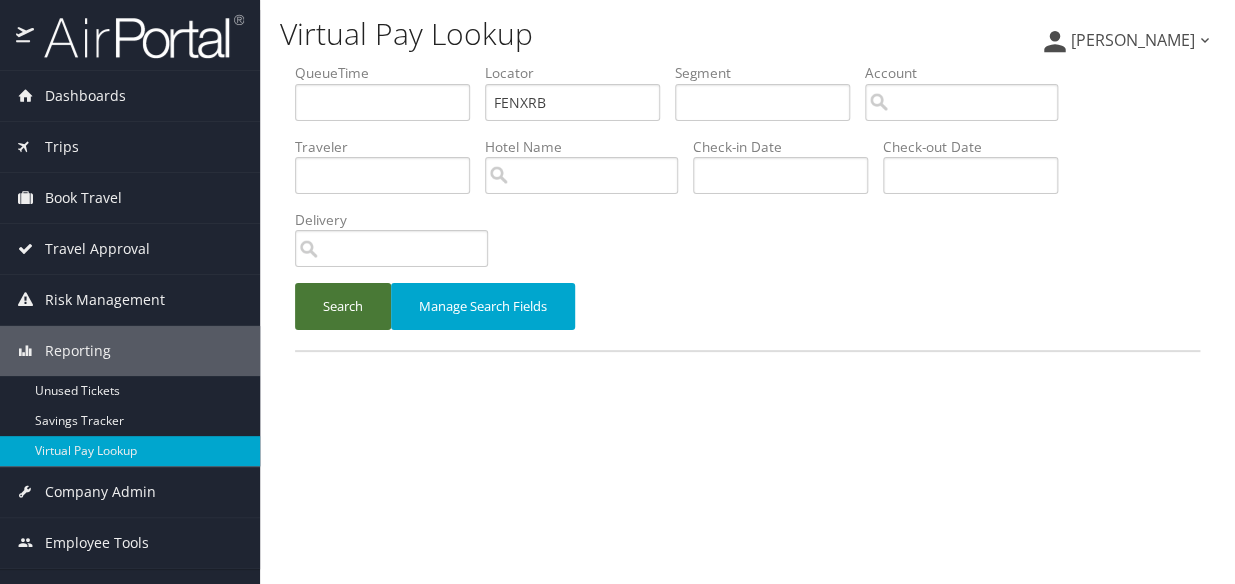 click on "Search" at bounding box center (343, 306) 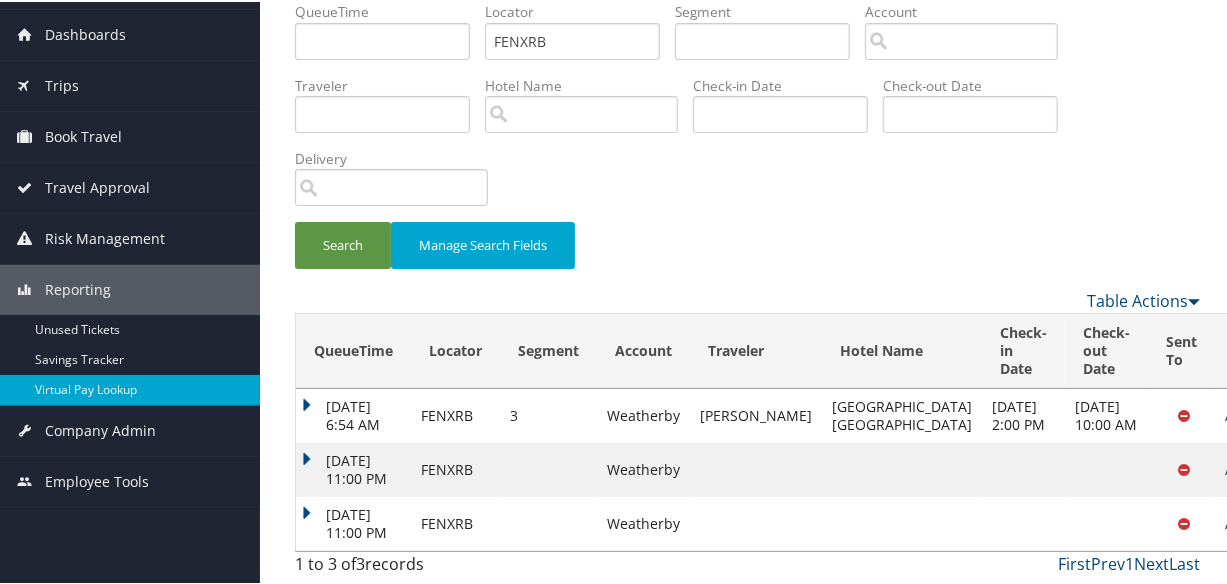 click on "Actions" at bounding box center [1254, 521] 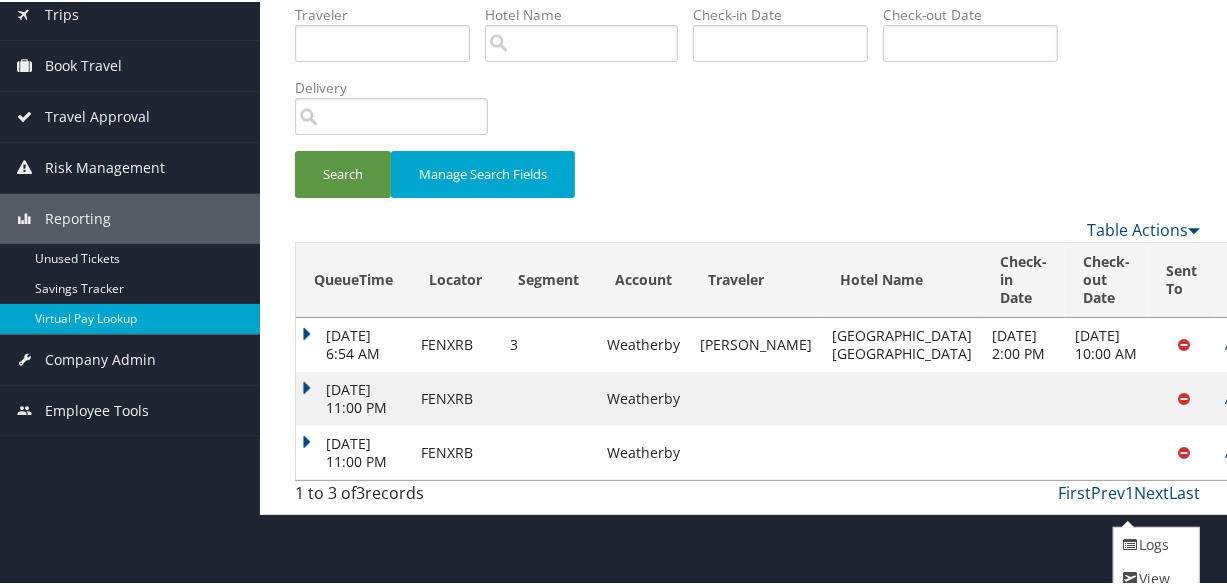 scroll, scrollTop: 162, scrollLeft: 0, axis: vertical 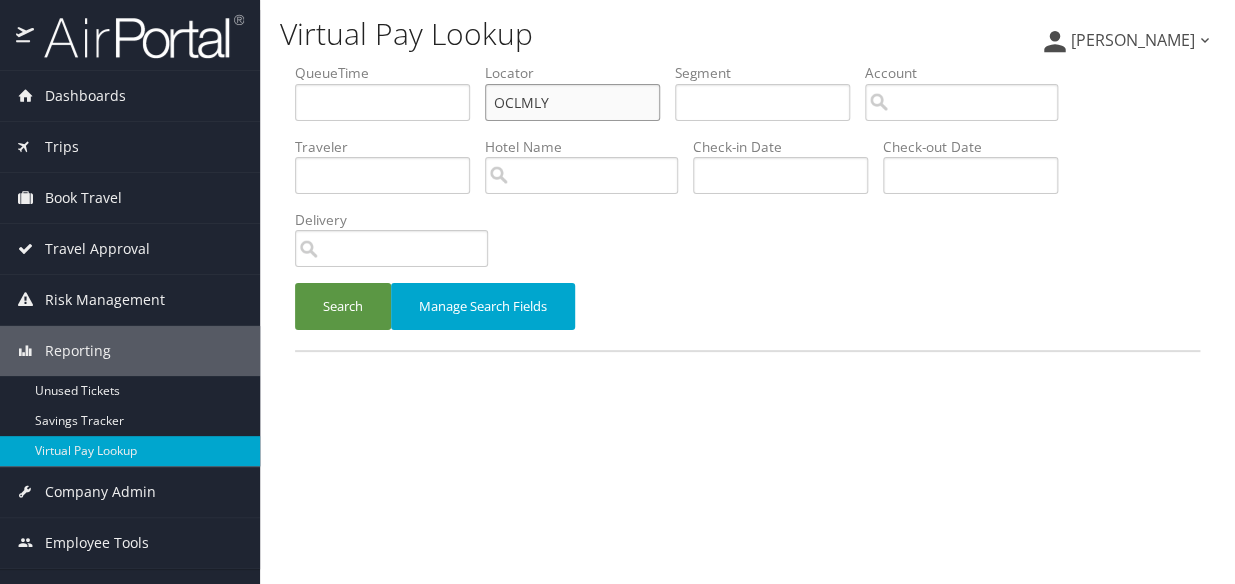 paste on "WKIYDJ" 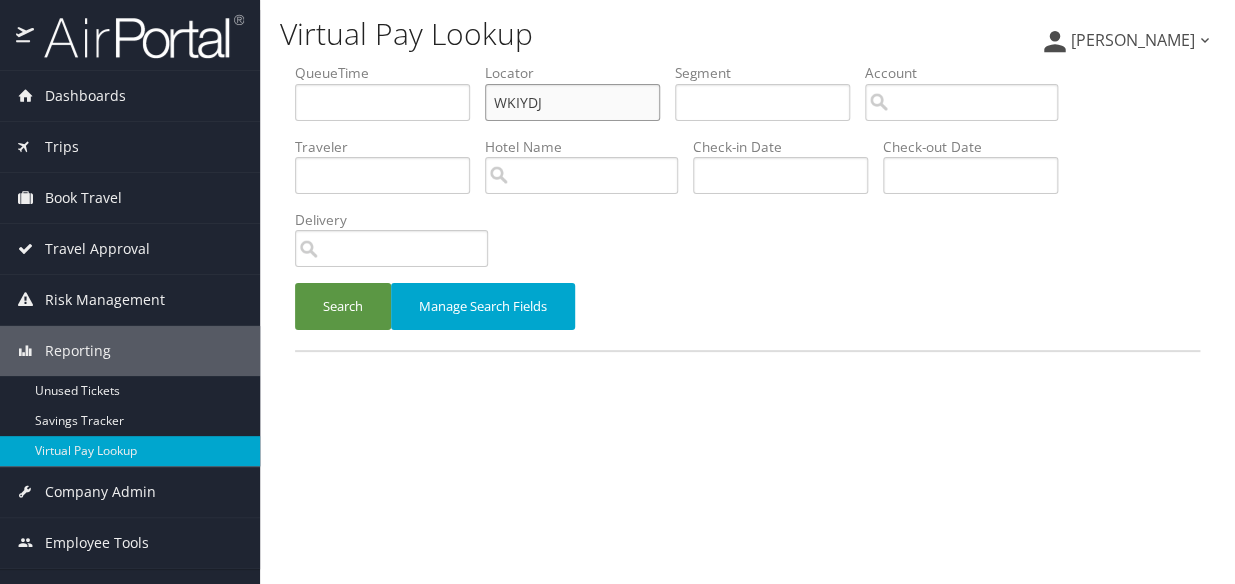 click on "WKIYDJ" at bounding box center (572, 102) 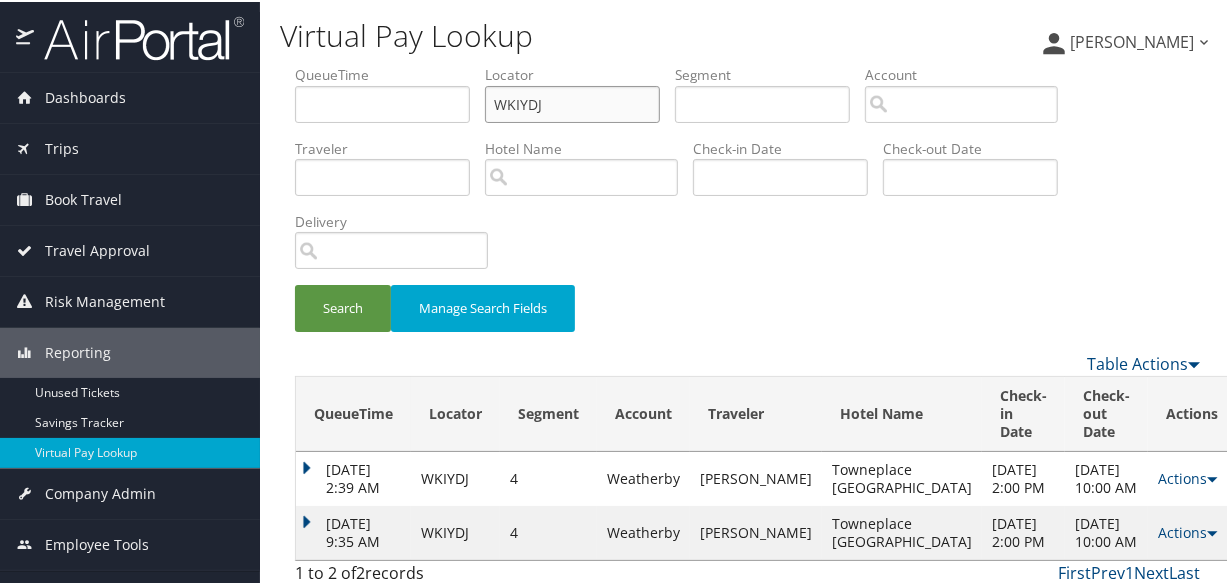 drag, startPoint x: 609, startPoint y: 88, endPoint x: 450, endPoint y: 99, distance: 159.38005 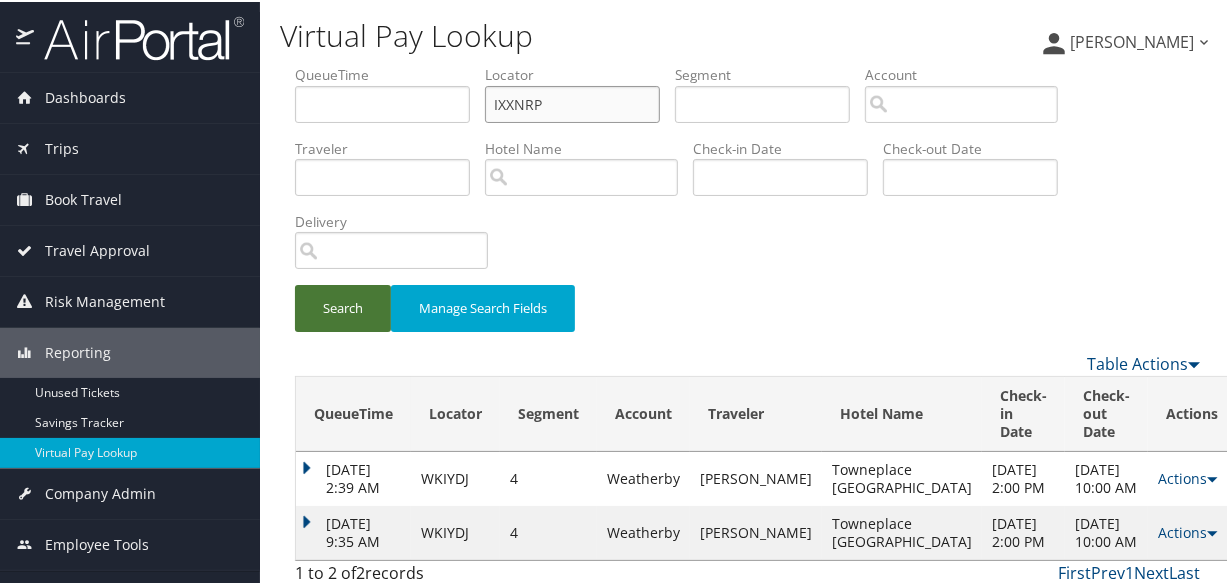 type on "IXXNRP" 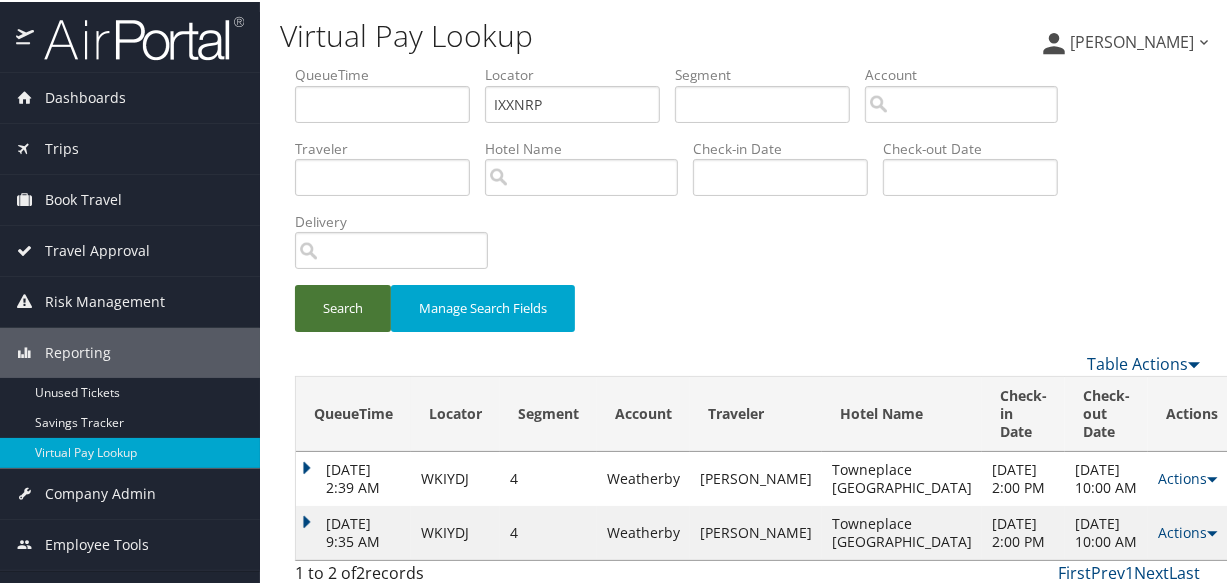 click on "Search" at bounding box center [343, 306] 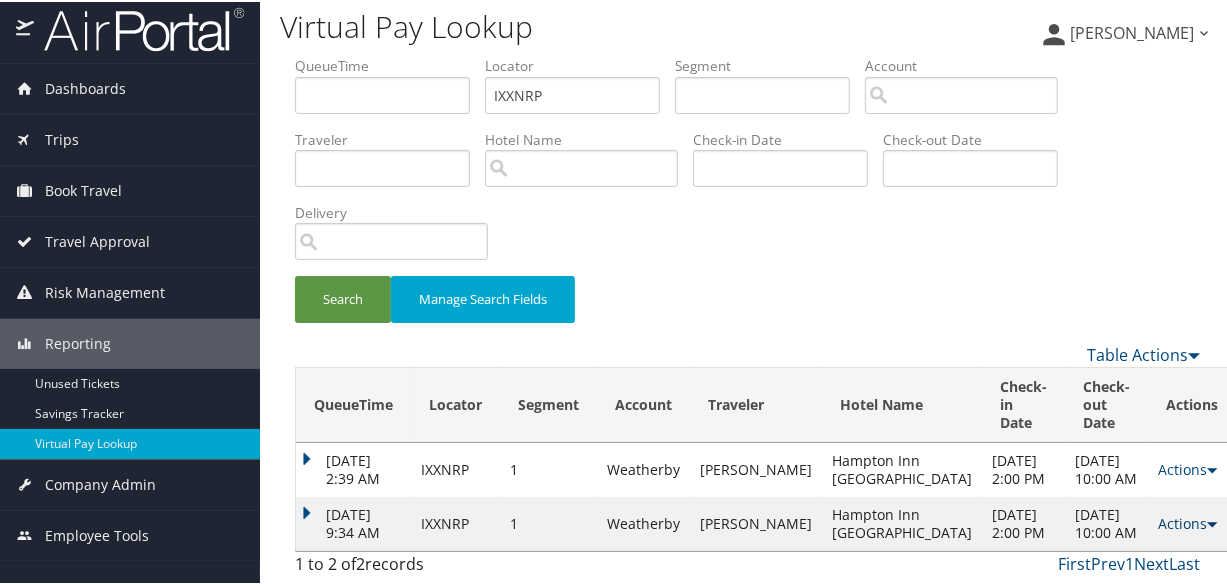 click on "Actions" at bounding box center (1187, 521) 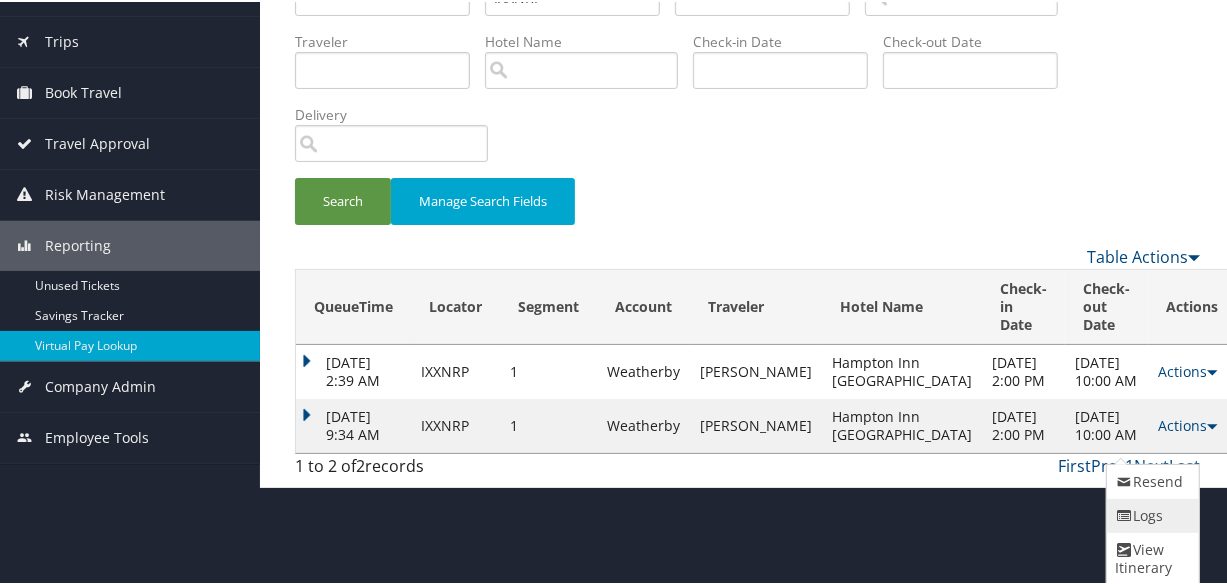 click at bounding box center [1124, 514] 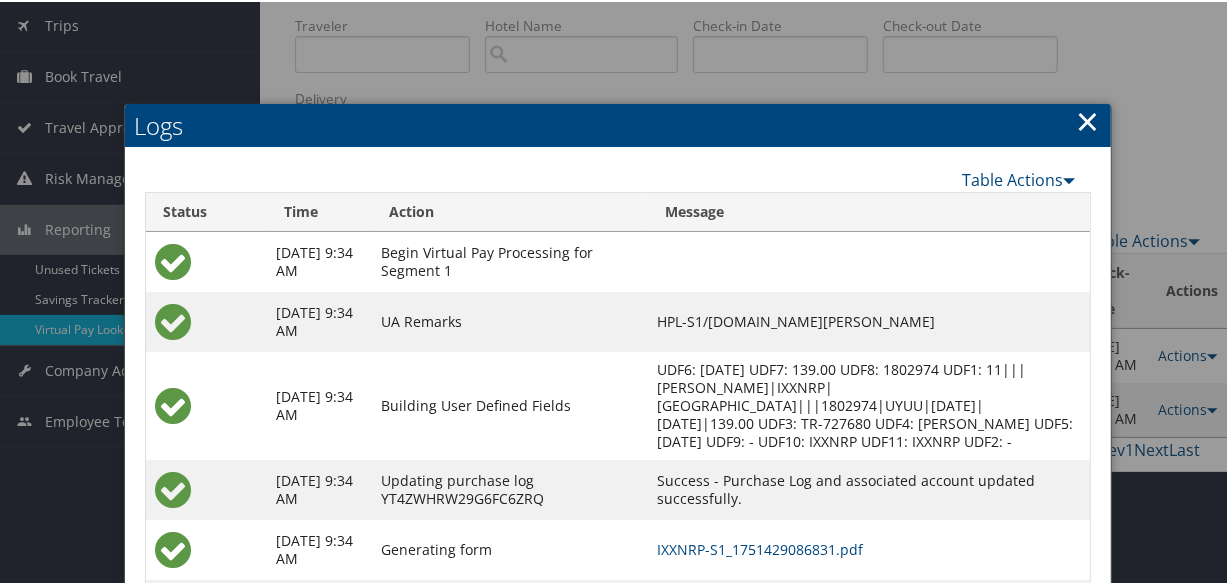 scroll, scrollTop: 310, scrollLeft: 0, axis: vertical 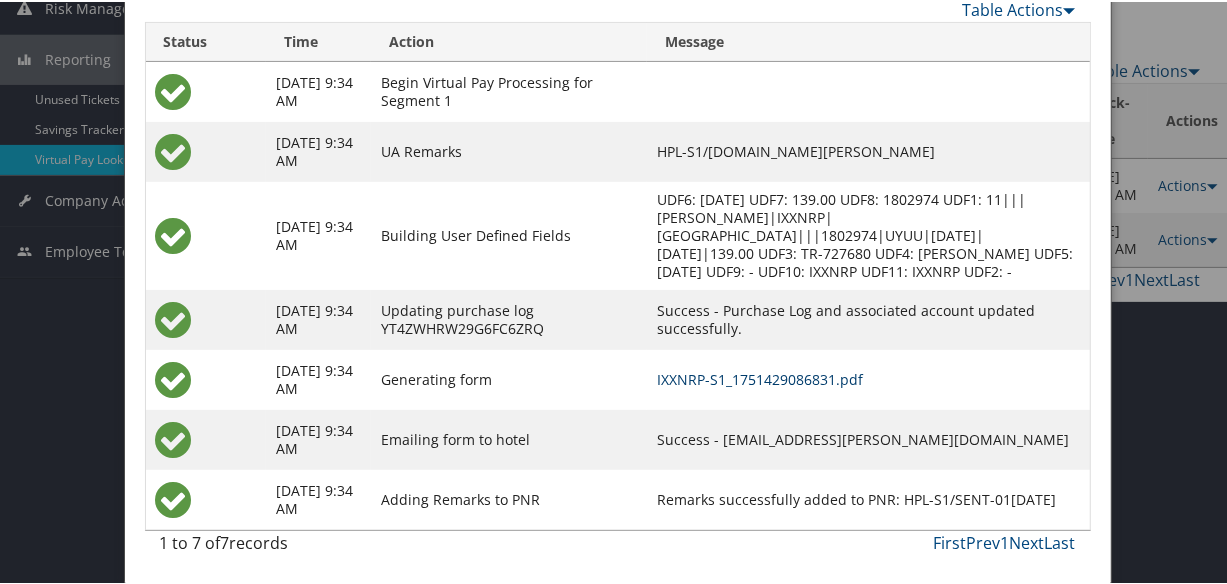 click on "IXXNRP-S1_1751429086831.pdf" at bounding box center (760, 377) 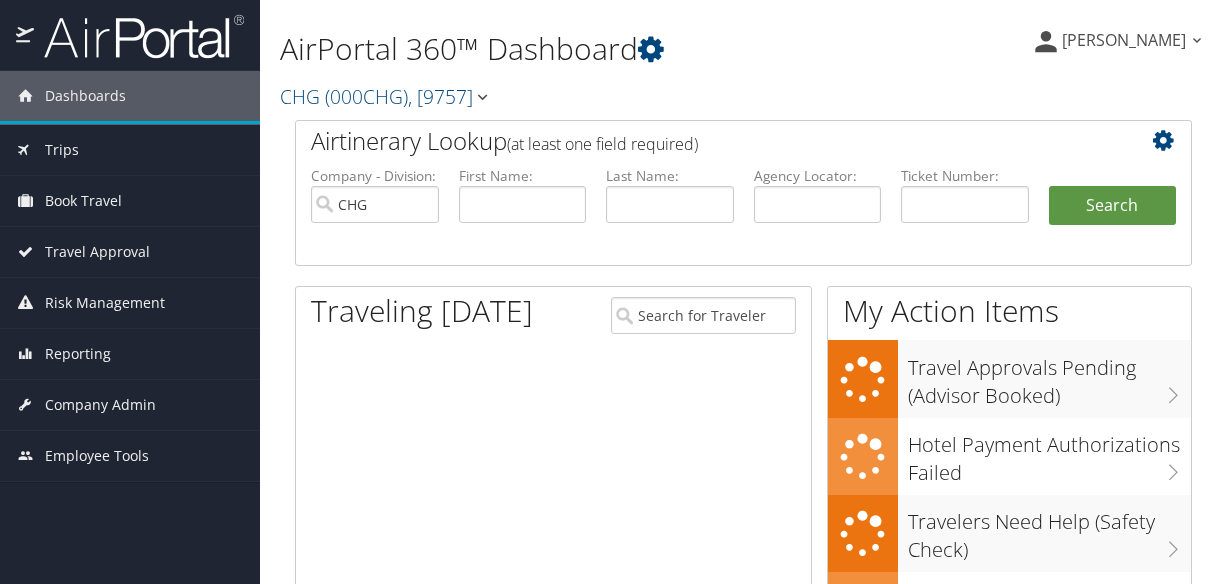 scroll, scrollTop: 0, scrollLeft: 0, axis: both 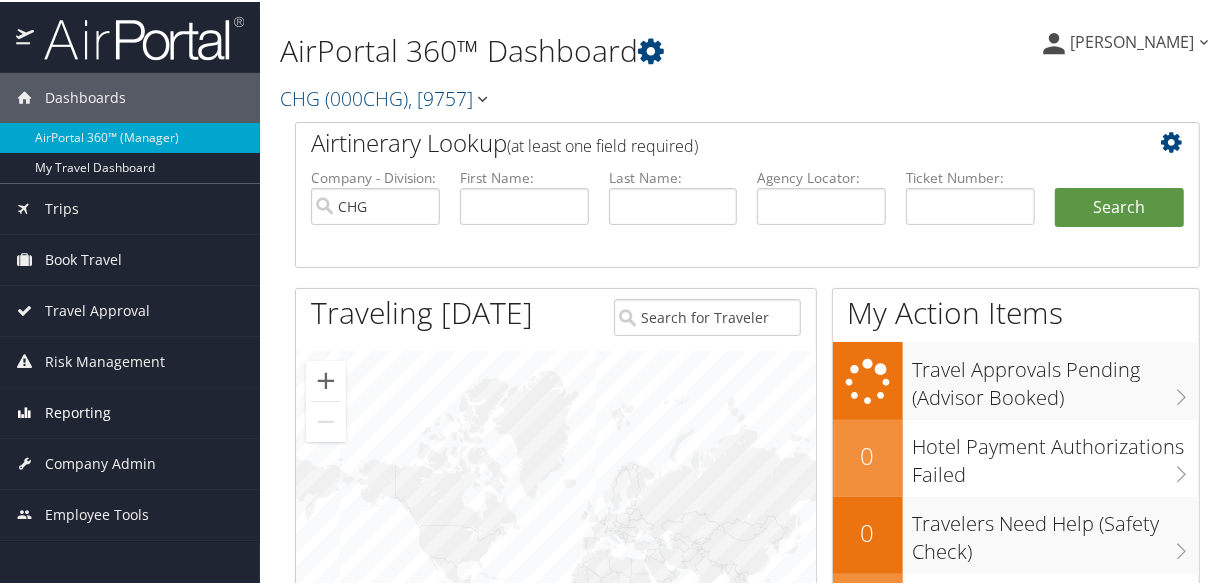 click on "Reporting" at bounding box center [78, 411] 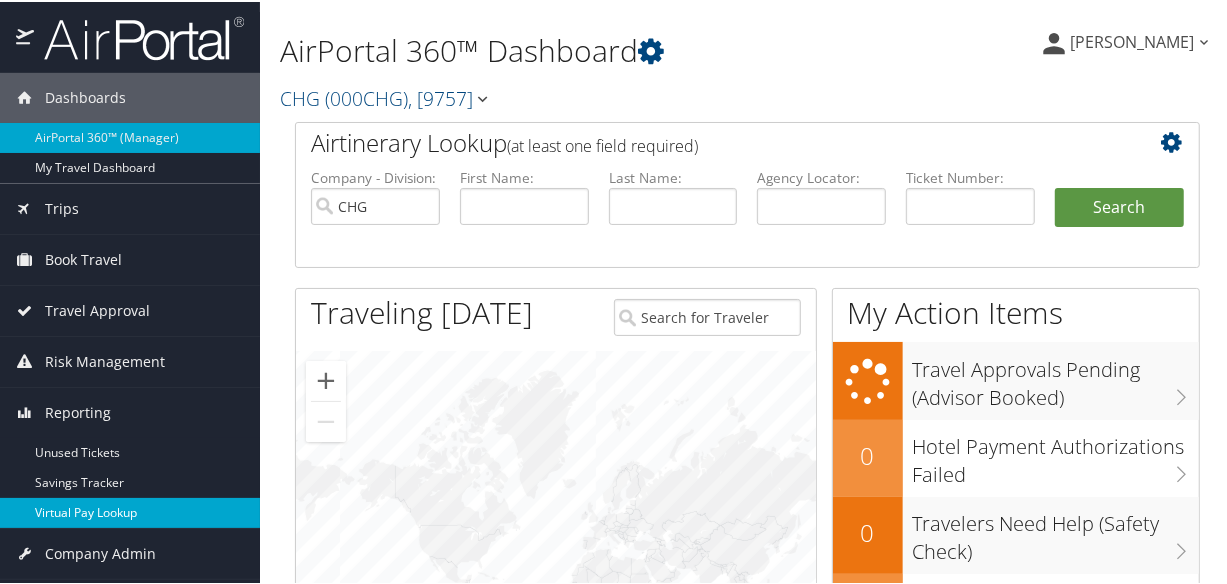 click on "Virtual Pay Lookup" at bounding box center [130, 511] 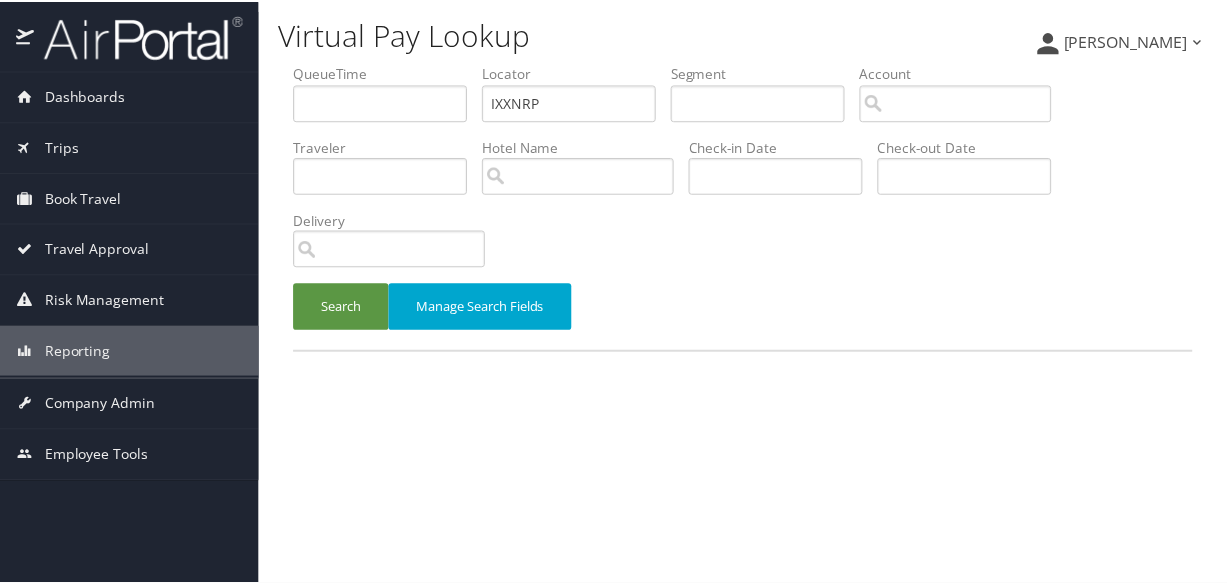 scroll, scrollTop: 0, scrollLeft: 0, axis: both 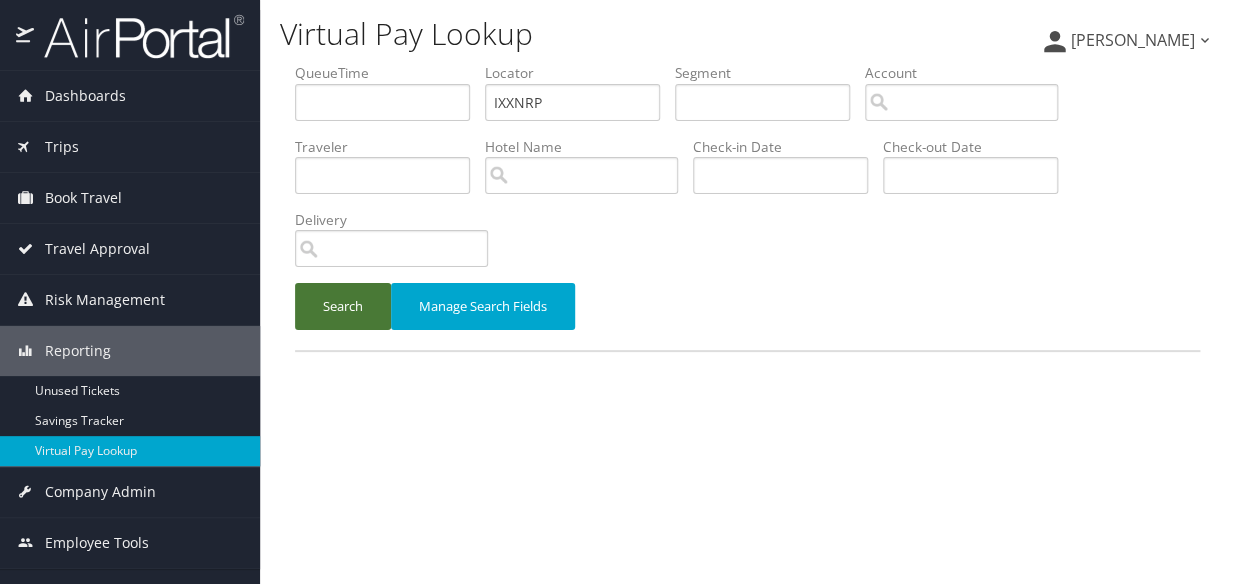 click on "Search" at bounding box center [343, 306] 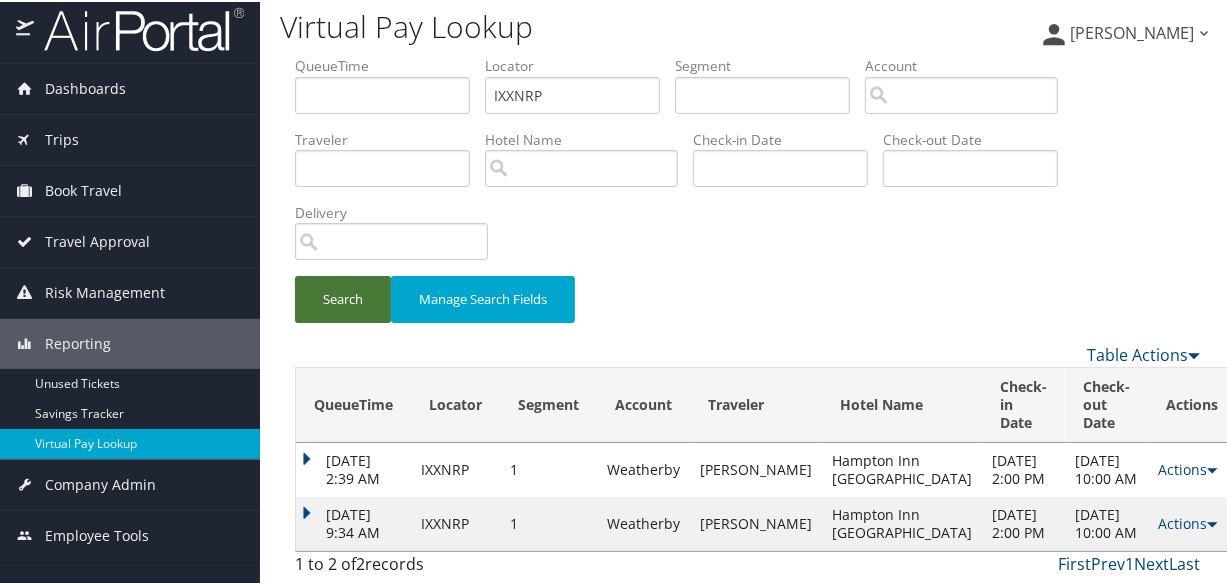 scroll, scrollTop: 44, scrollLeft: 0, axis: vertical 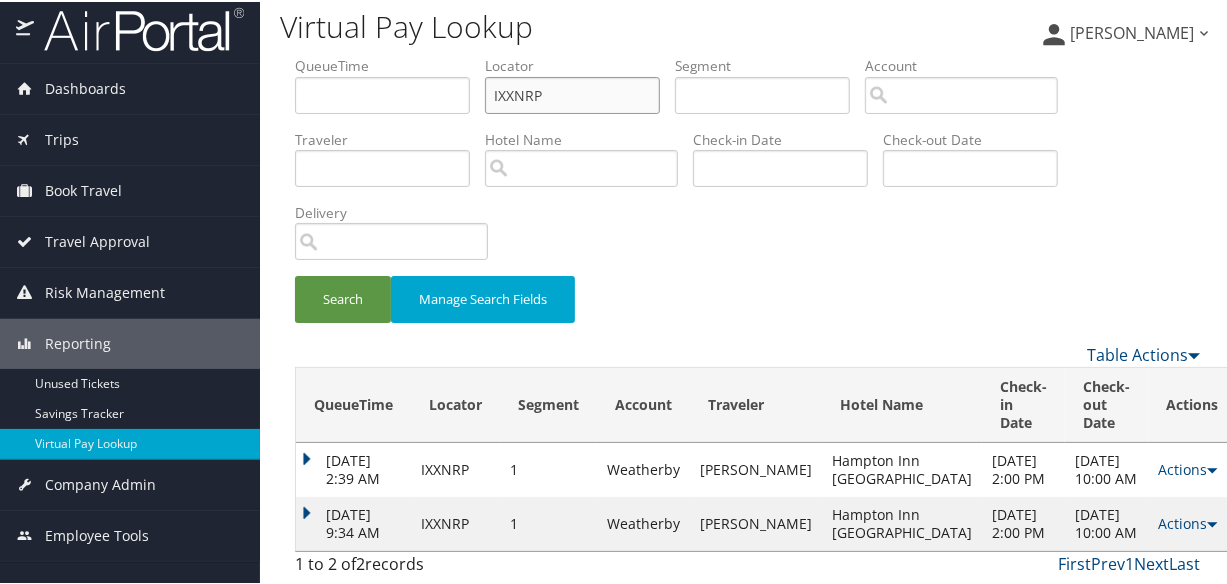 drag, startPoint x: 553, startPoint y: 53, endPoint x: 476, endPoint y: 63, distance: 77.64664 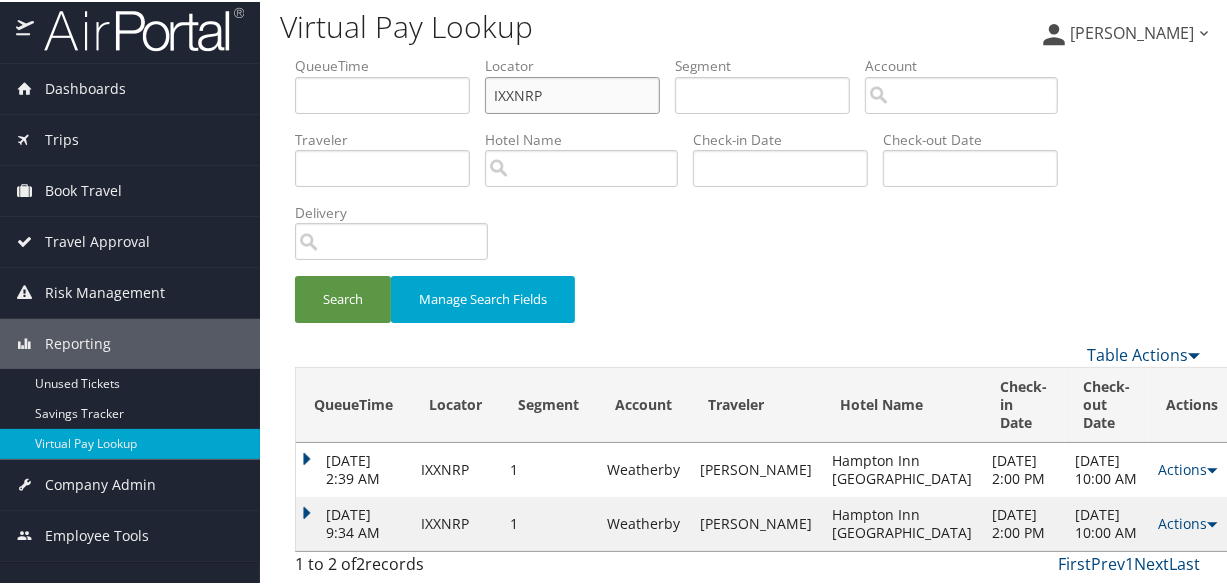 click on "QueueTime Locator IXXNRP Segment Account Traveler Hotel Name Check-in Date Check-out Date Delivery" at bounding box center (747, 54) 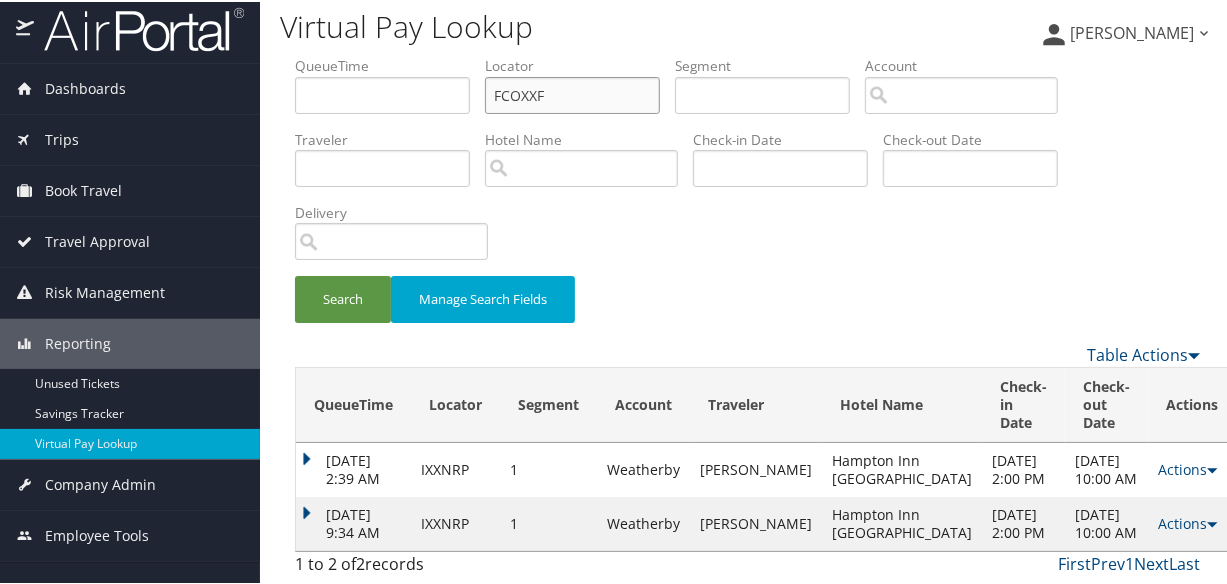 click on "FCOXXF" at bounding box center [572, 93] 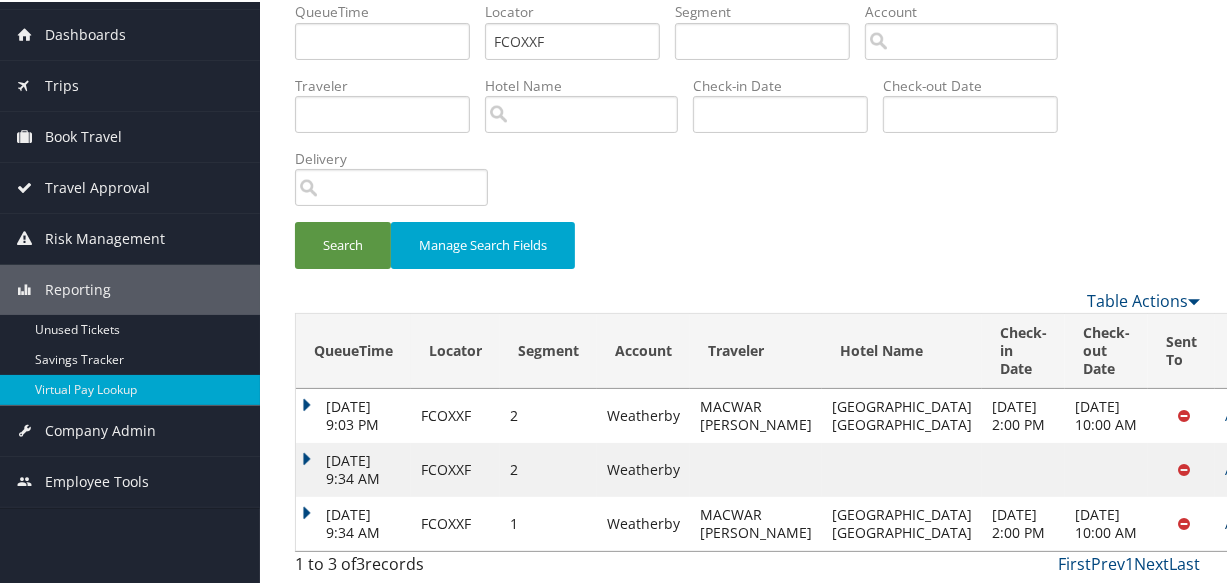click on "Actions" at bounding box center (1254, 521) 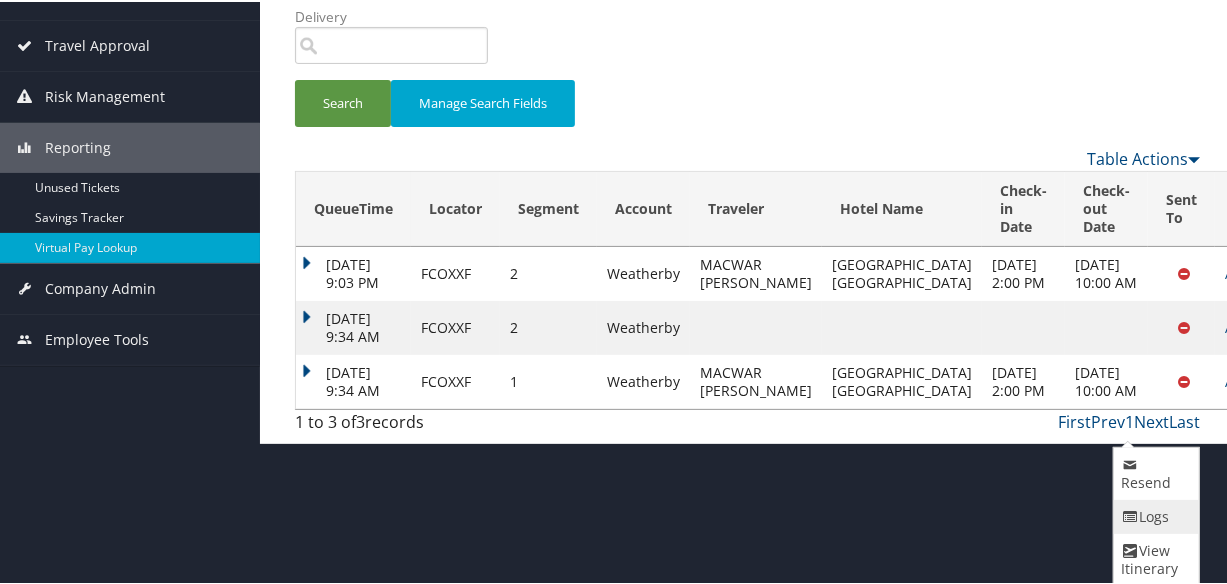 click at bounding box center (1131, 515) 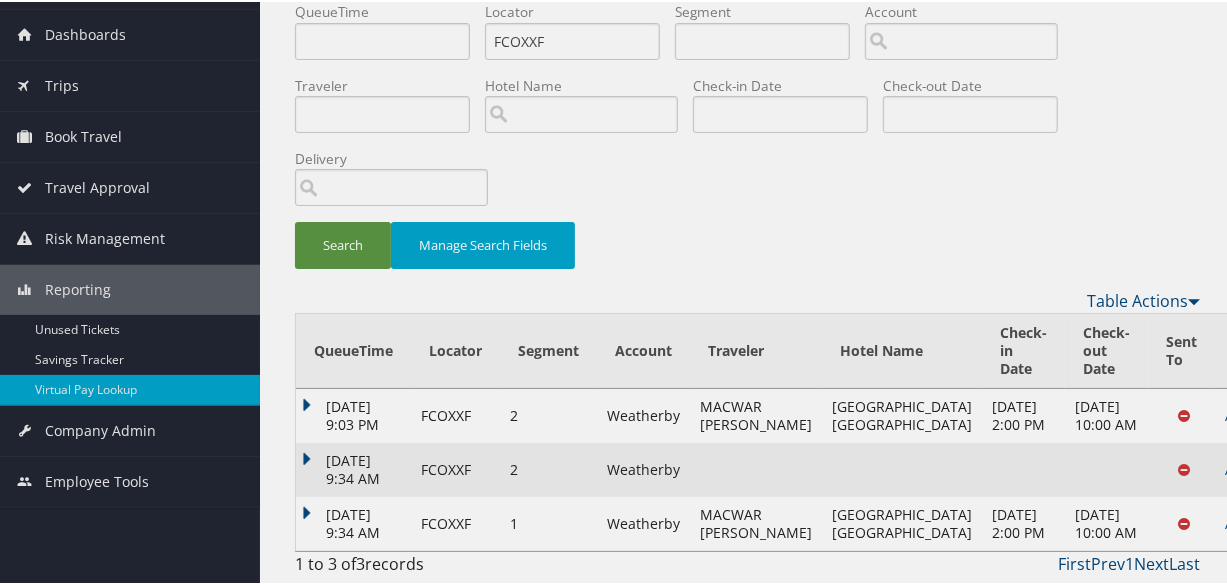 scroll, scrollTop: 134, scrollLeft: 0, axis: vertical 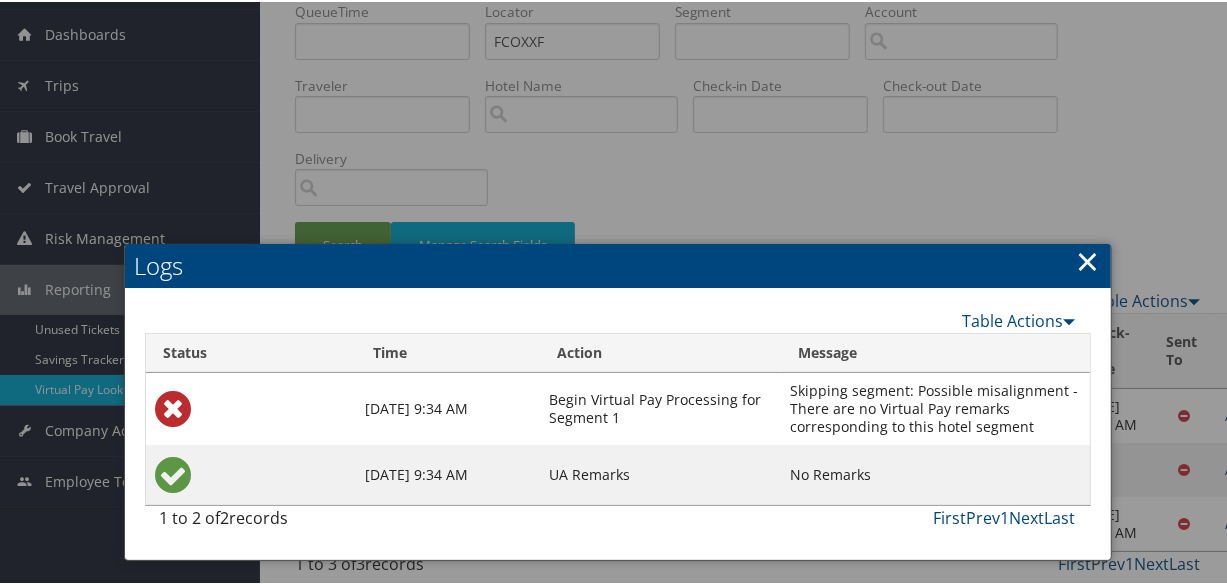 click on "×" at bounding box center [1088, 259] 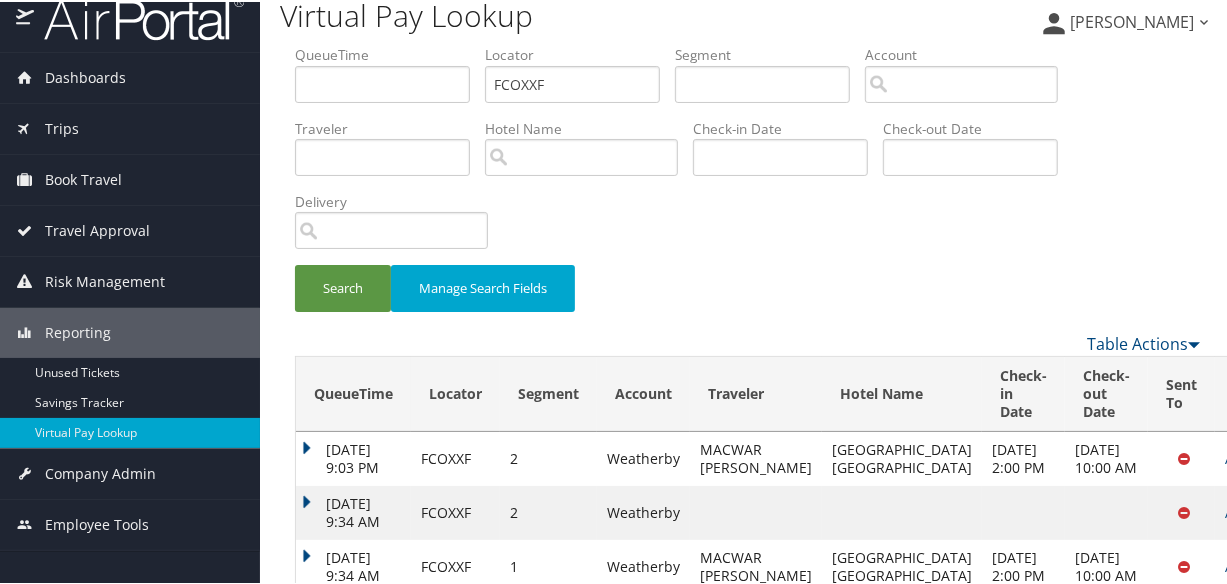 scroll, scrollTop: 0, scrollLeft: 0, axis: both 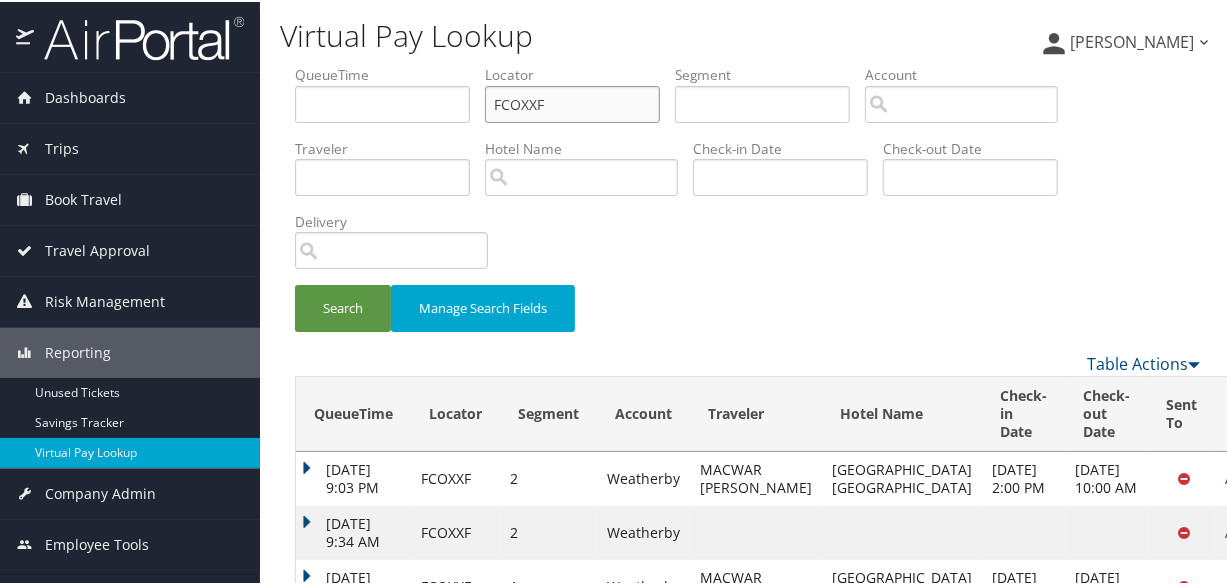 paste on "MDUSSN" 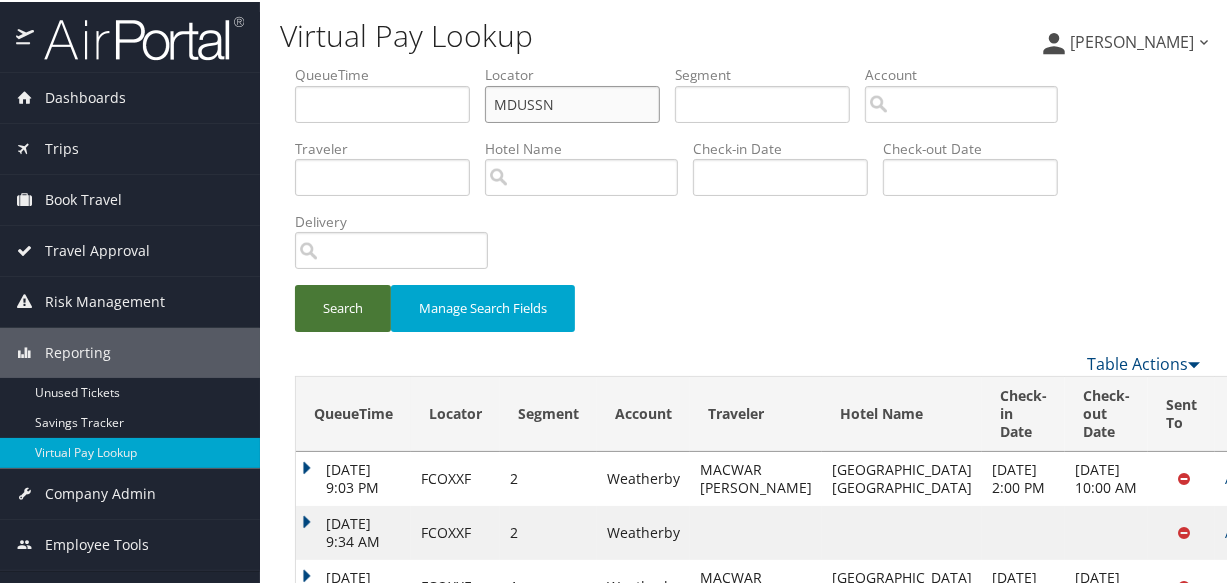 type on "MDUSSN" 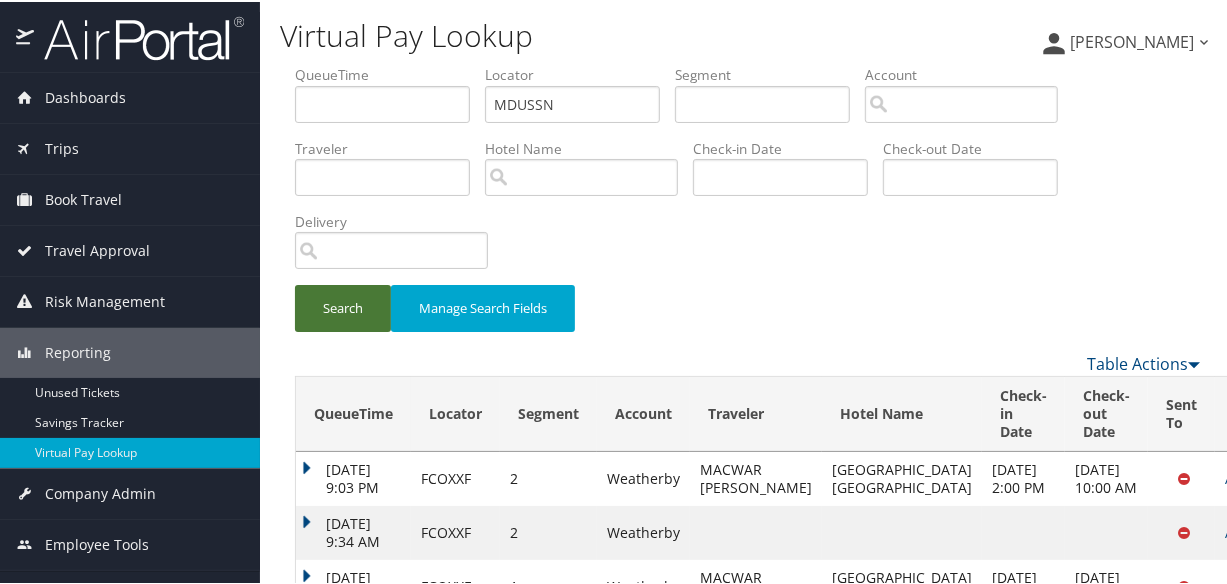 click on "Search" at bounding box center (343, 306) 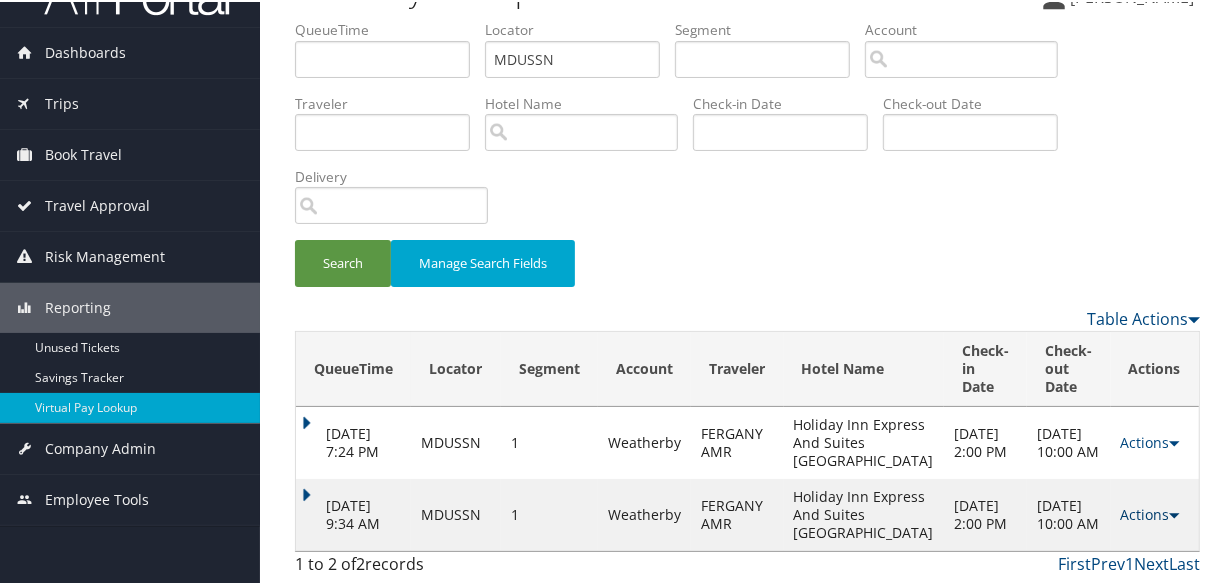 click on "Actions" at bounding box center [1150, 512] 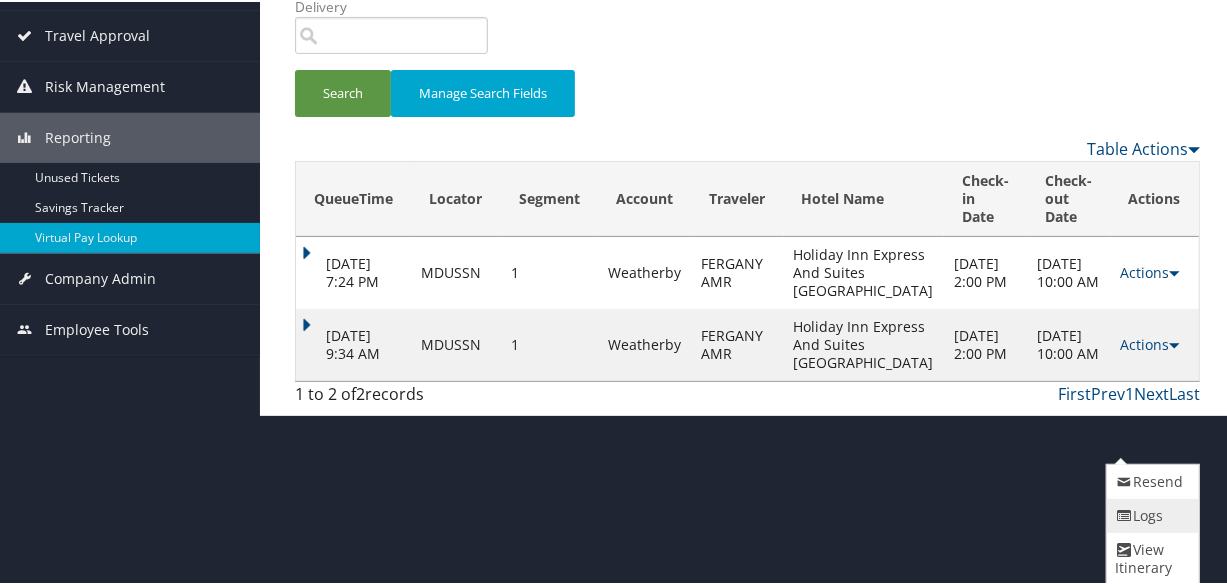 click at bounding box center (1124, 514) 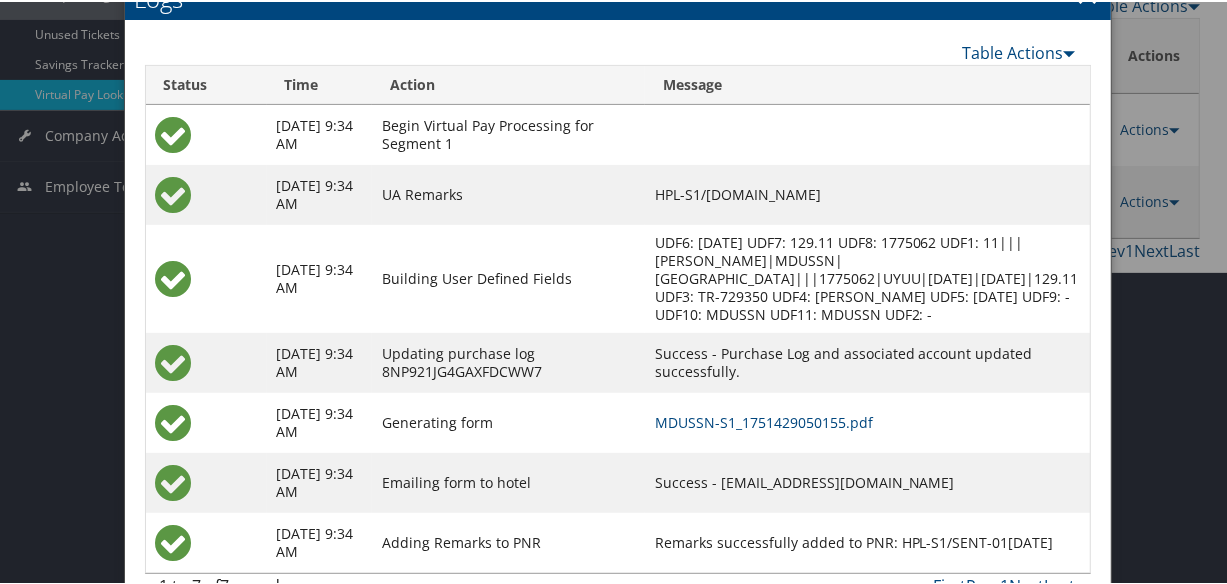 scroll, scrollTop: 419, scrollLeft: 0, axis: vertical 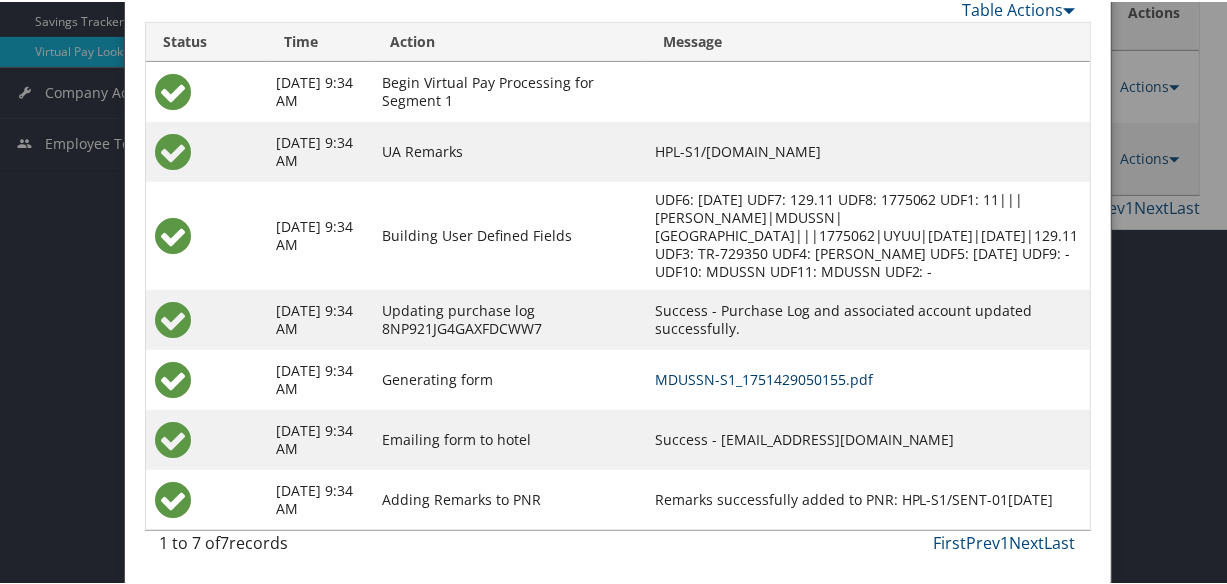 click on "MDUSSN-S1_1751429050155.pdf" at bounding box center [764, 377] 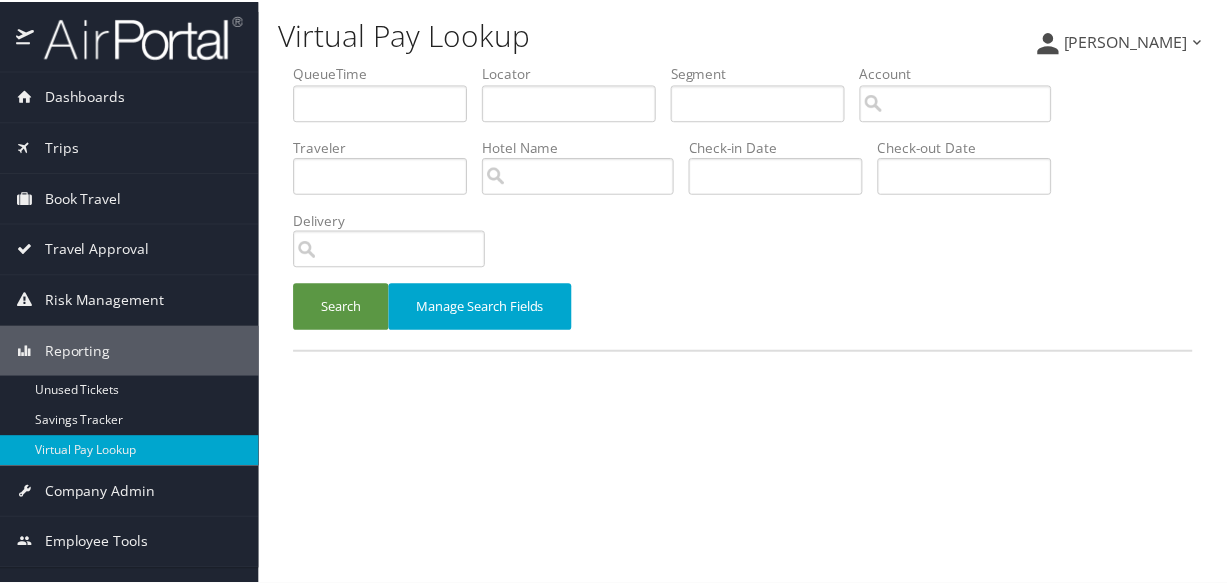 scroll, scrollTop: 0, scrollLeft: 0, axis: both 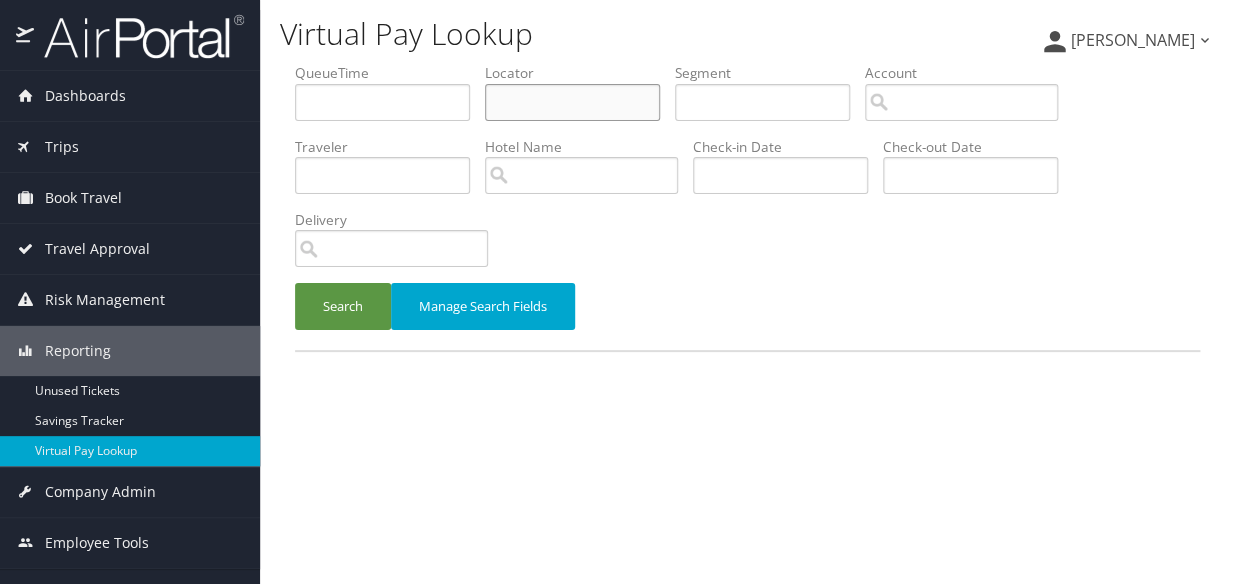 click at bounding box center (572, 102) 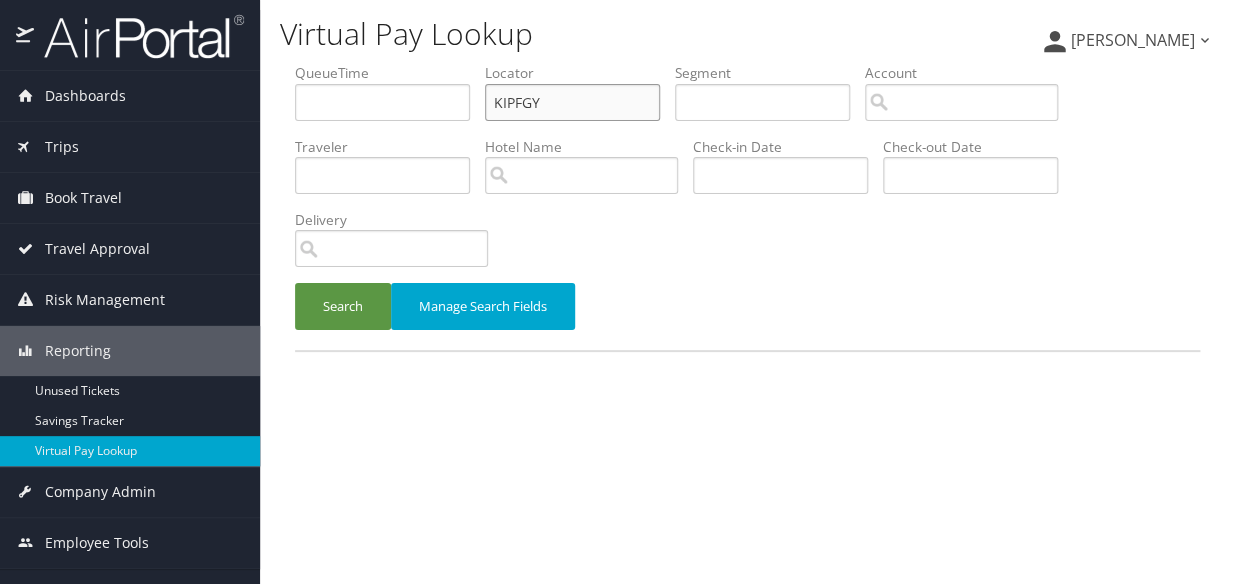 click on "KIPFGY" at bounding box center (572, 102) 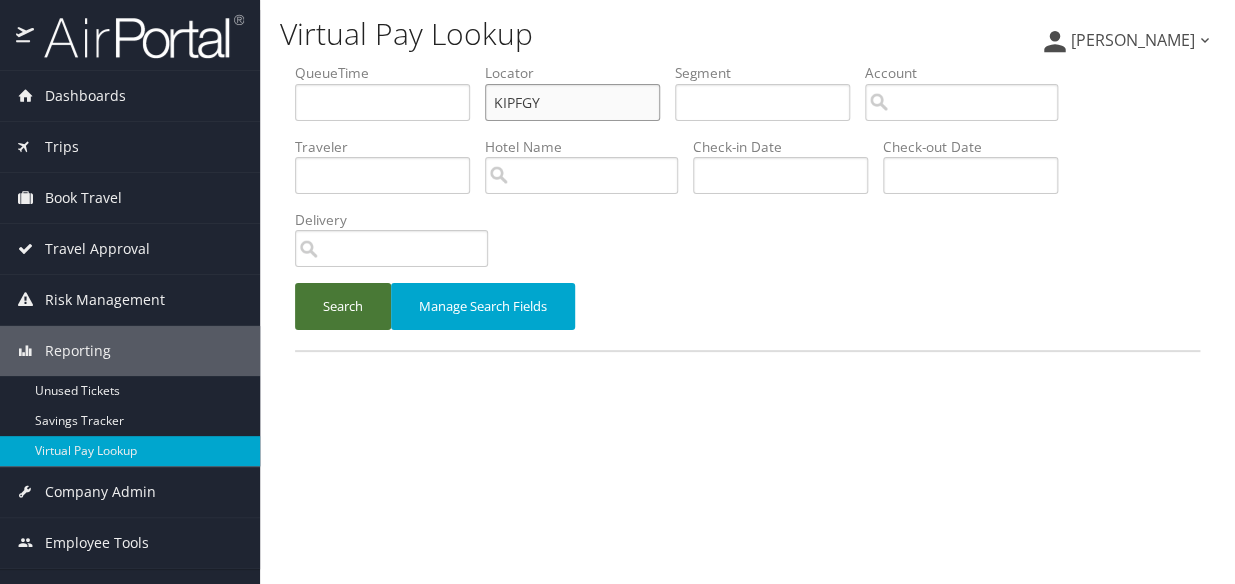 type on "KIPFGY" 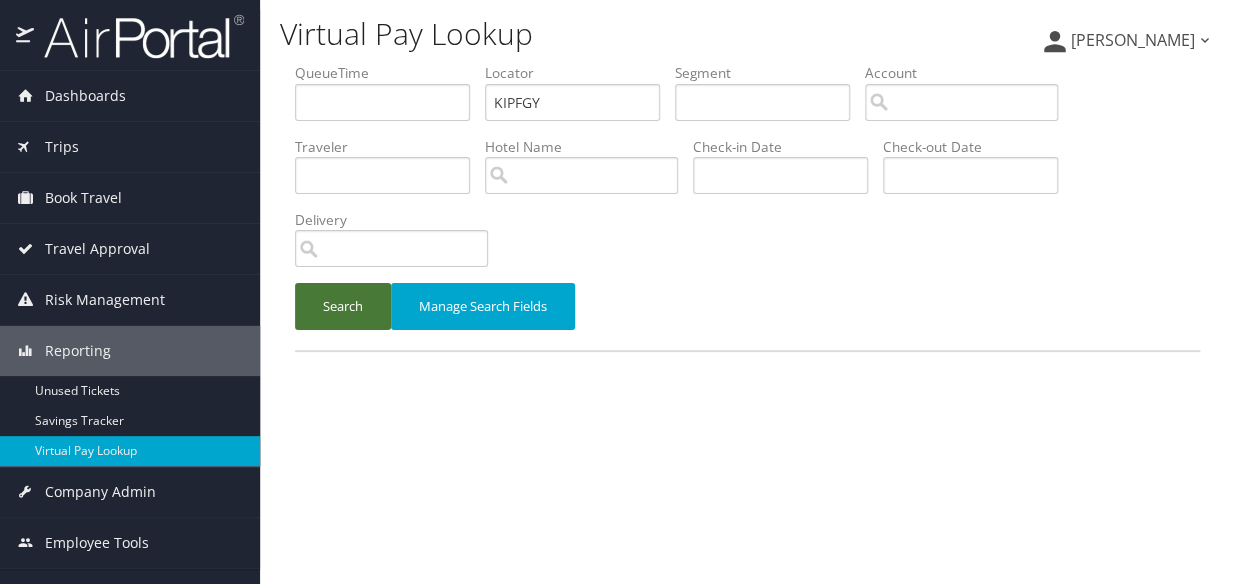 click on "Search" at bounding box center [343, 306] 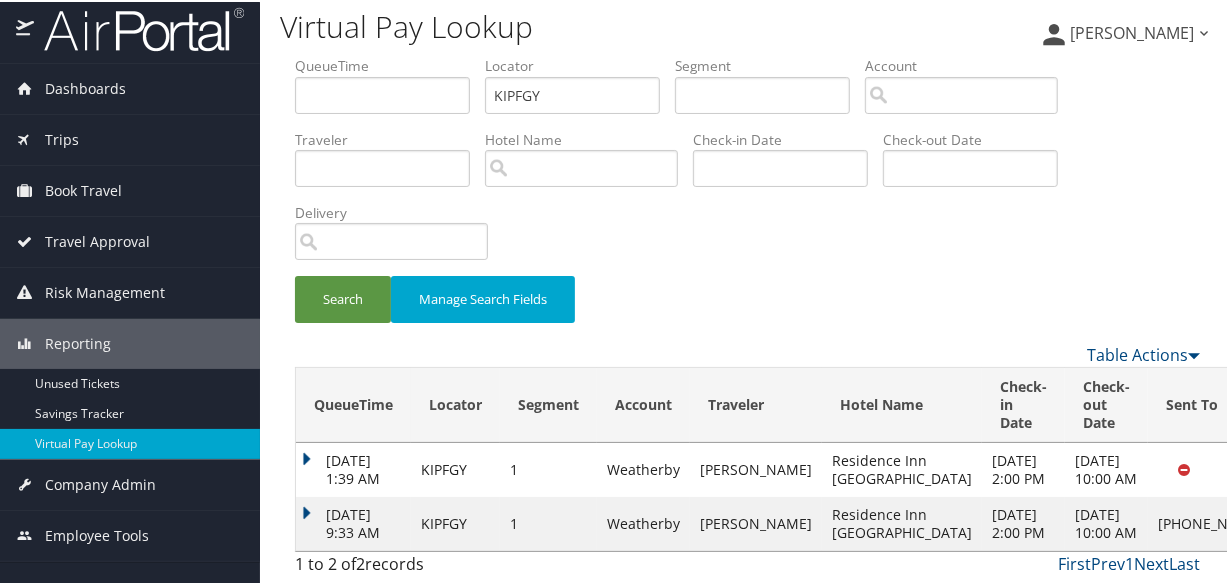 click on "Actions" at bounding box center (1331, 521) 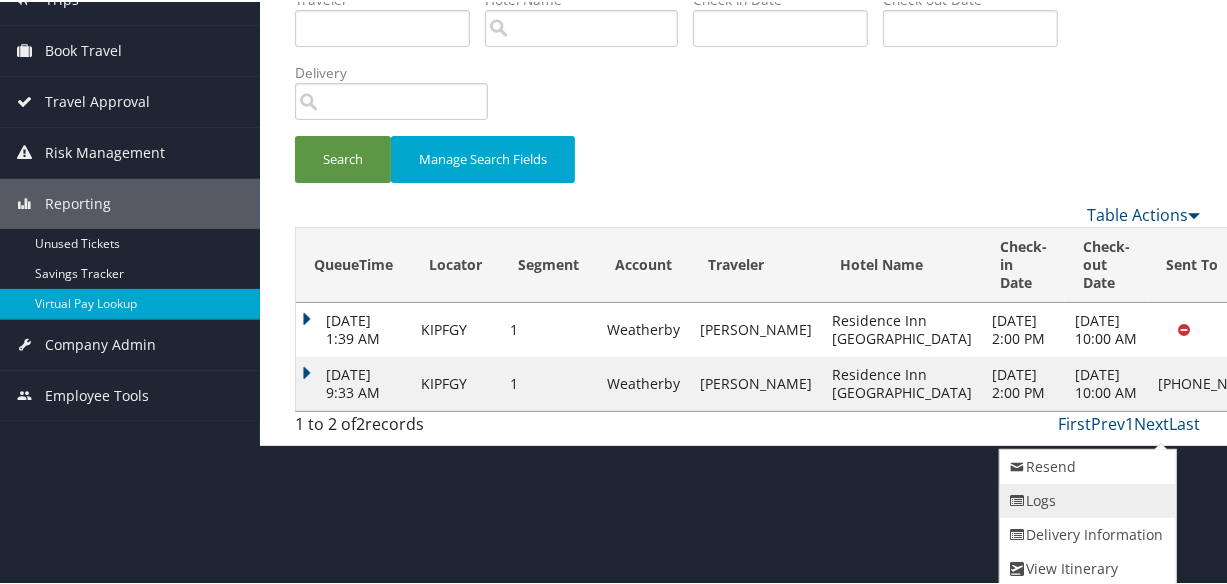 click on "Logs" at bounding box center [1085, 499] 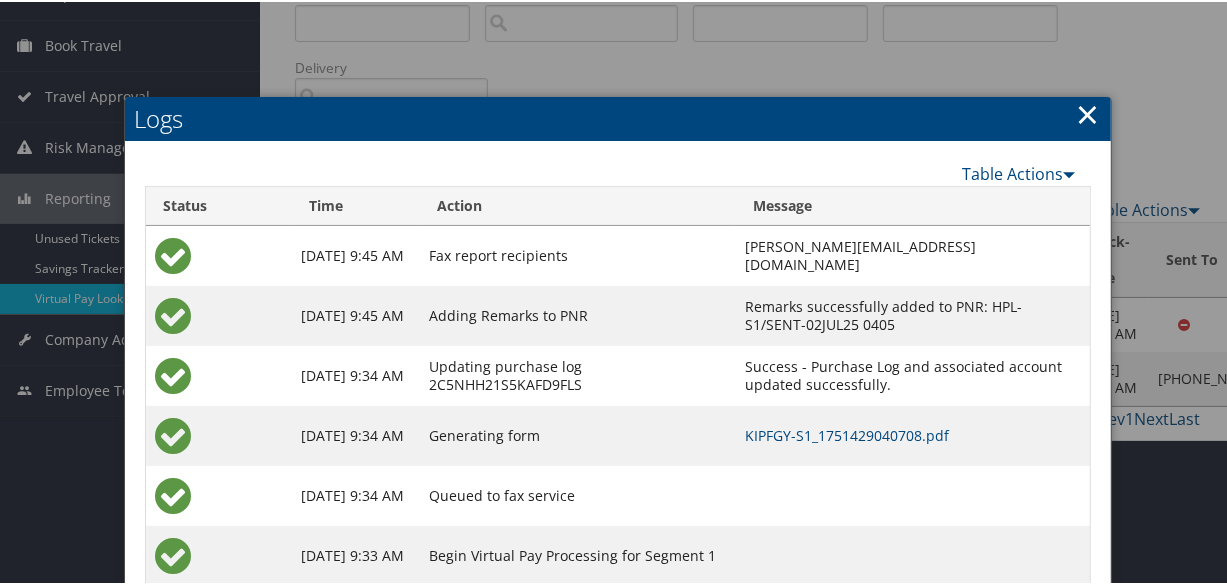 scroll, scrollTop: 377, scrollLeft: 0, axis: vertical 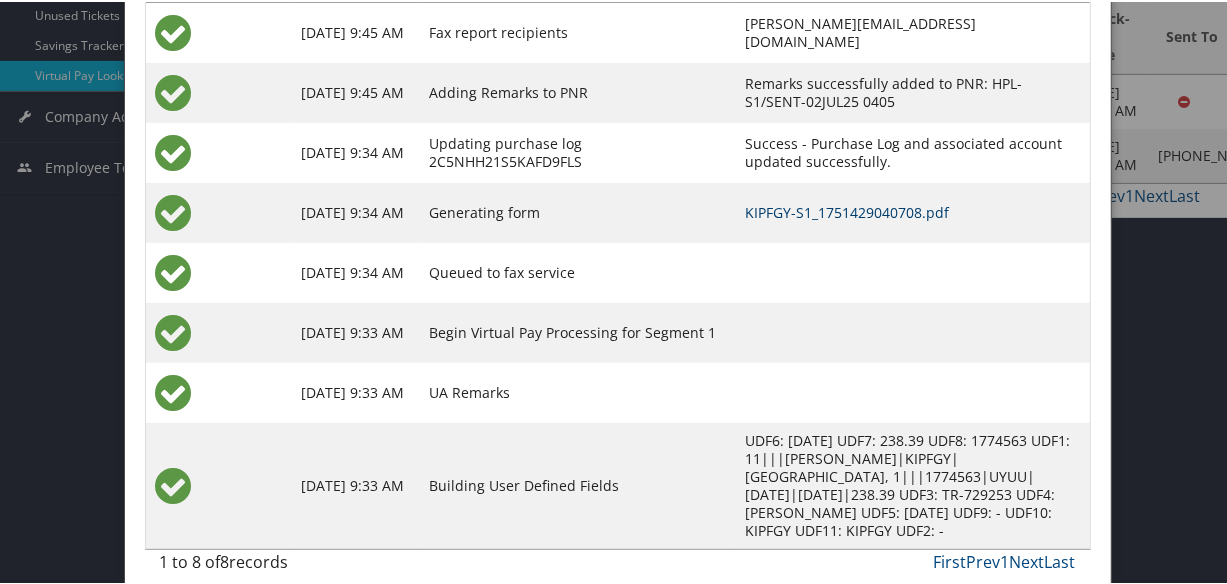 click on "KIPFGY-S1_1751429040708.pdf" at bounding box center (847, 210) 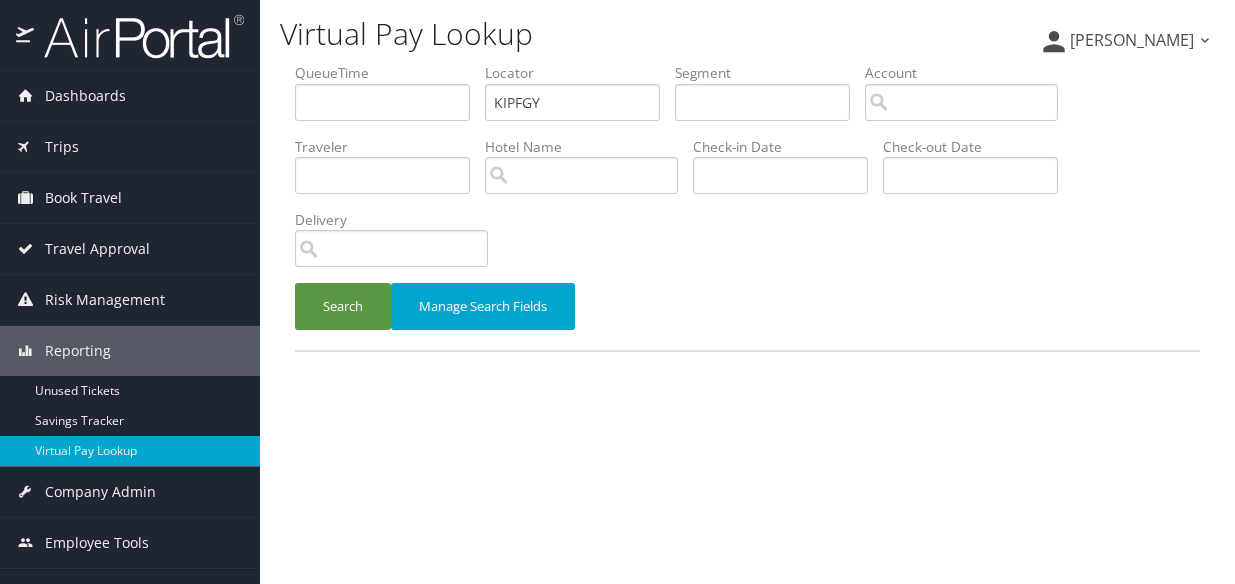 click on "Search" at bounding box center [343, 306] 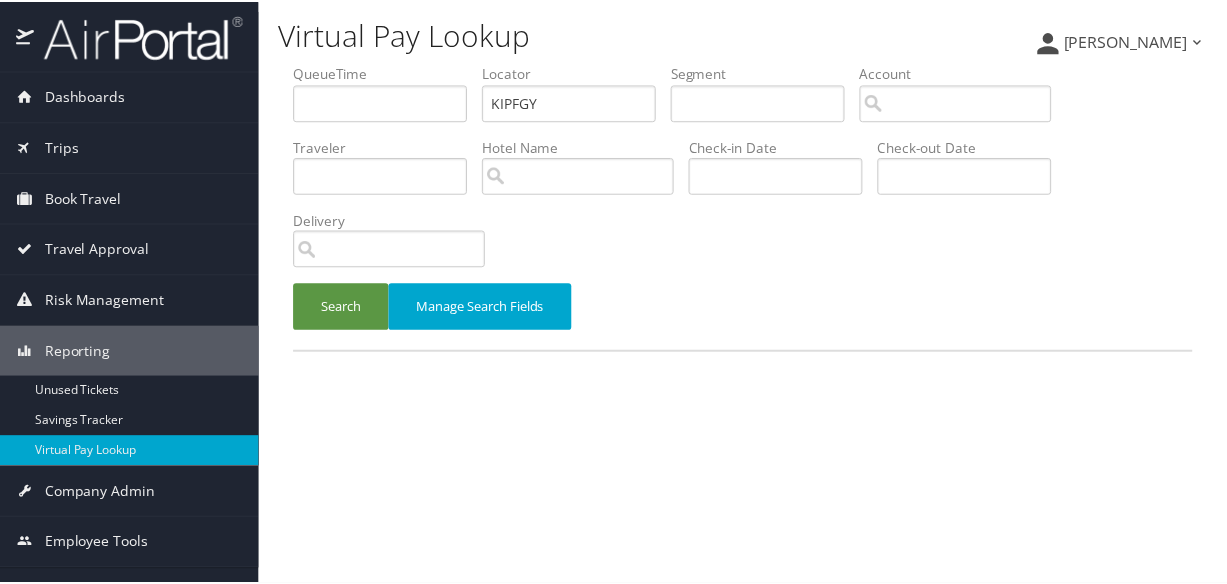 scroll, scrollTop: 0, scrollLeft: 0, axis: both 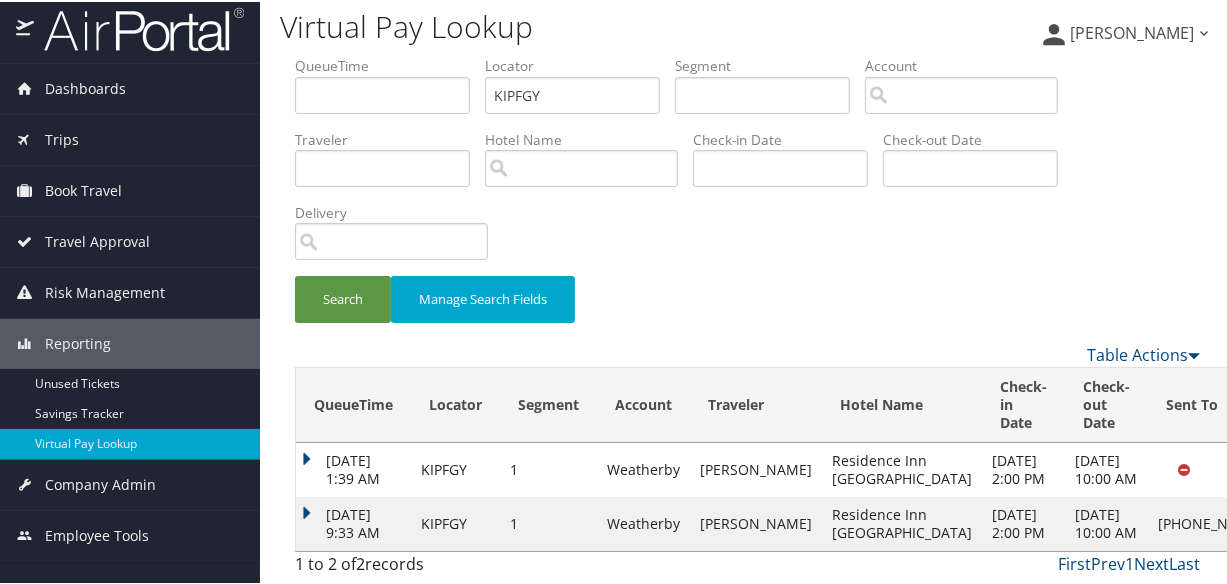click on "Actions" at bounding box center (1331, 521) 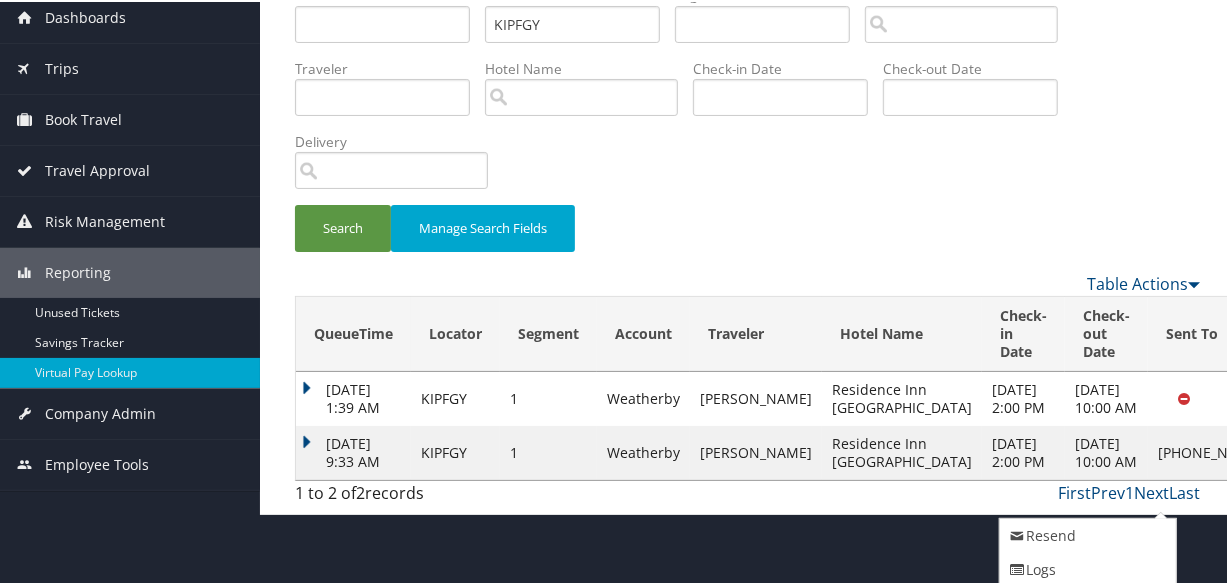 scroll, scrollTop: 149, scrollLeft: 0, axis: vertical 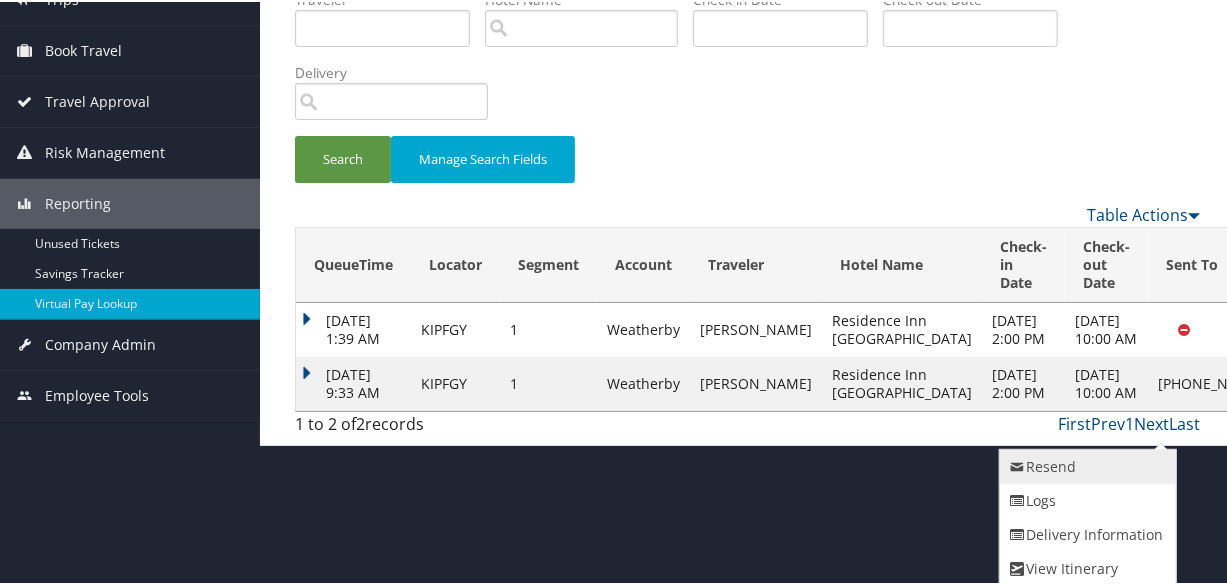 click on "Resend" at bounding box center (1085, 465) 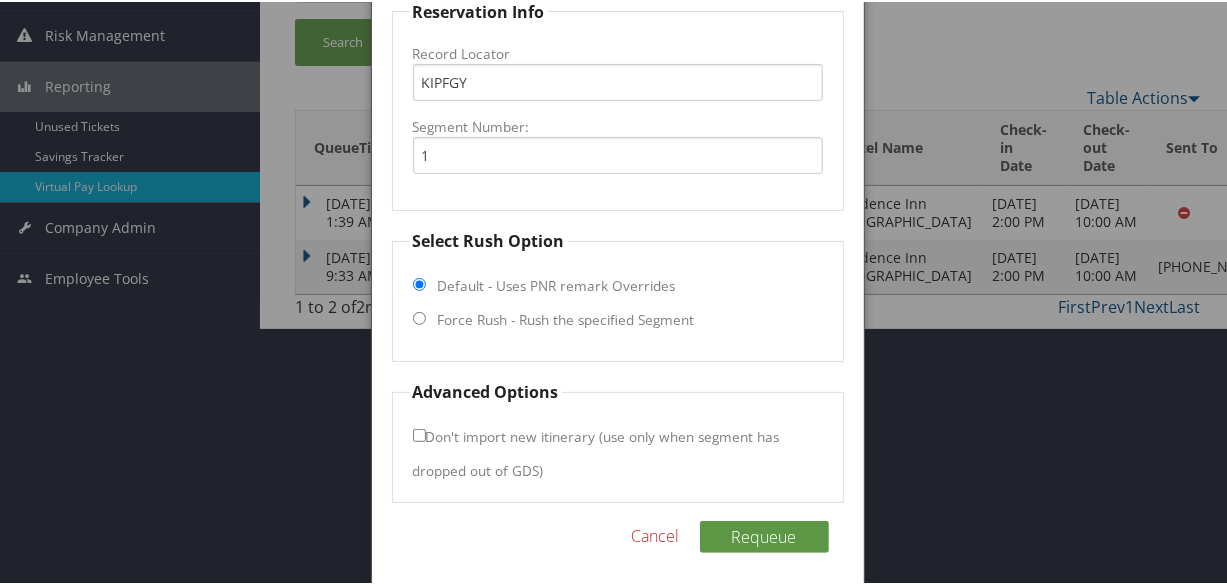 click on "Force Rush - Rush the specified Segment" at bounding box center (566, 318) 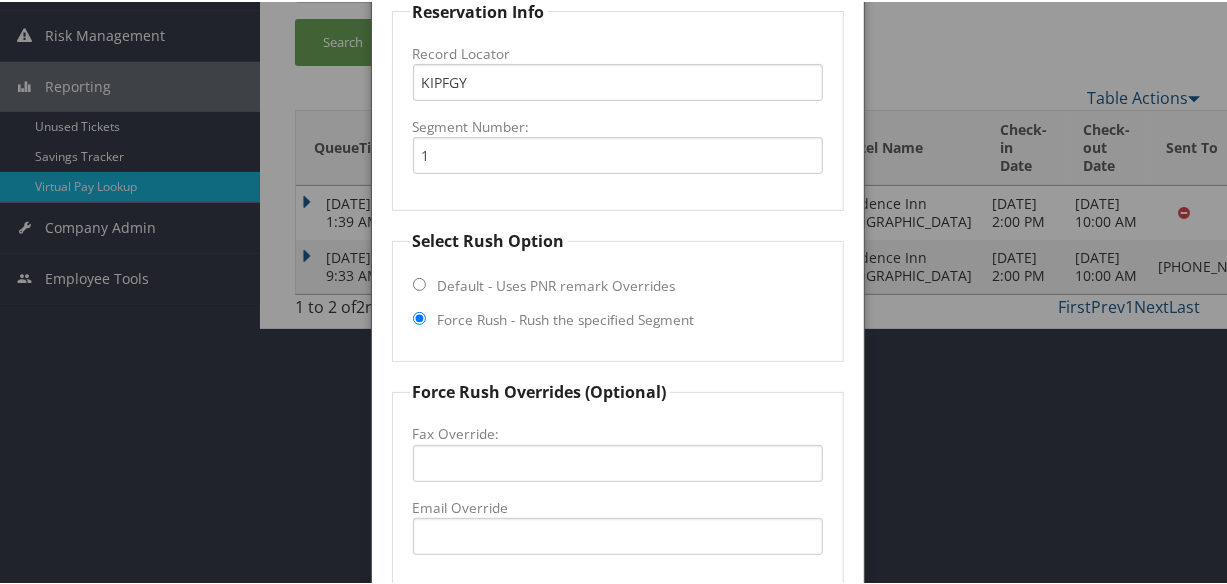 scroll, scrollTop: 504, scrollLeft: 0, axis: vertical 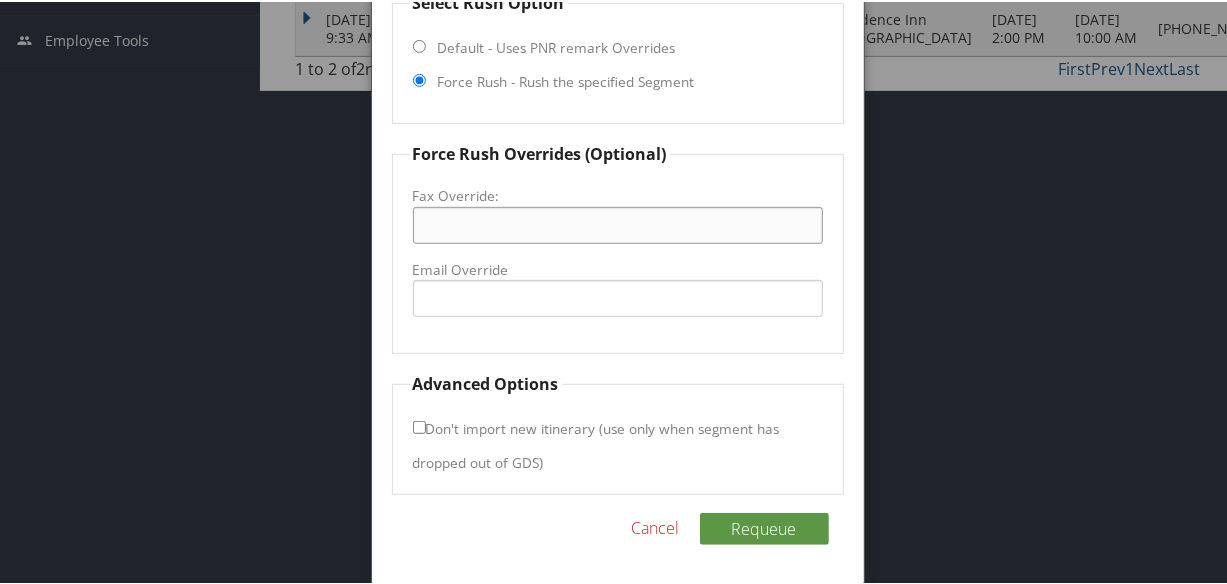 click on "Fax Override:" at bounding box center [618, 223] 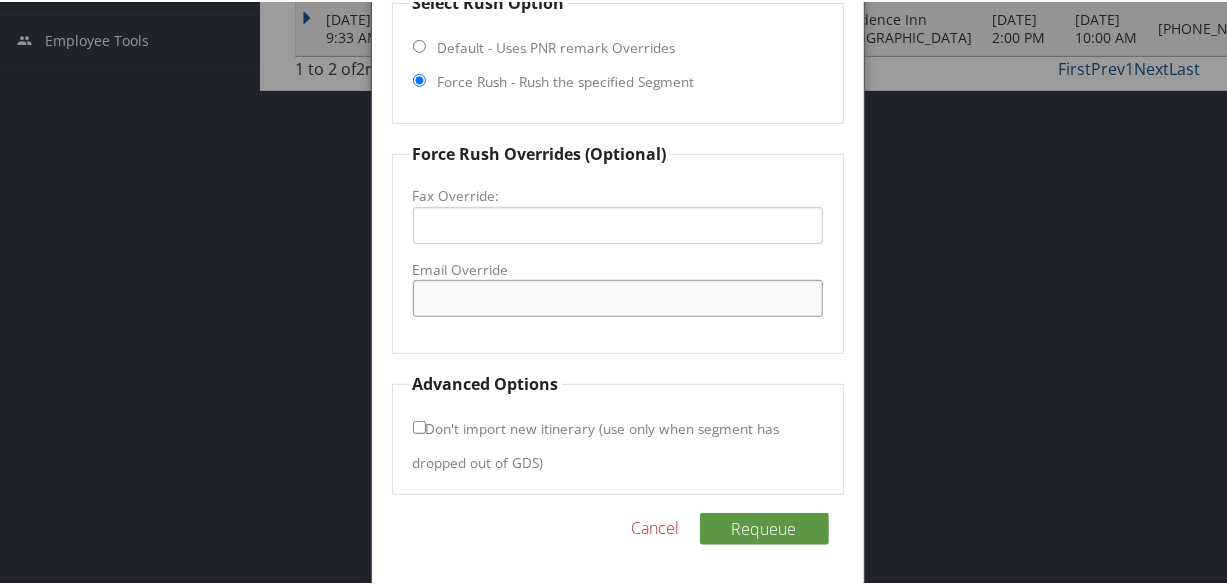 click on "Email Override" at bounding box center [618, 296] 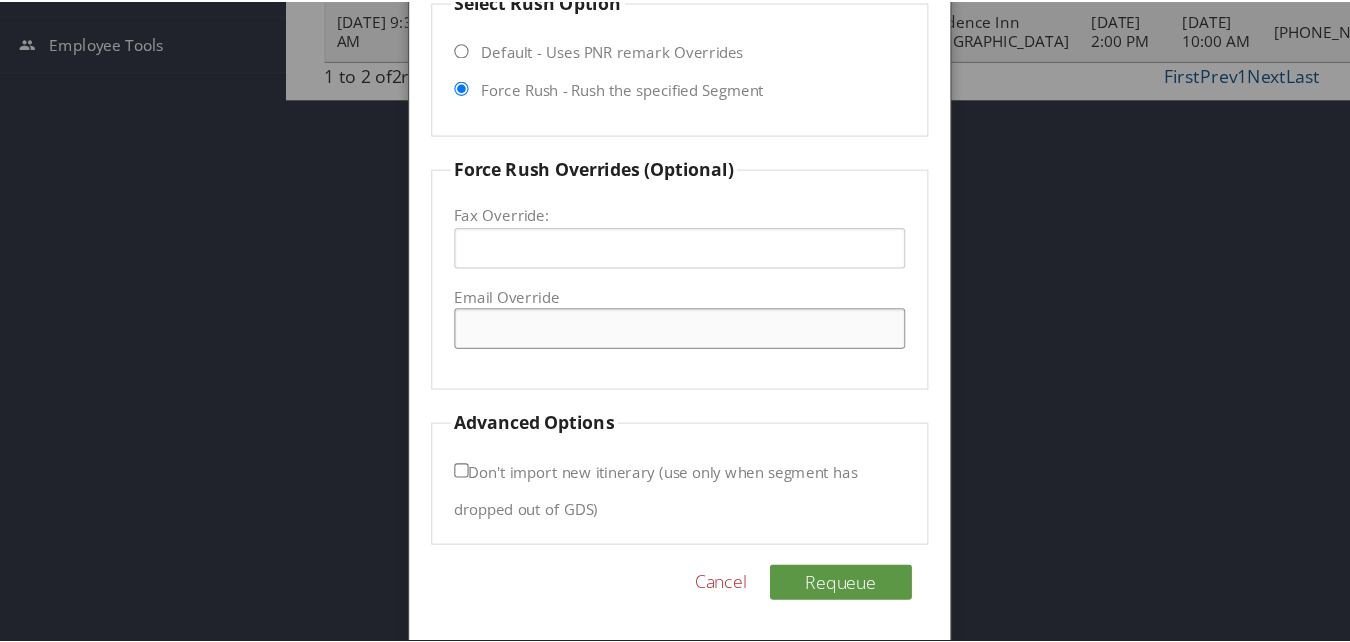 scroll, scrollTop: 446, scrollLeft: 0, axis: vertical 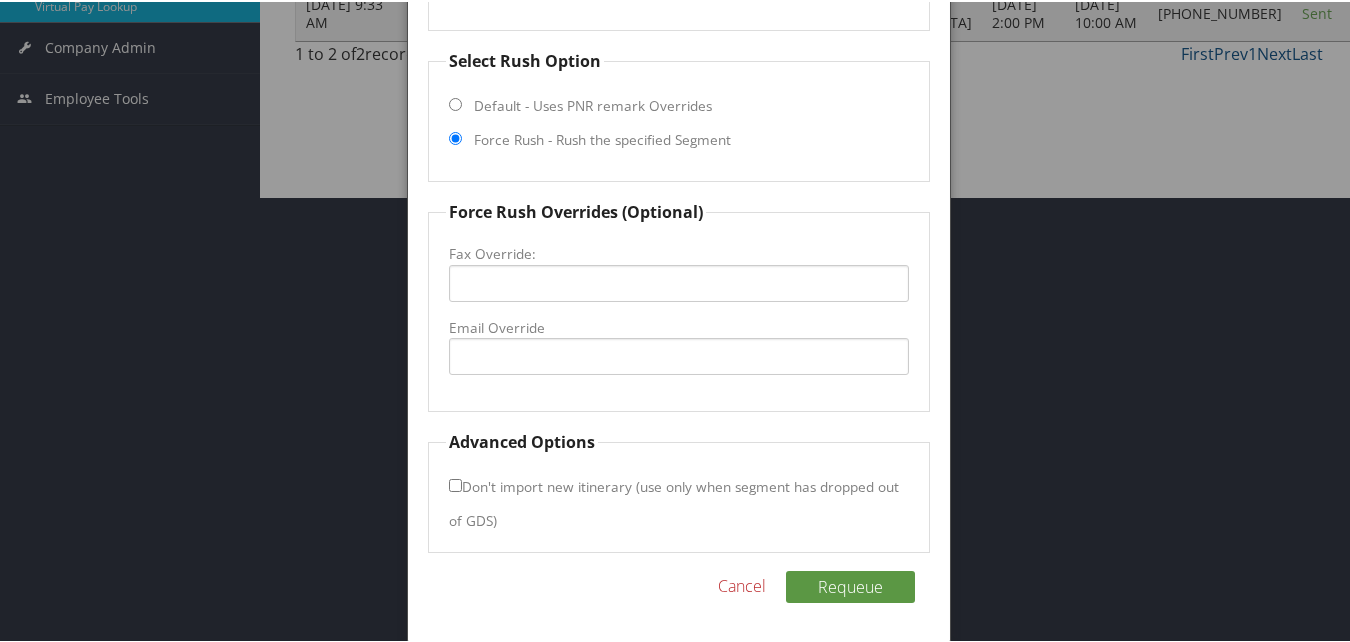click on "Cancel" at bounding box center (742, 584) 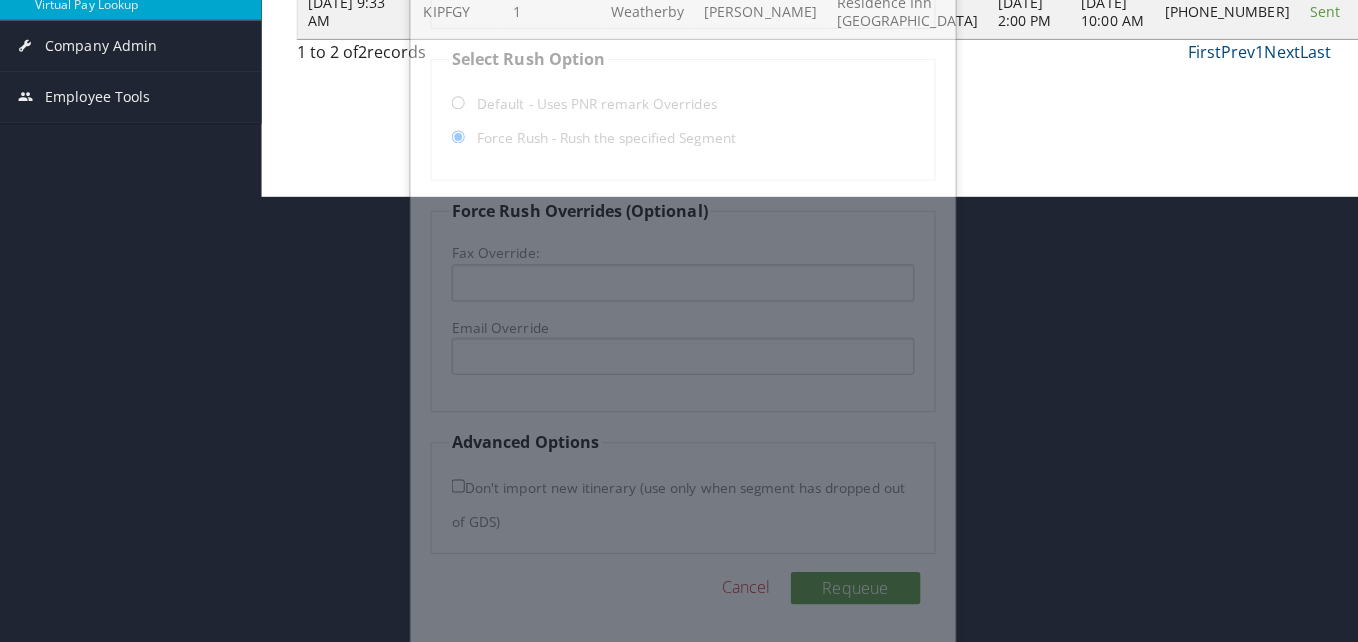 scroll, scrollTop: 0, scrollLeft: 0, axis: both 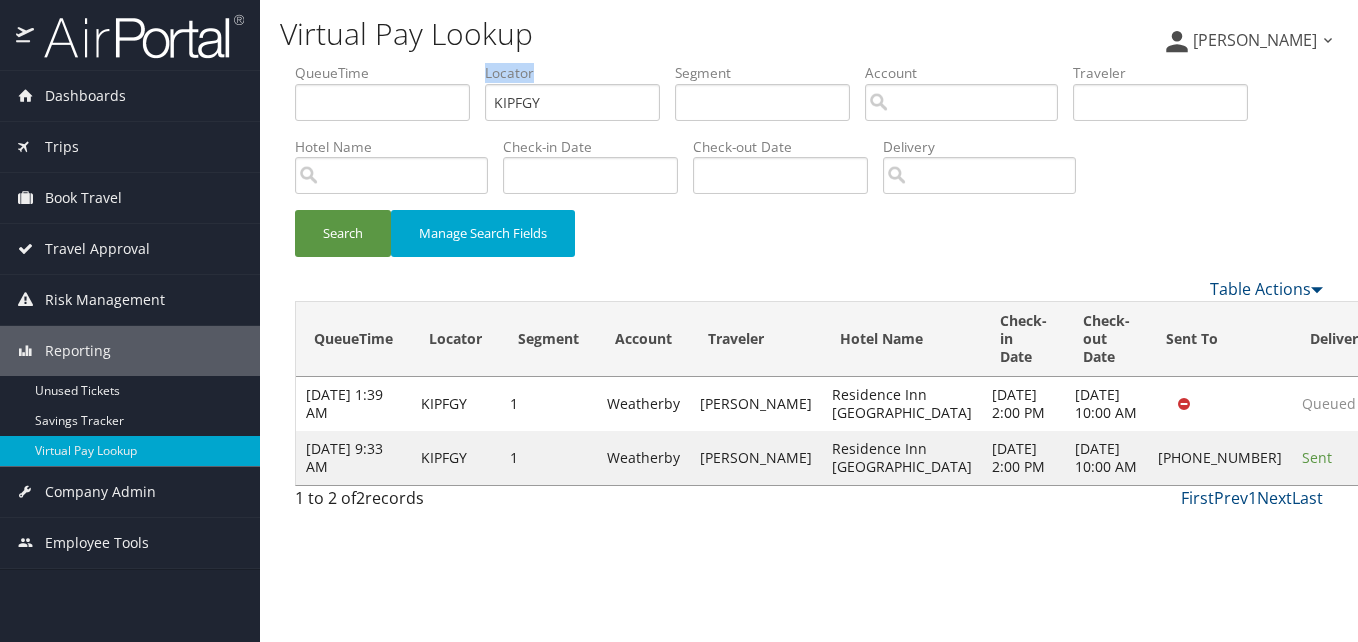 drag, startPoint x: 593, startPoint y: 73, endPoint x: 546, endPoint y: 97, distance: 52.773098 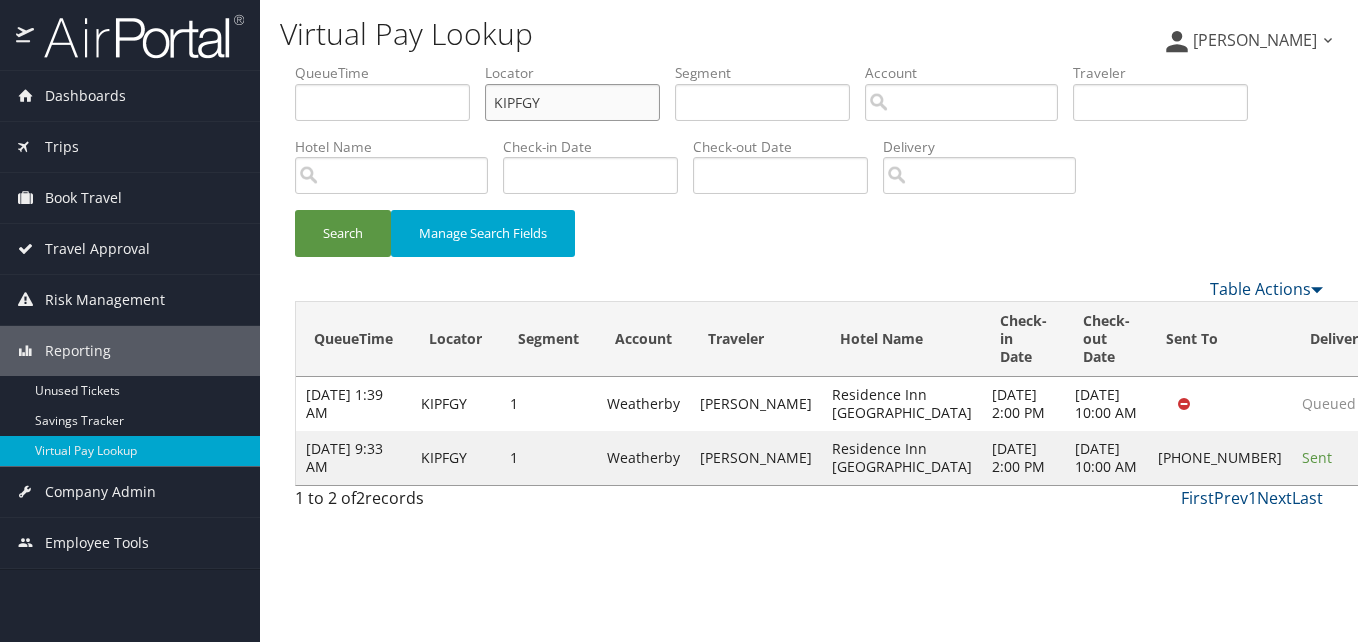 drag, startPoint x: 571, startPoint y: 100, endPoint x: 356, endPoint y: 105, distance: 215.05814 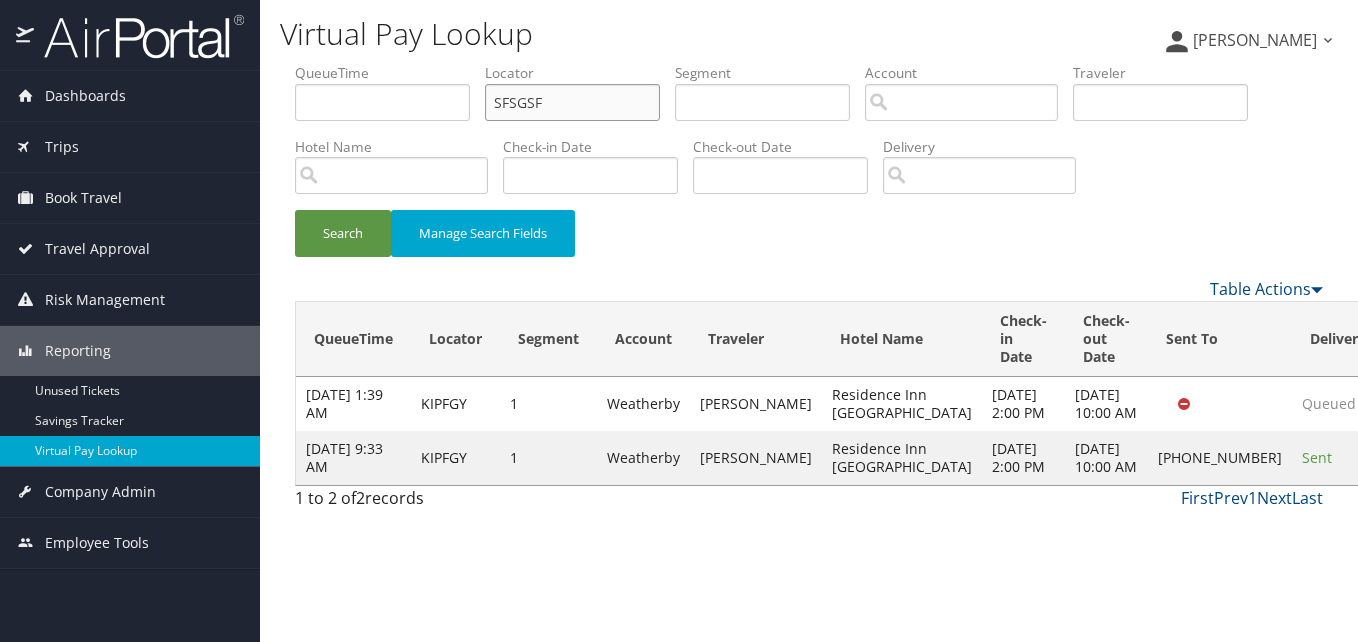 click on "SFSGSF" at bounding box center [572, 102] 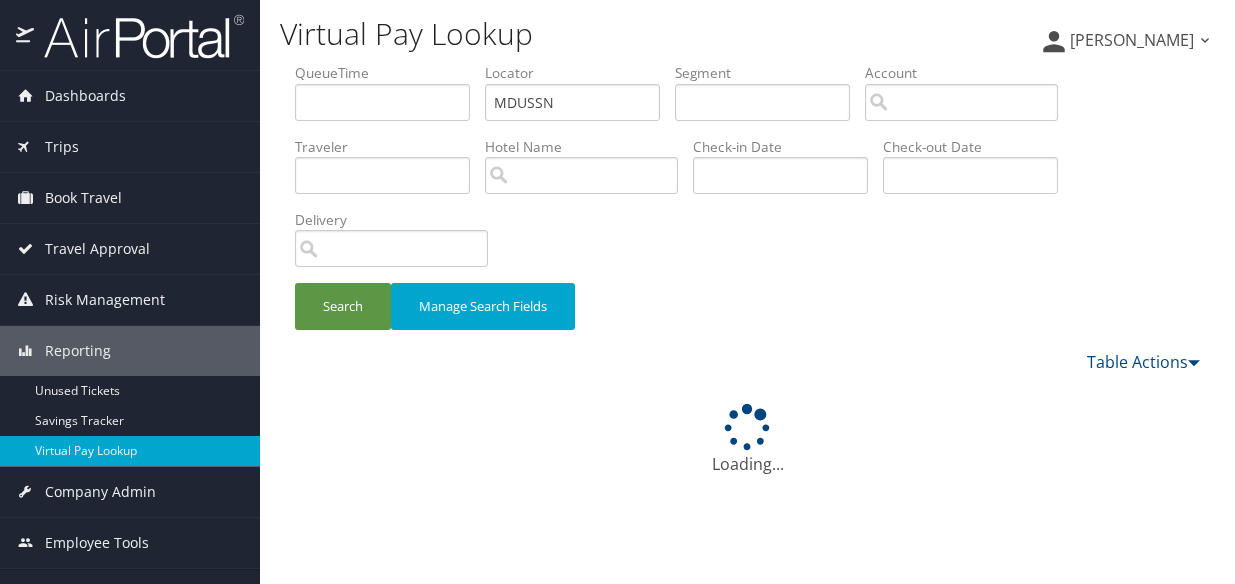 scroll, scrollTop: 0, scrollLeft: 0, axis: both 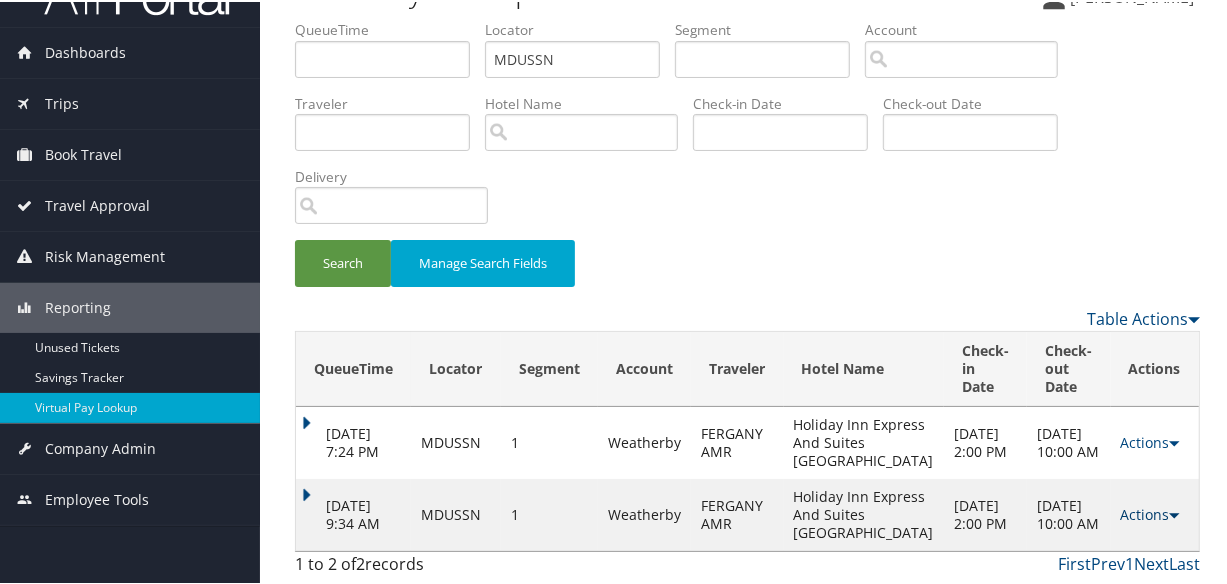 click on "Actions" at bounding box center (1150, 512) 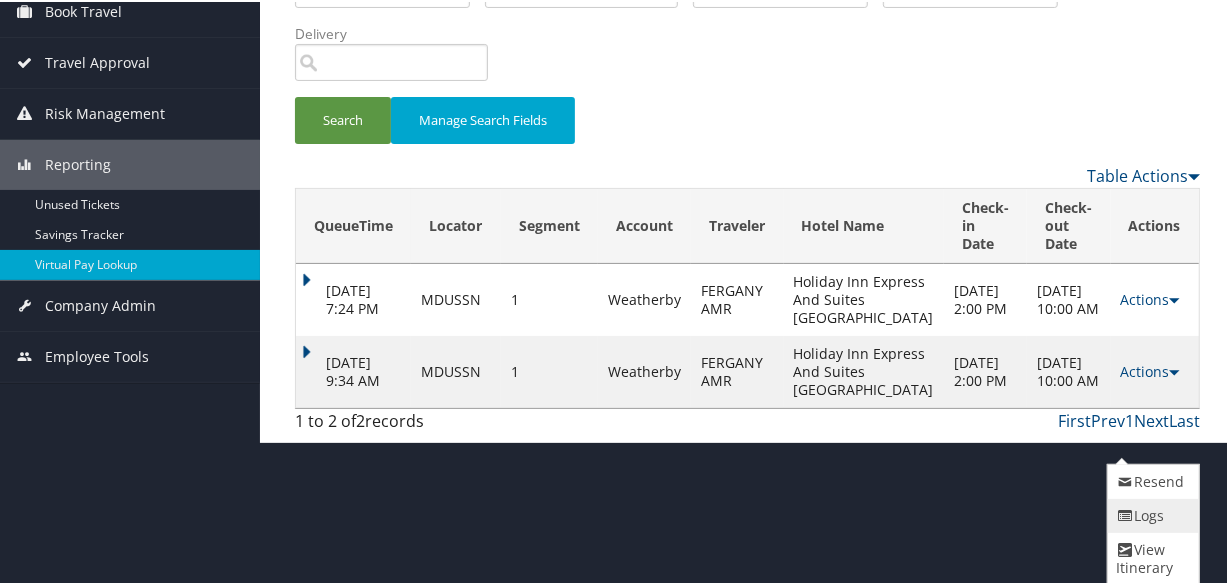 click at bounding box center (1125, 514) 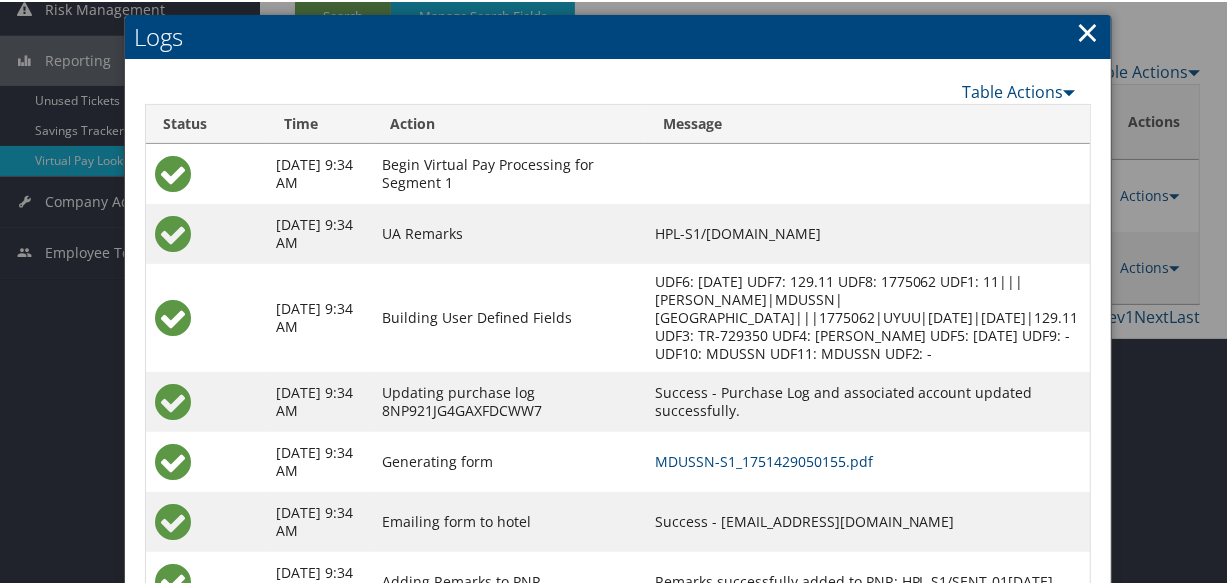 scroll, scrollTop: 119, scrollLeft: 0, axis: vertical 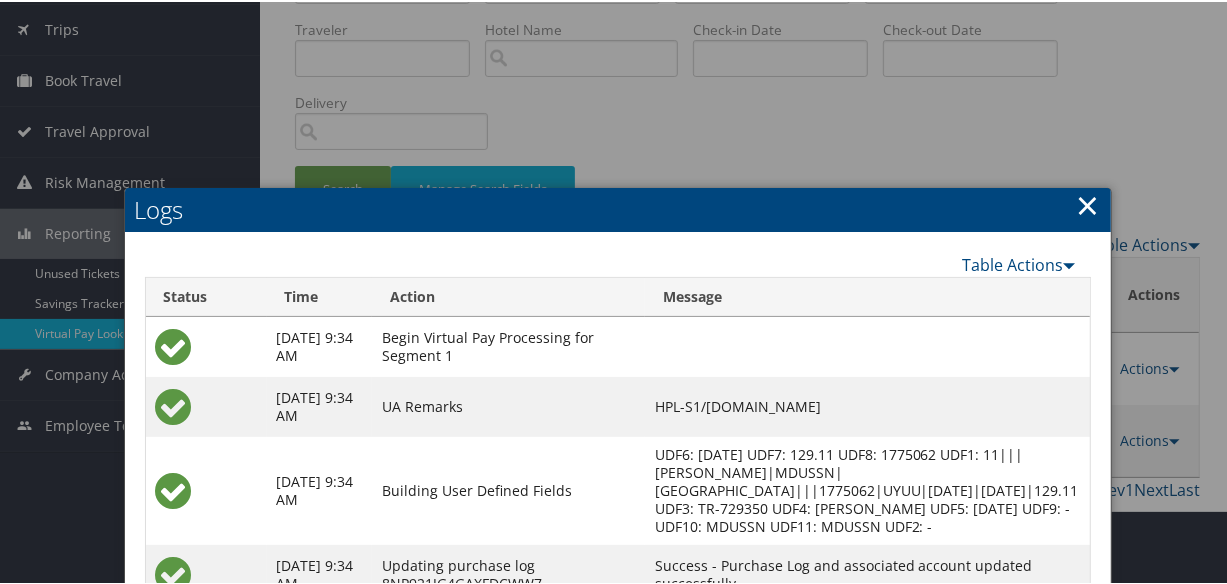 click on "Logs" at bounding box center [618, 208] 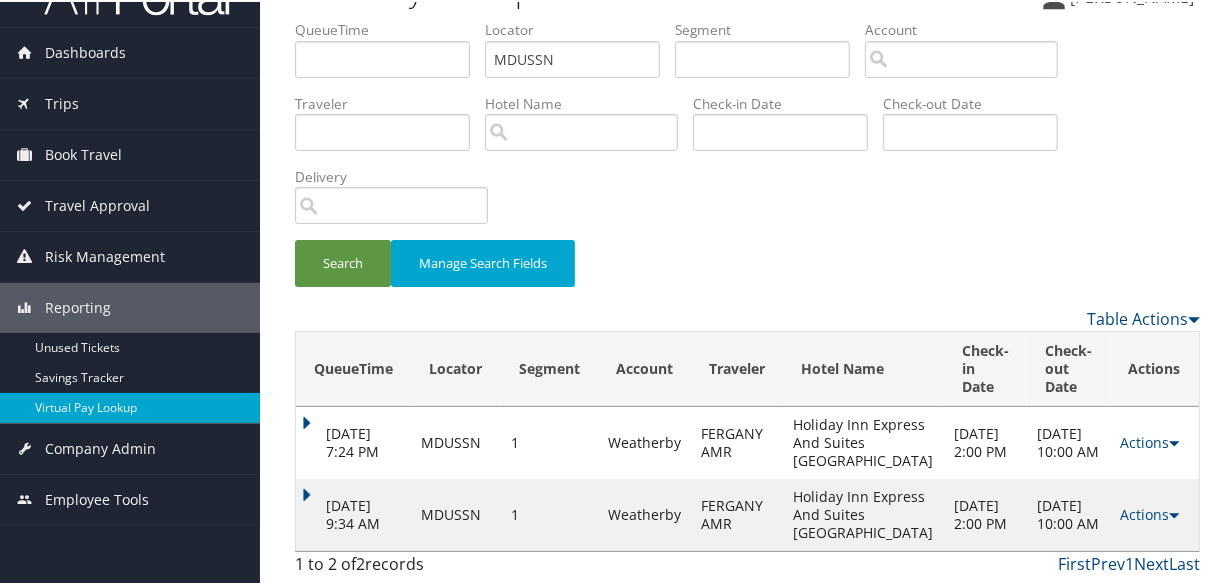 scroll, scrollTop: 152, scrollLeft: 0, axis: vertical 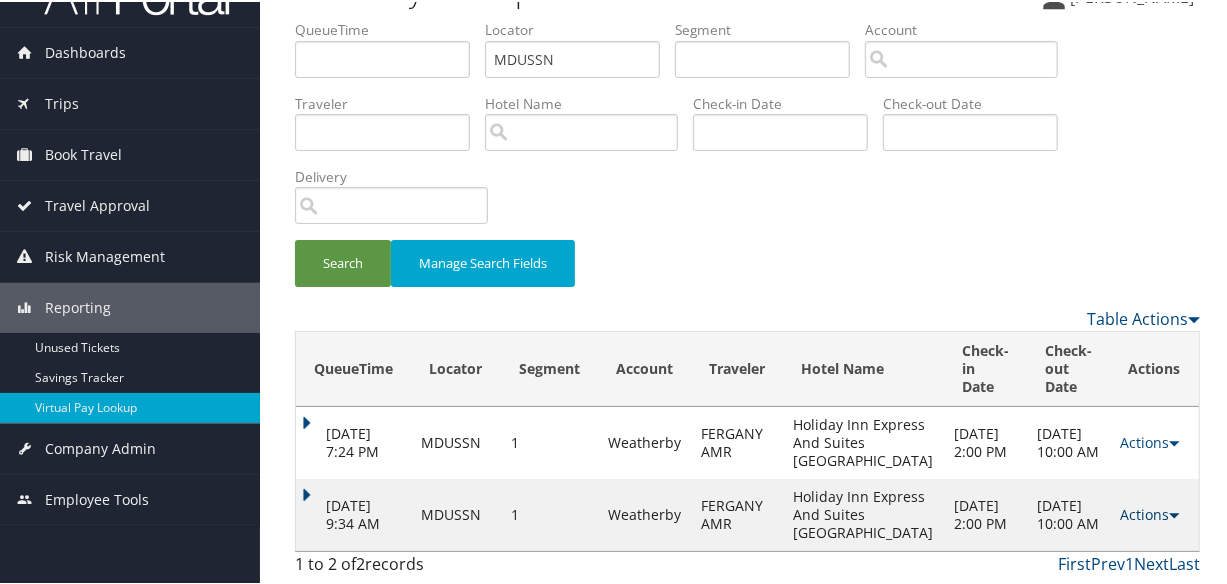 click on "Actions" at bounding box center [1150, 512] 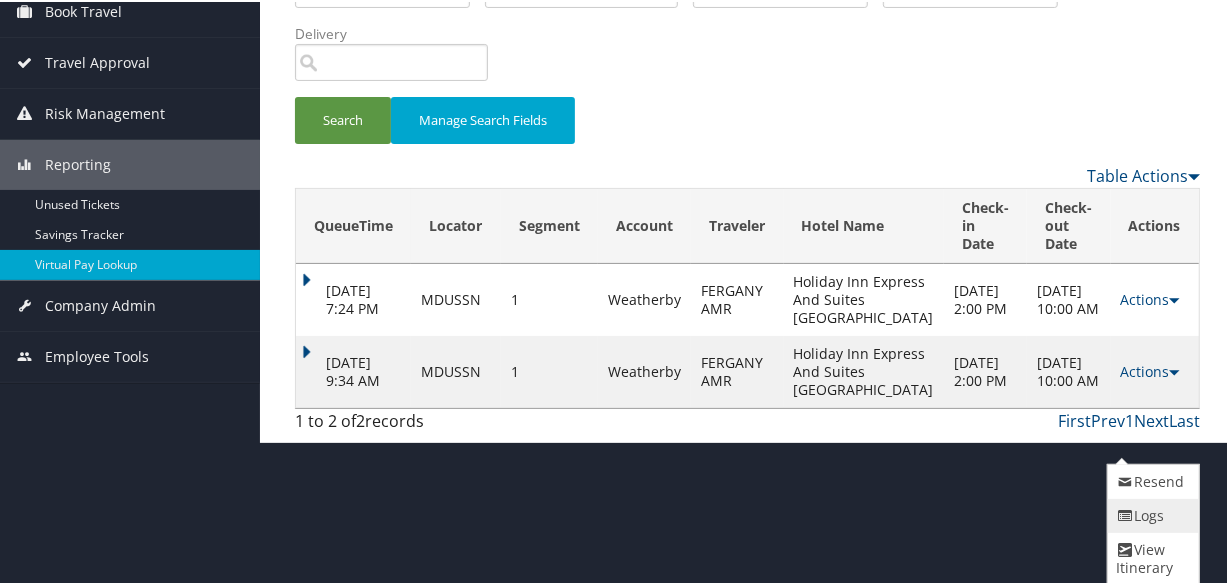 click on "Logs" at bounding box center [1151, 514] 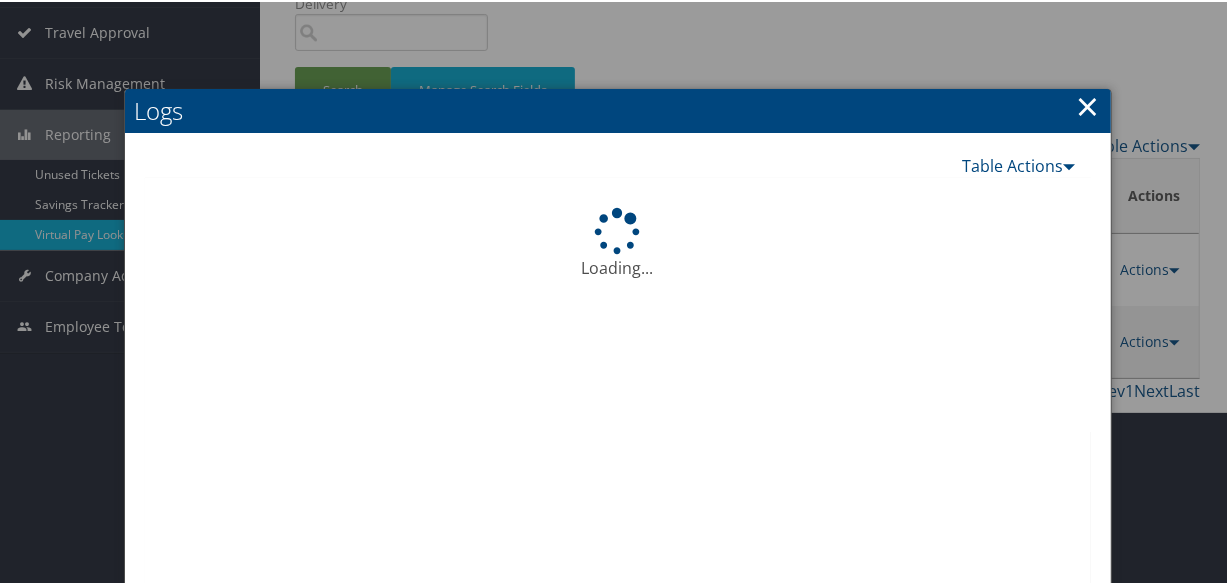 scroll, scrollTop: 391, scrollLeft: 0, axis: vertical 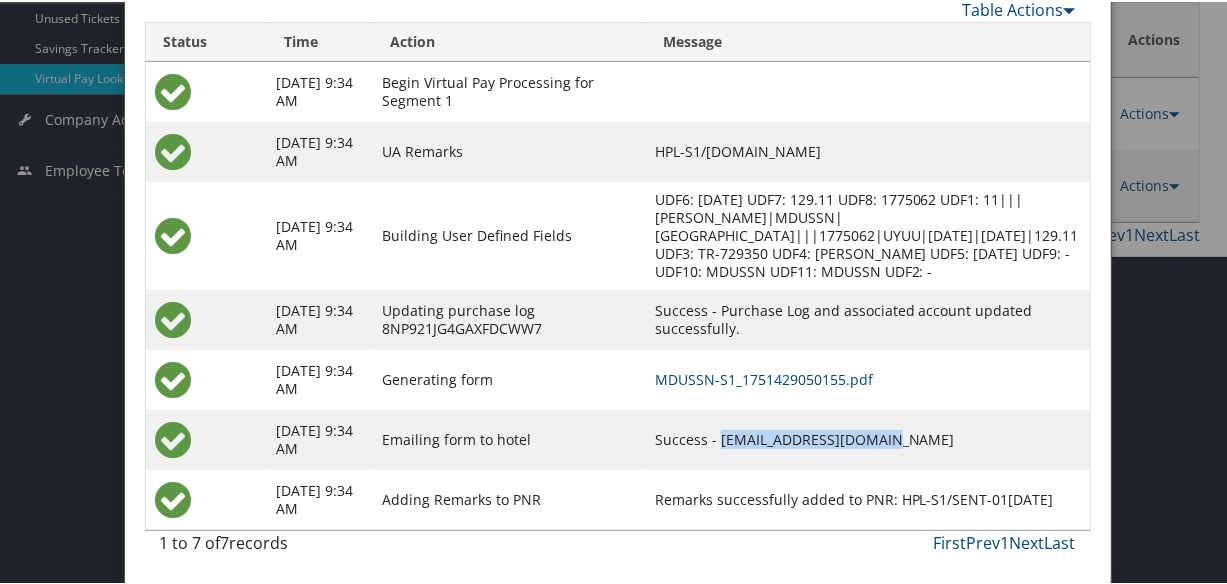 drag, startPoint x: 762, startPoint y: 434, endPoint x: 953, endPoint y: 429, distance: 191.06543 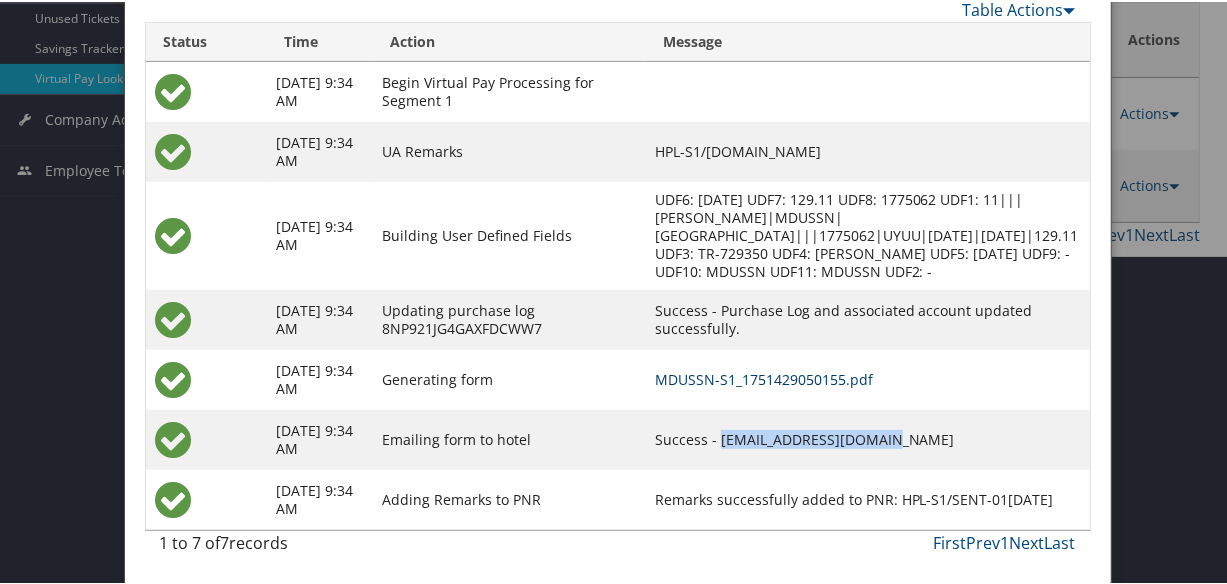 drag, startPoint x: 953, startPoint y: 429, endPoint x: 841, endPoint y: 375, distance: 124.33825 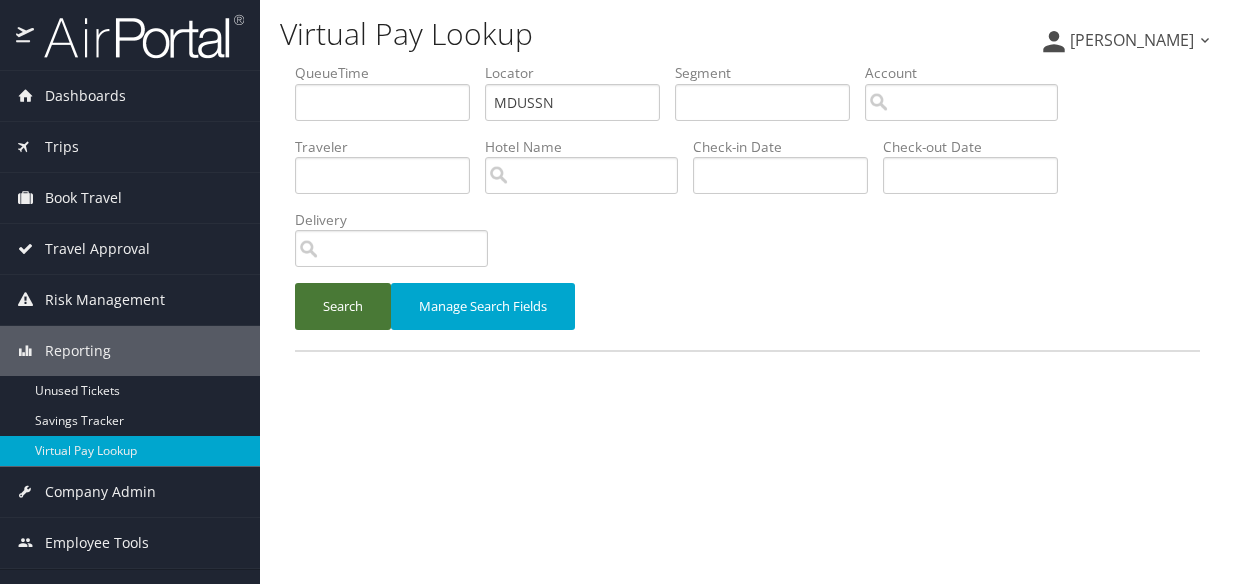 scroll, scrollTop: 0, scrollLeft: 0, axis: both 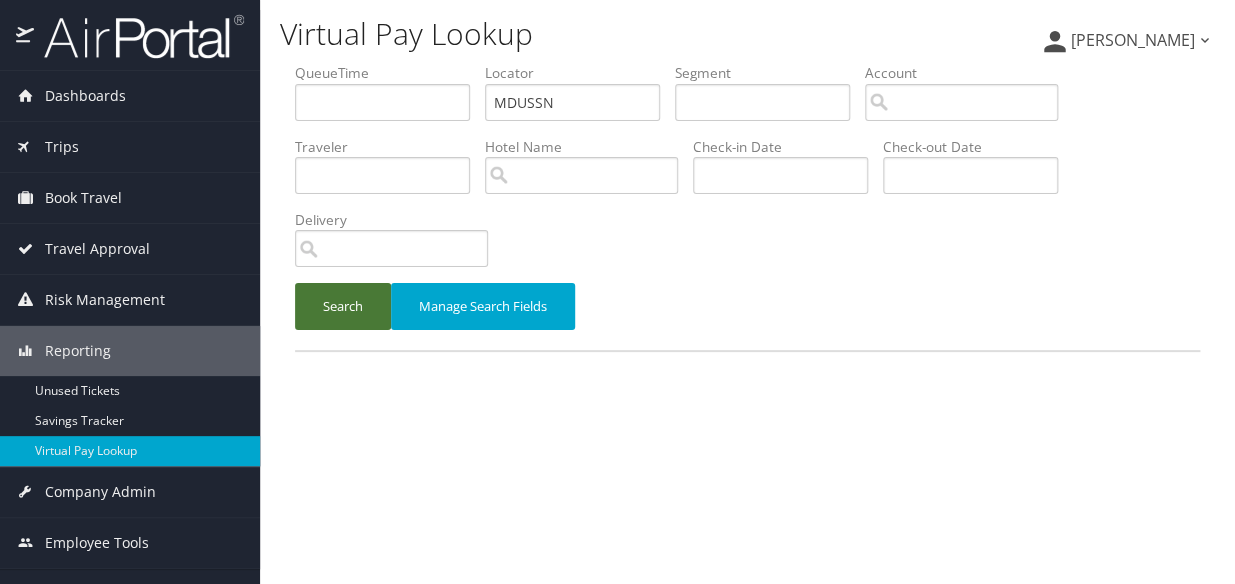 click on "Search" at bounding box center [343, 306] 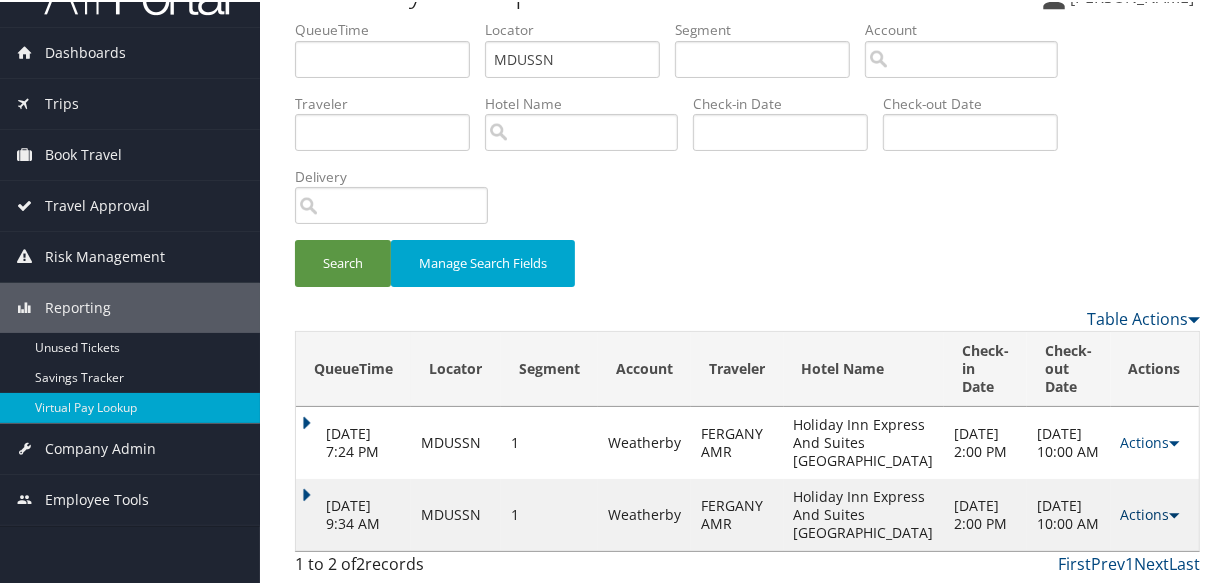 click on "Actions" at bounding box center [1150, 512] 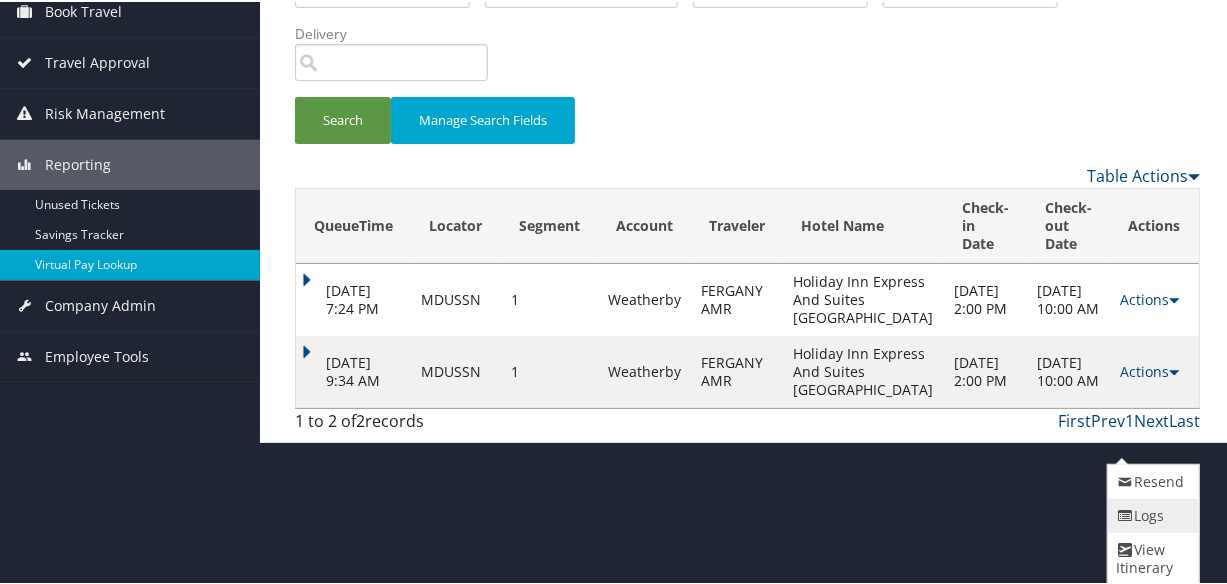 click on "Logs" at bounding box center [1151, 514] 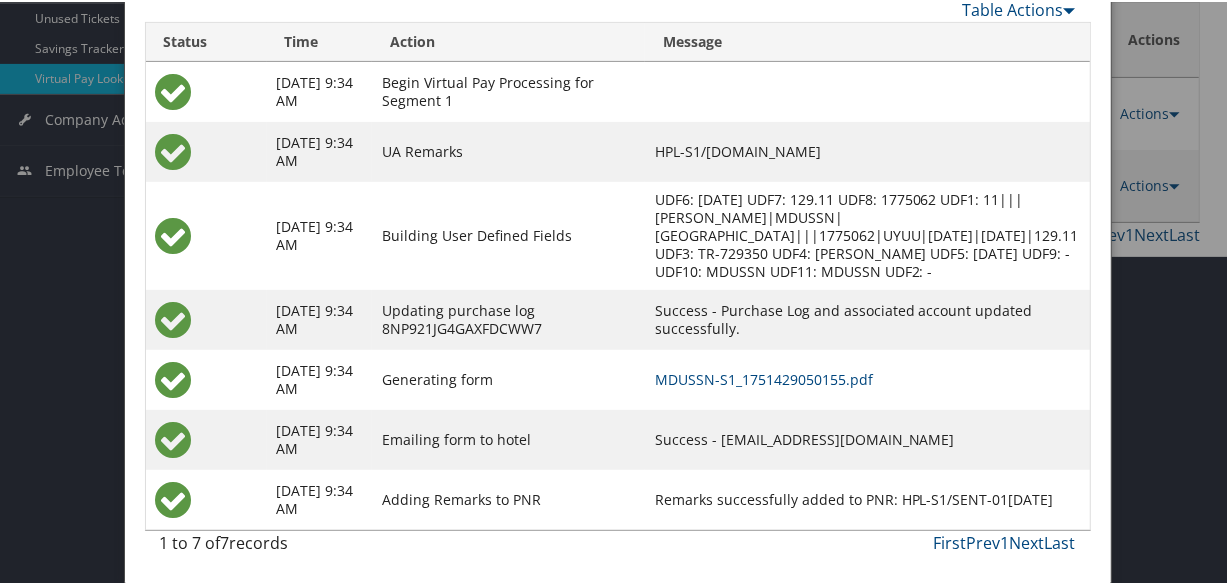 scroll, scrollTop: 0, scrollLeft: 0, axis: both 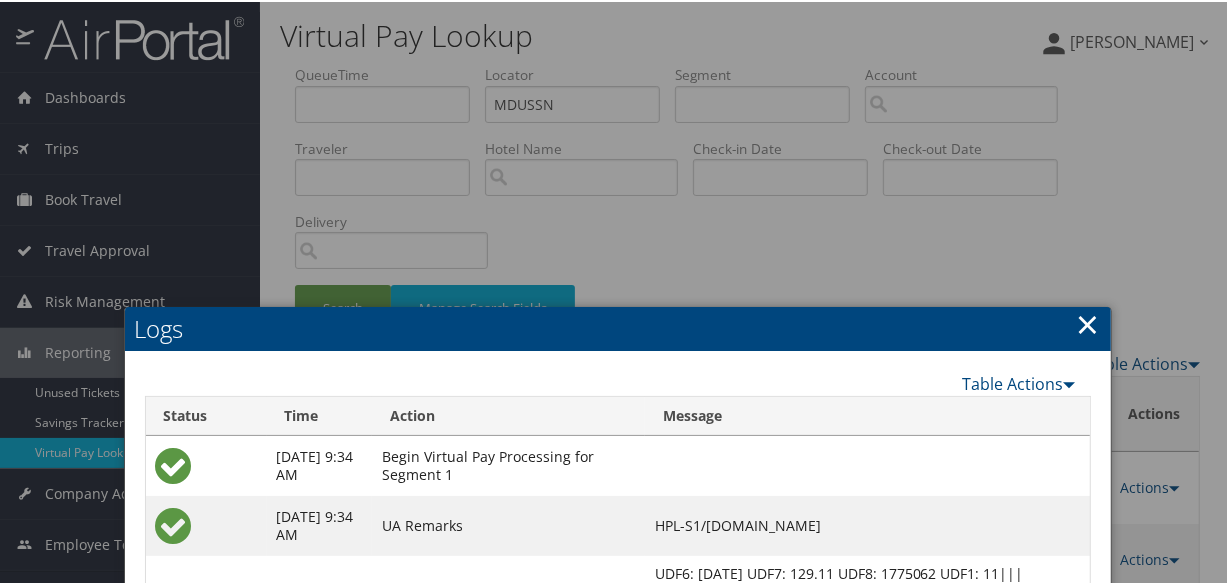 drag, startPoint x: 1070, startPoint y: 346, endPoint x: 1070, endPoint y: 335, distance: 11 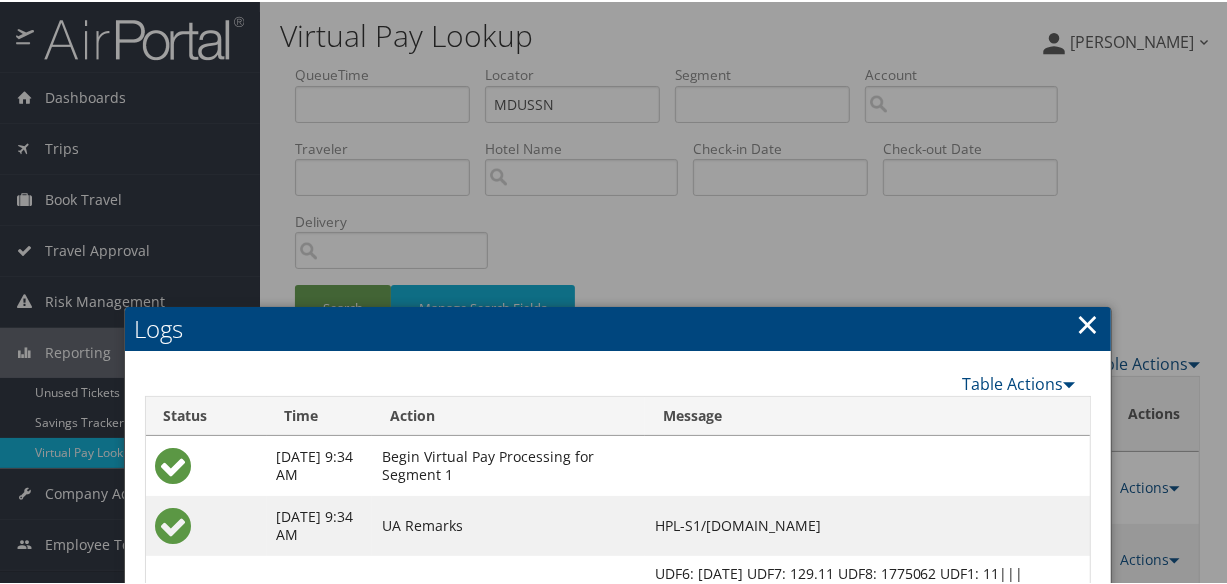 click on "×" at bounding box center (1088, 322) 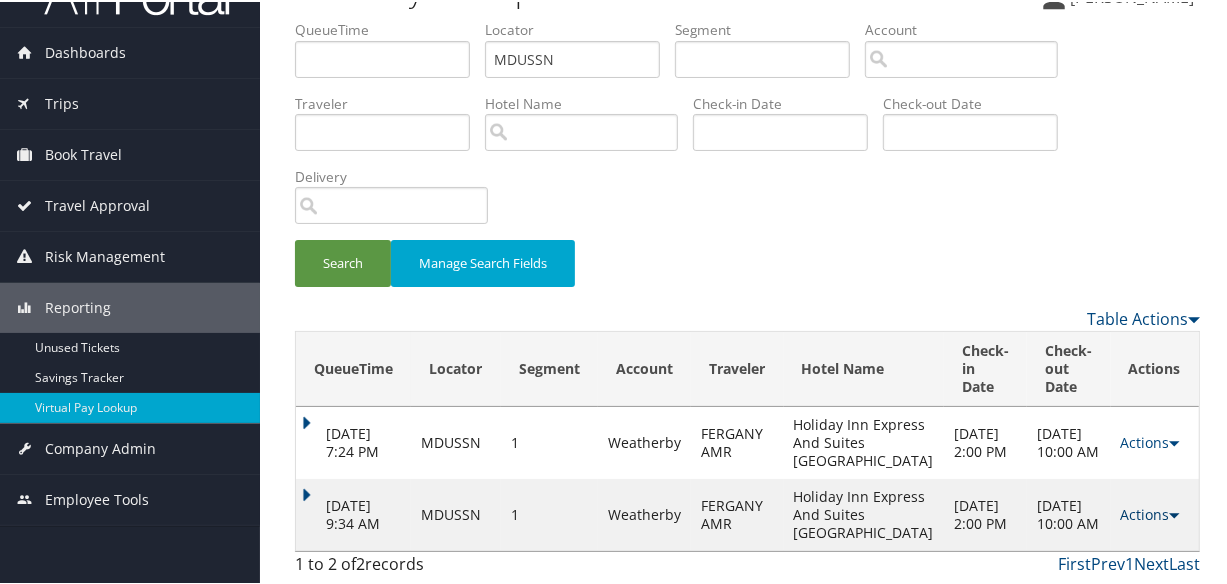 click on "Actions" at bounding box center [1150, 512] 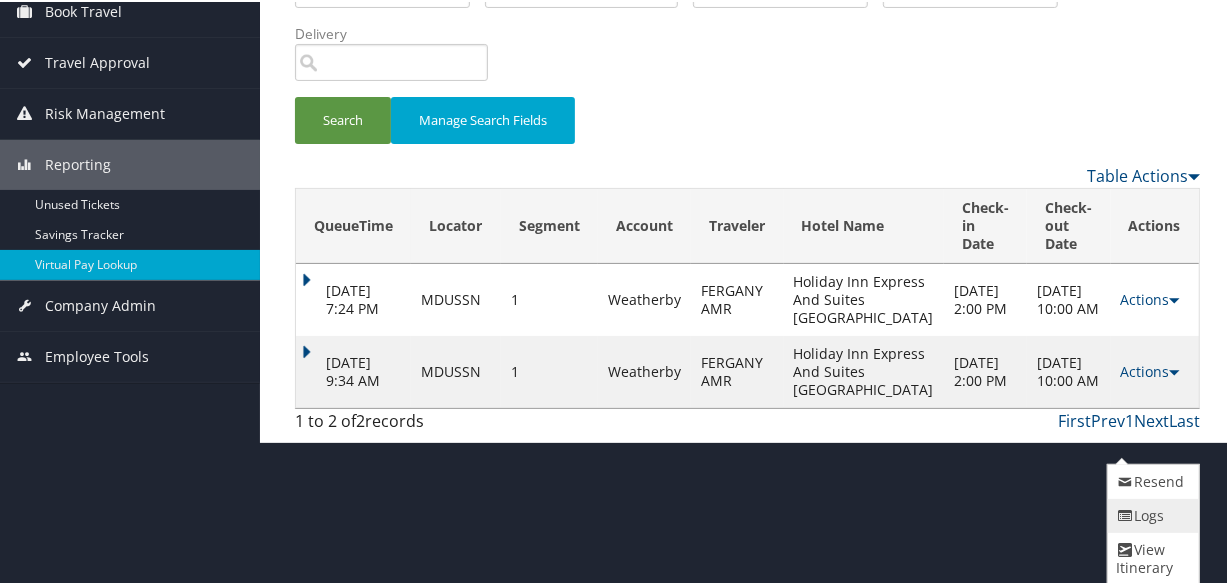 click at bounding box center [1125, 514] 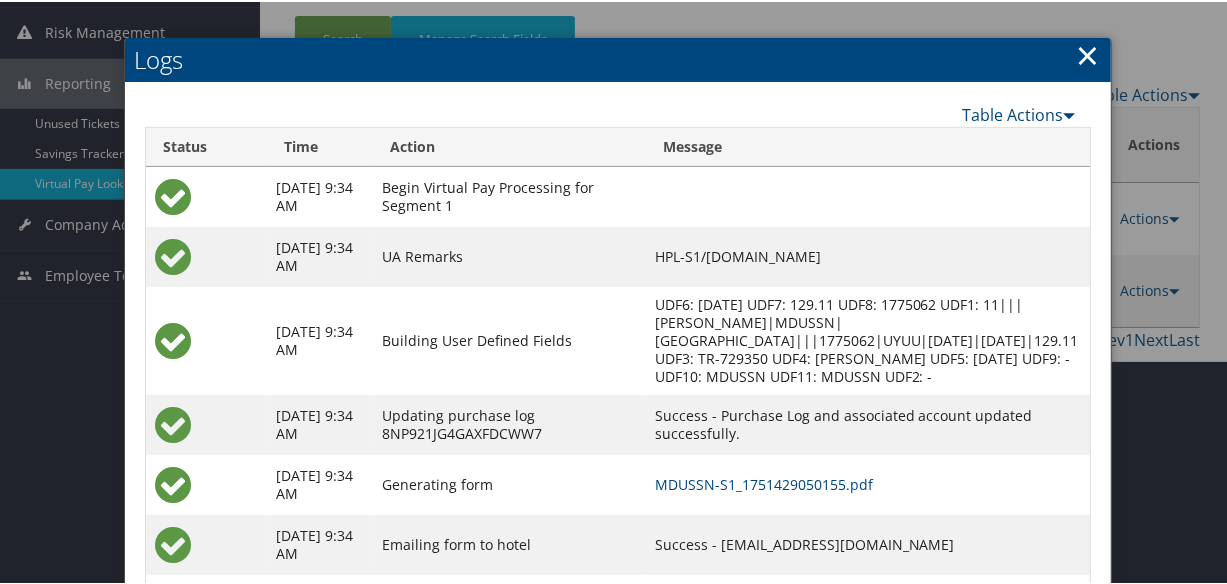 scroll, scrollTop: 391, scrollLeft: 0, axis: vertical 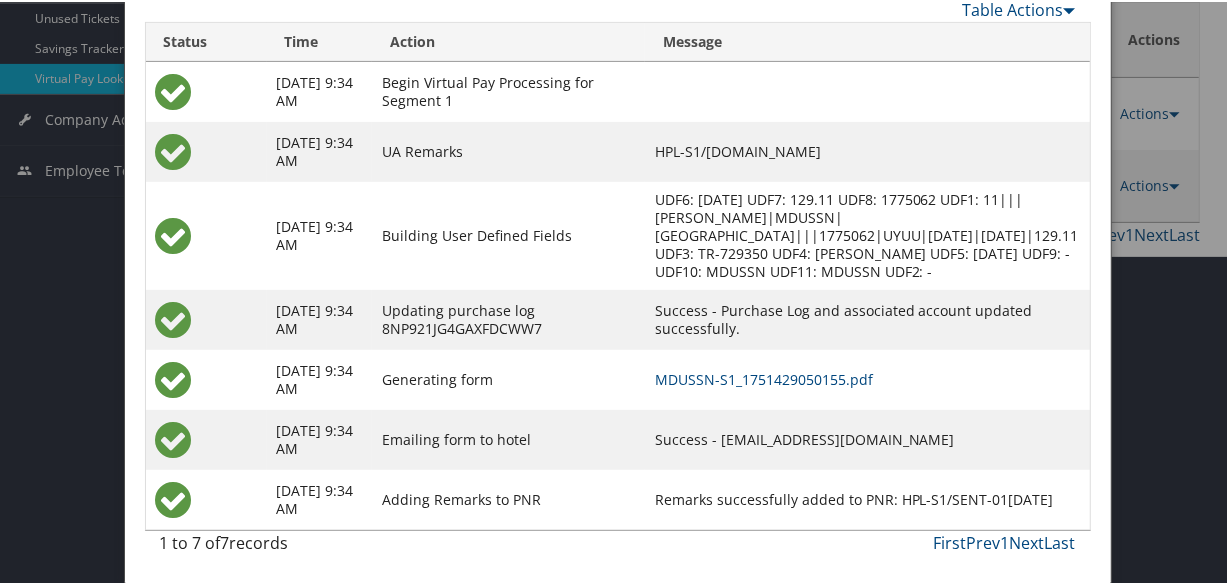 click on "MDUSSN-S1_1751429050155.pdf" at bounding box center [867, 378] 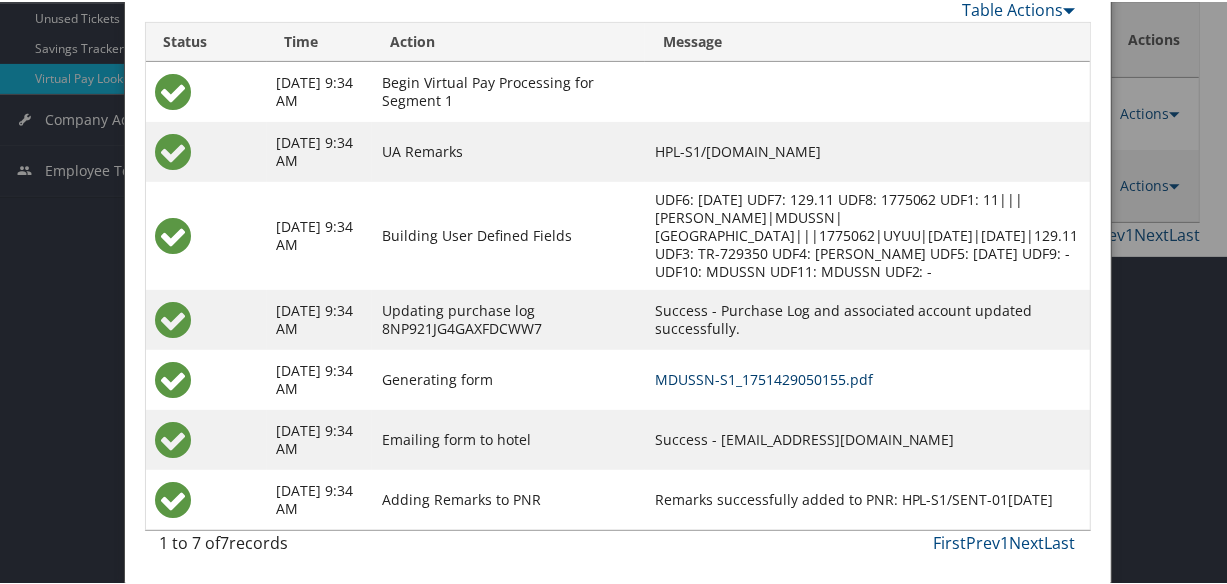 click on "MDUSSN-S1_1751429050155.pdf" at bounding box center [764, 377] 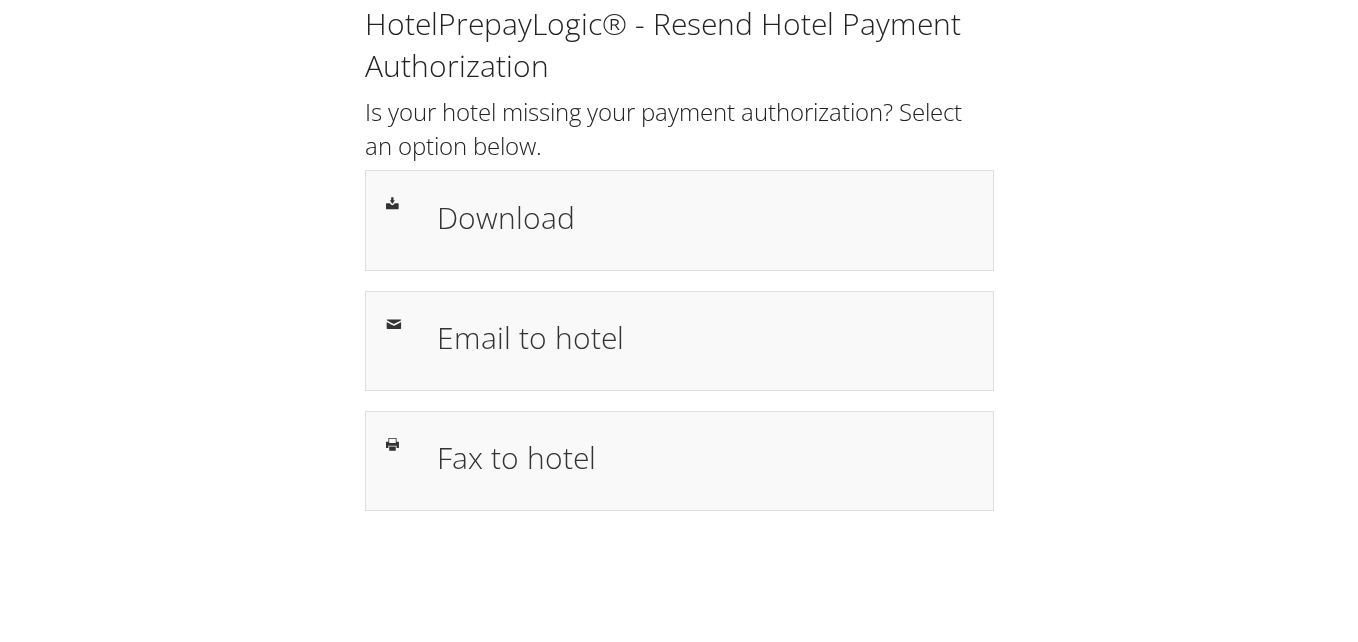 scroll, scrollTop: 0, scrollLeft: 0, axis: both 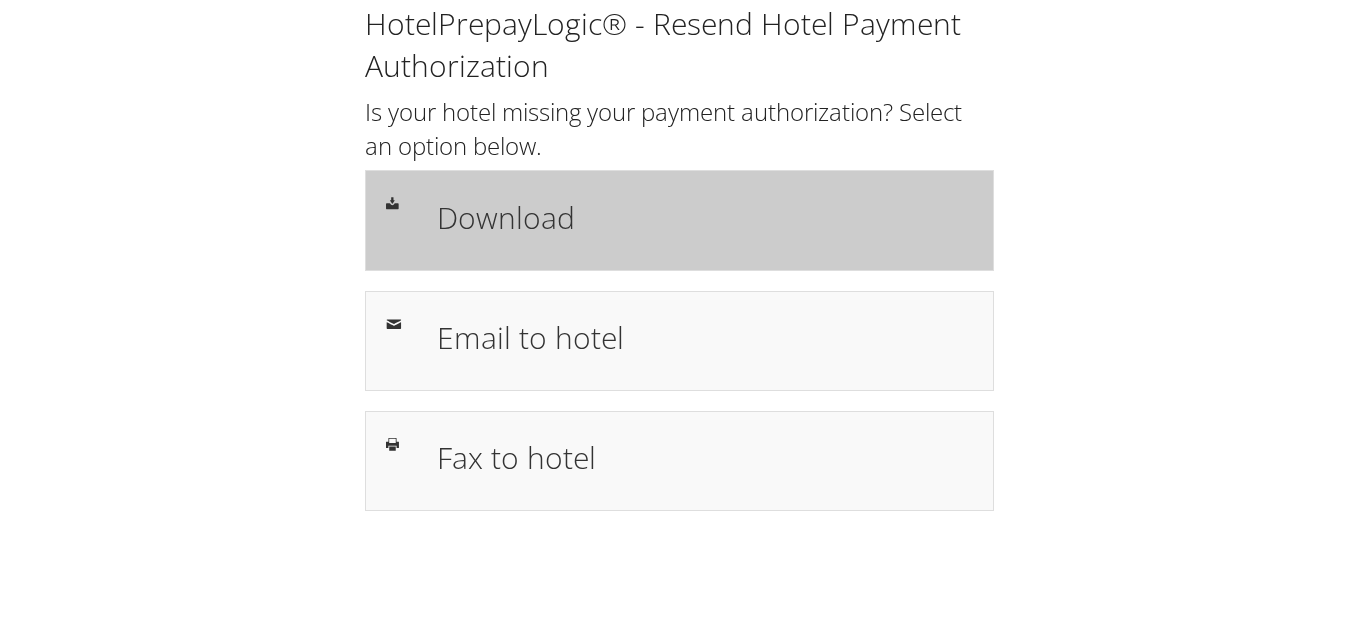 click on "Download" at bounding box center (705, 217) 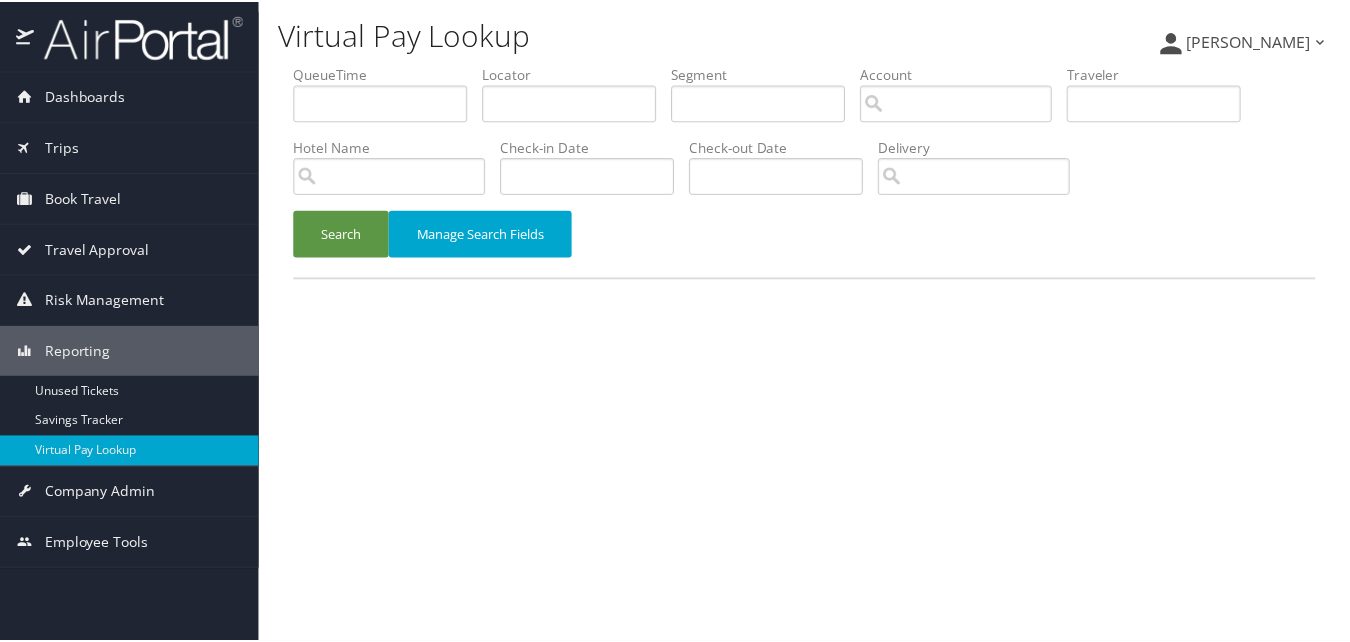 scroll, scrollTop: 0, scrollLeft: 0, axis: both 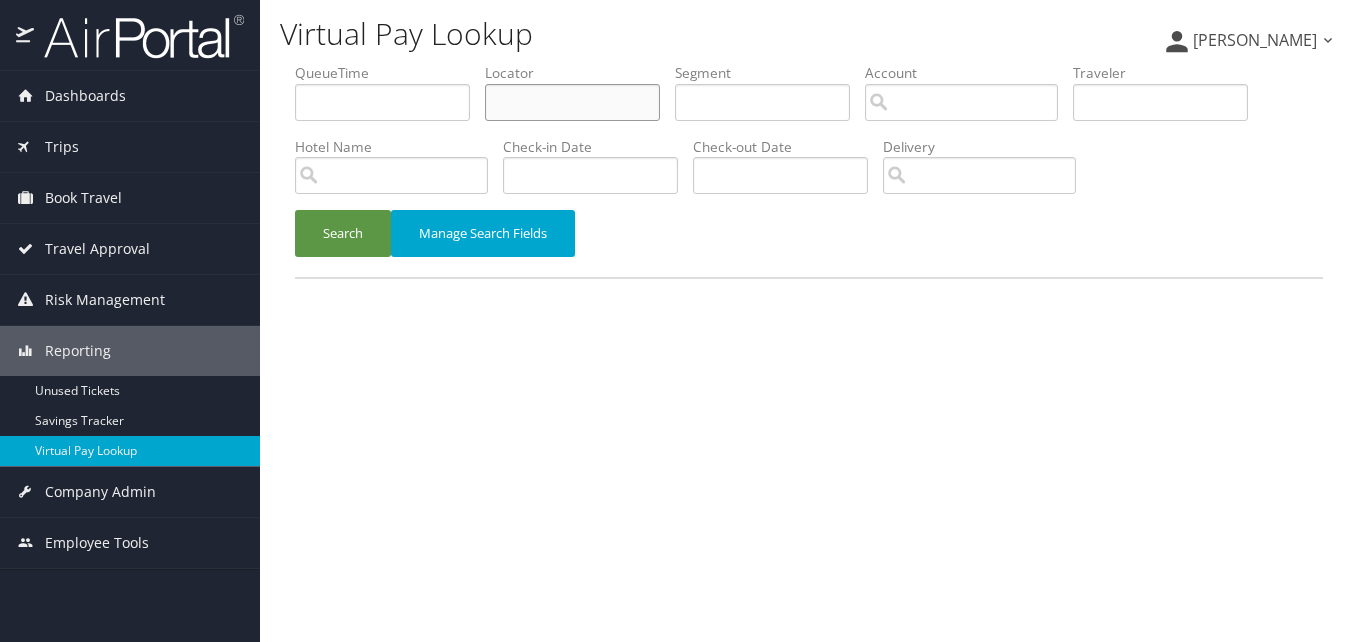 click at bounding box center (572, 102) 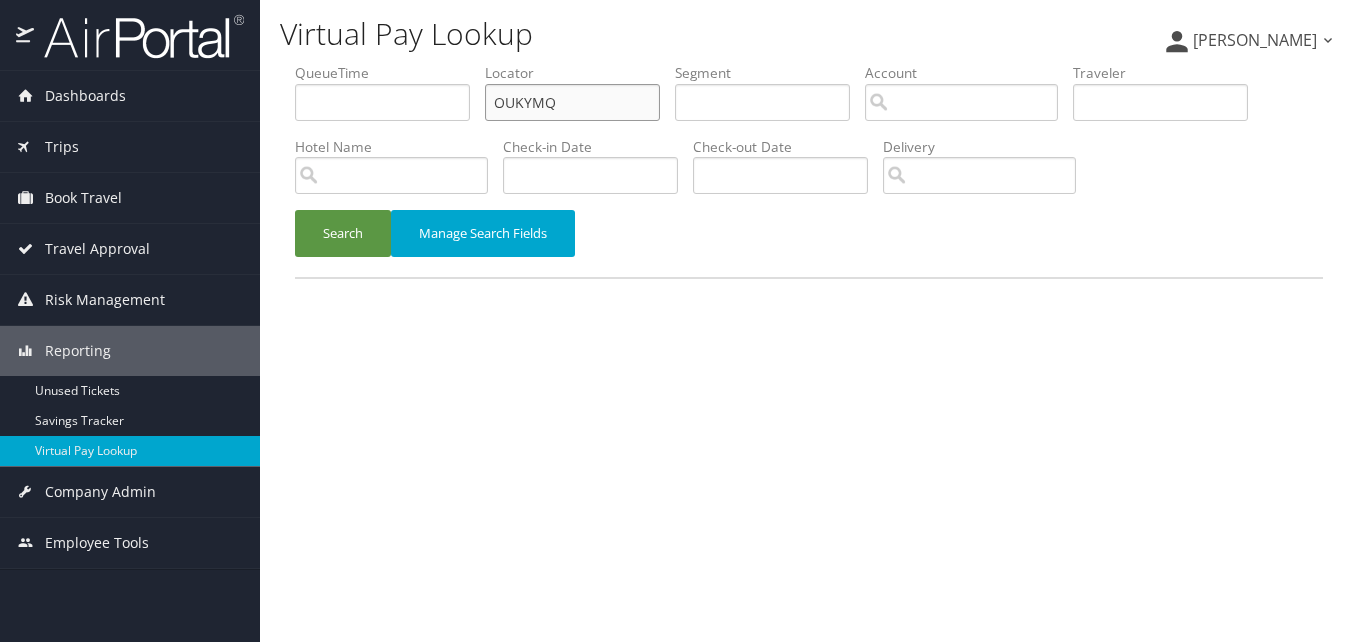 drag, startPoint x: 533, startPoint y: 103, endPoint x: 538, endPoint y: 121, distance: 18.681541 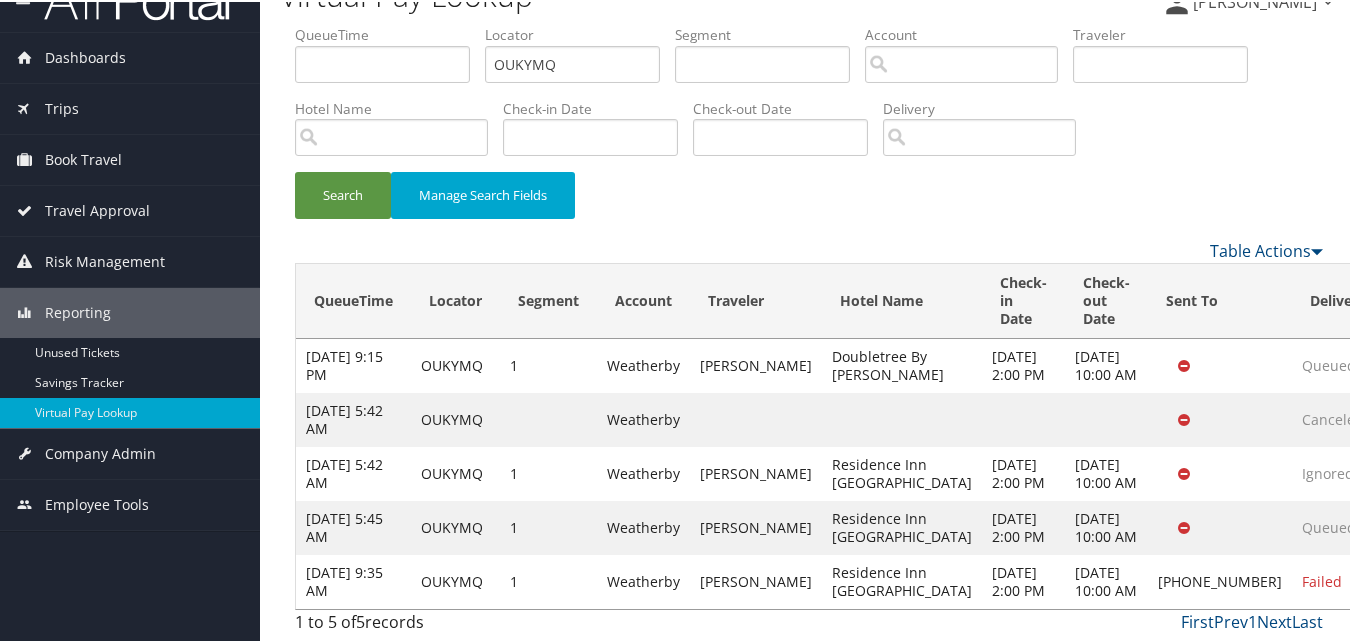 click on "Actions" at bounding box center [1423, 579] 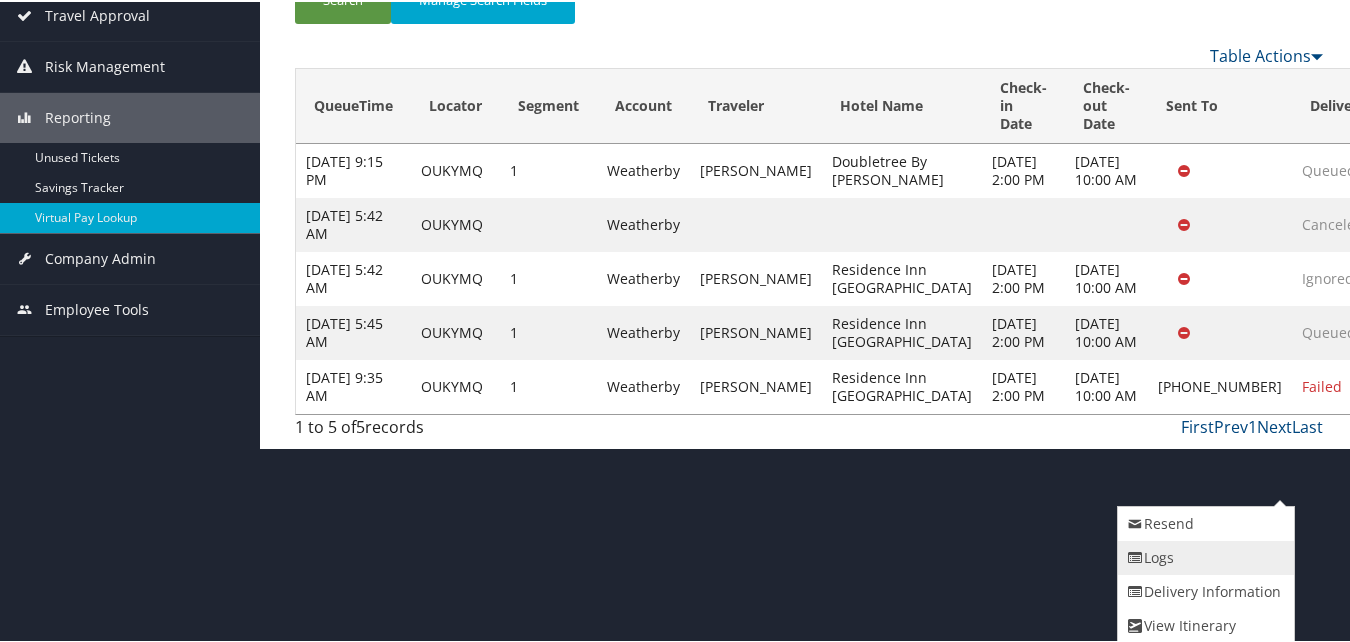 click on "Logs" at bounding box center [1203, 556] 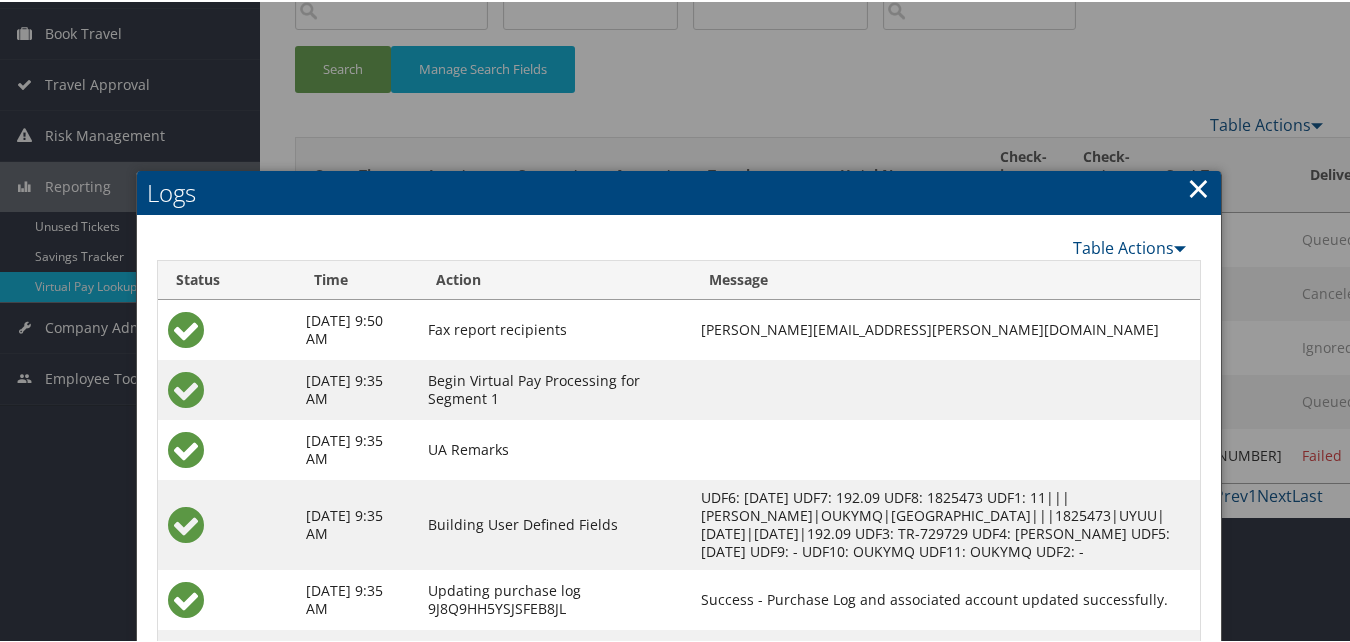 scroll, scrollTop: 346, scrollLeft: 0, axis: vertical 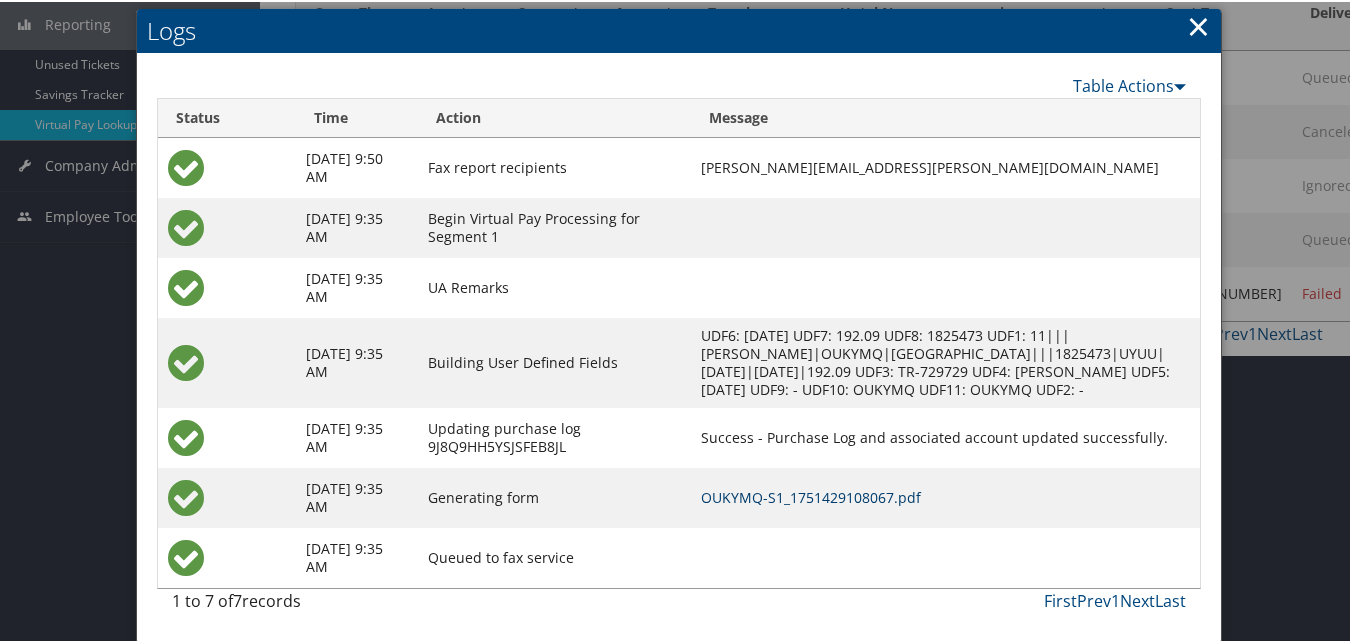 click on "OUKYMQ-S1_1751429108067.pdf" at bounding box center (811, 495) 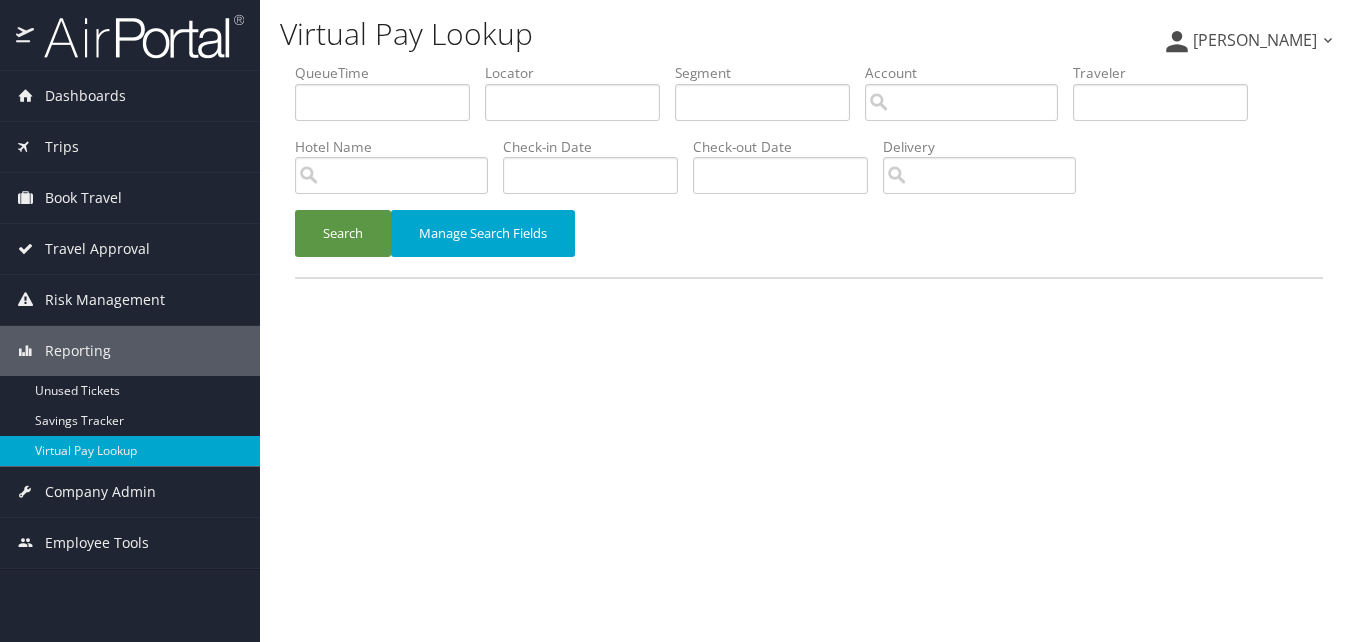 scroll, scrollTop: 0, scrollLeft: 0, axis: both 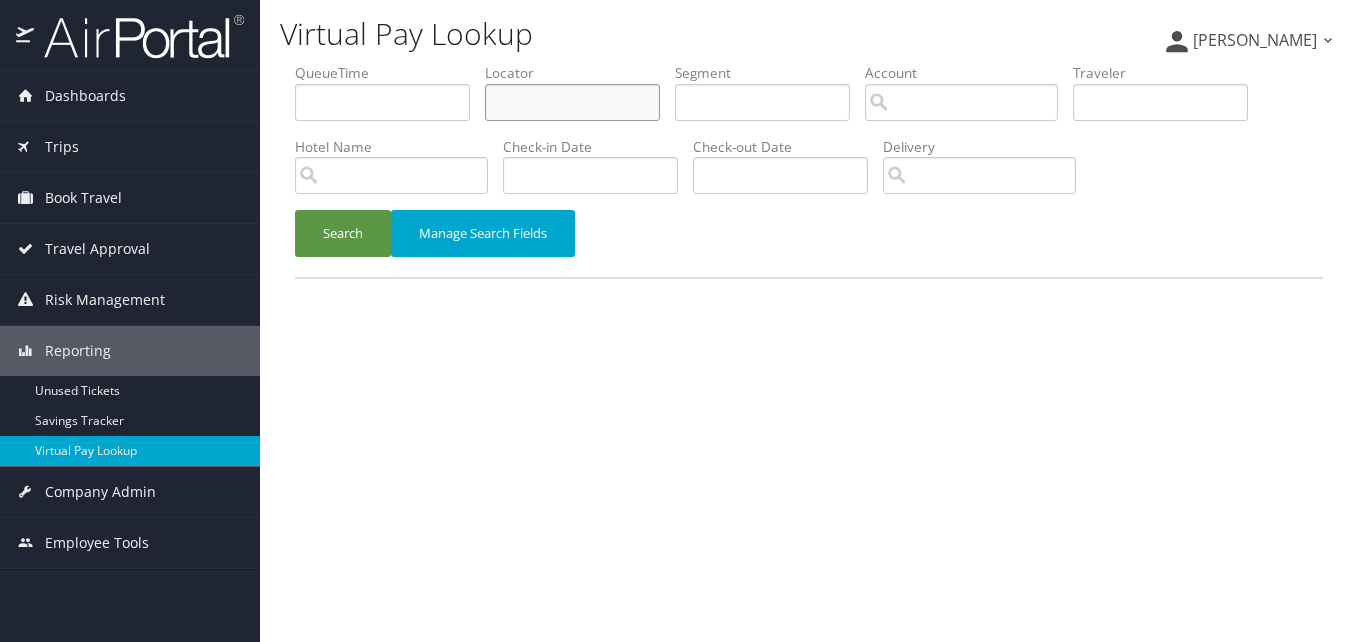 click at bounding box center (572, 102) 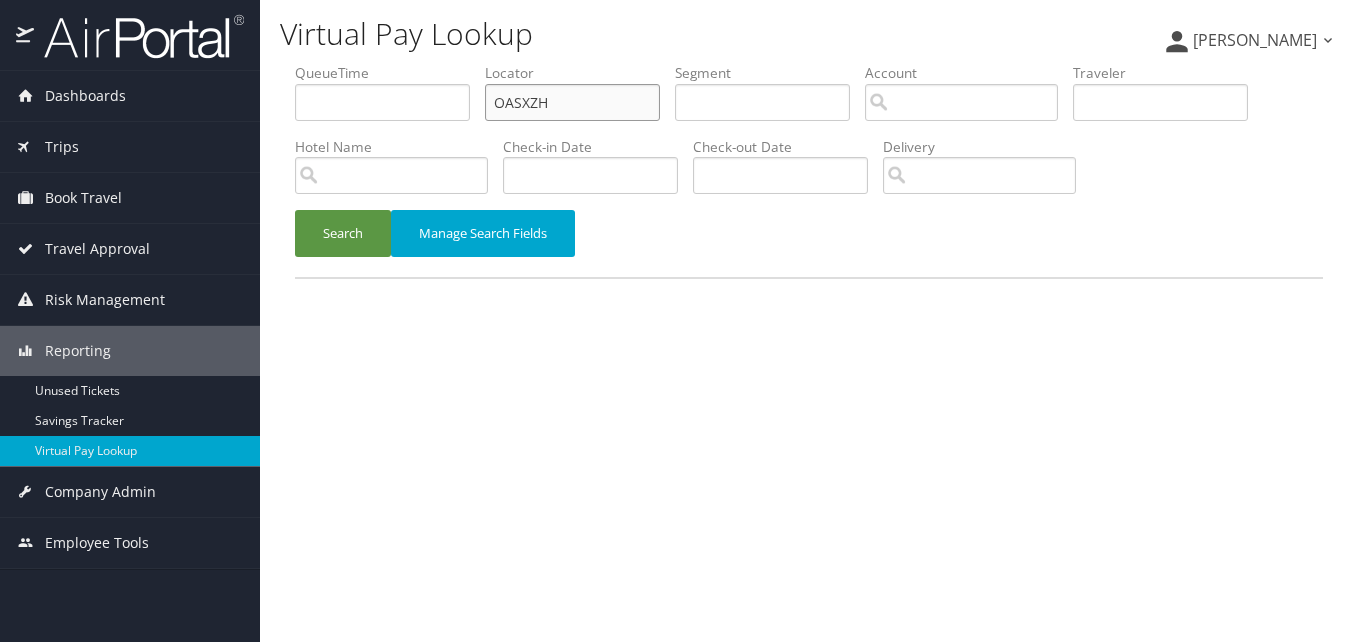 click on "OASXZH" at bounding box center (572, 102) 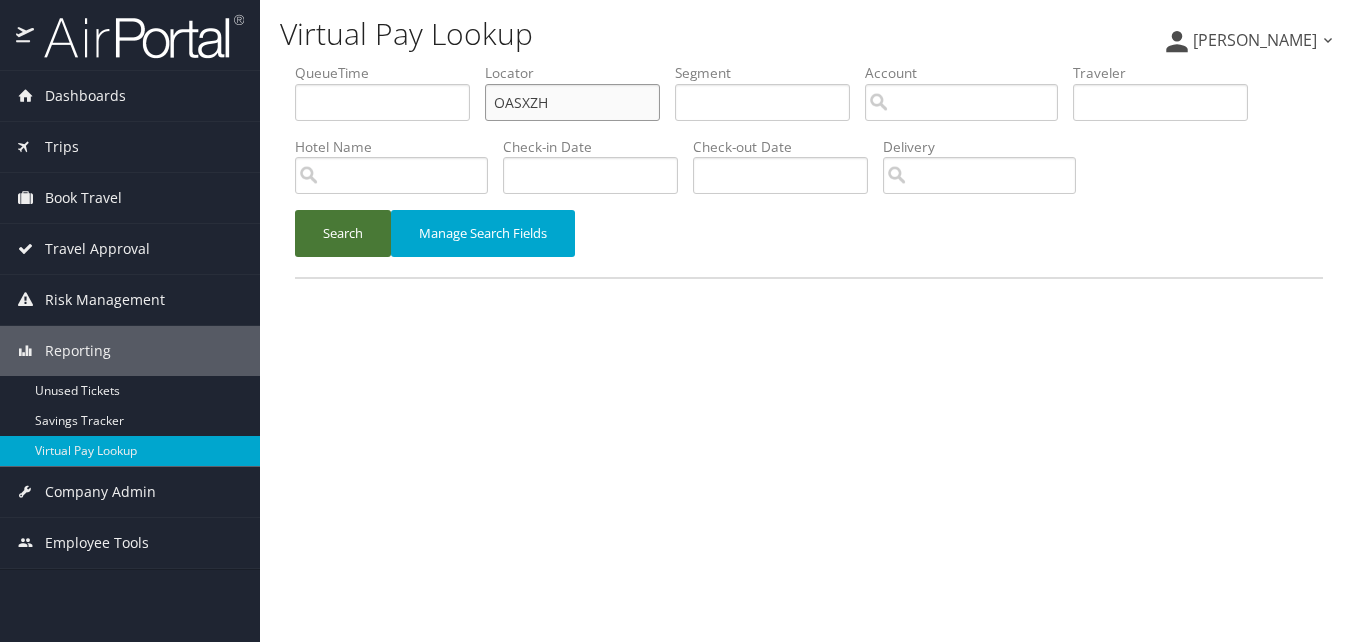 type on "OASXZH" 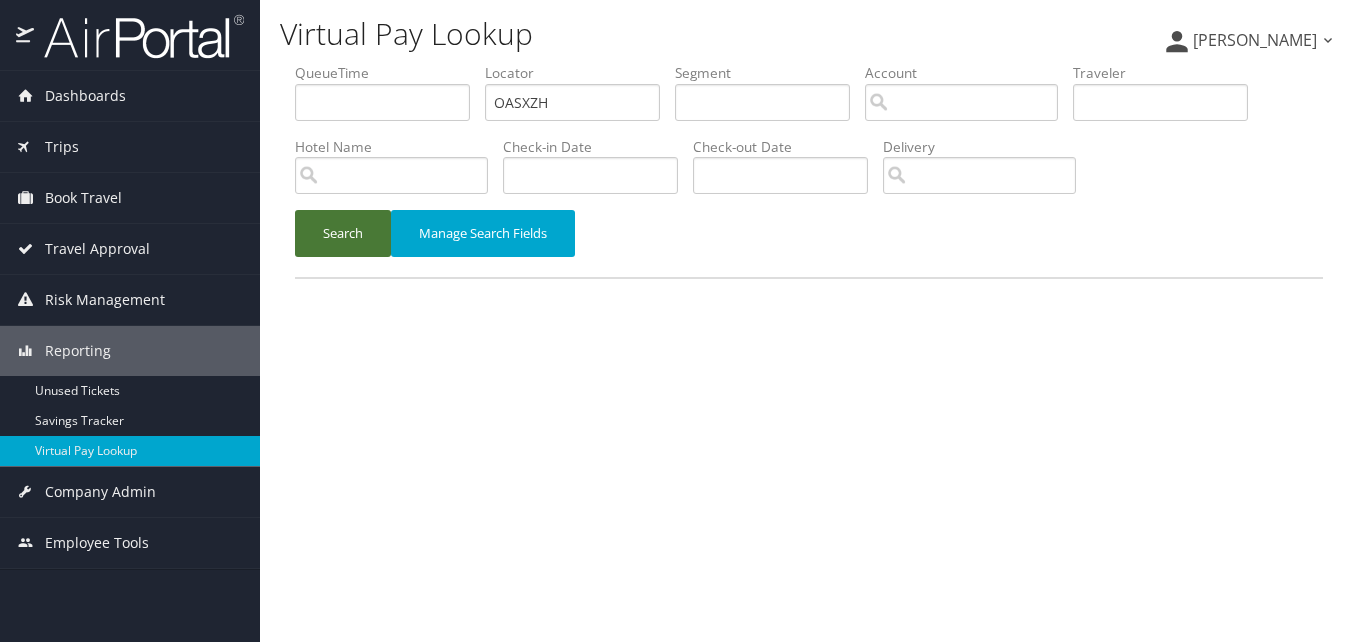 click on "Search" at bounding box center (343, 233) 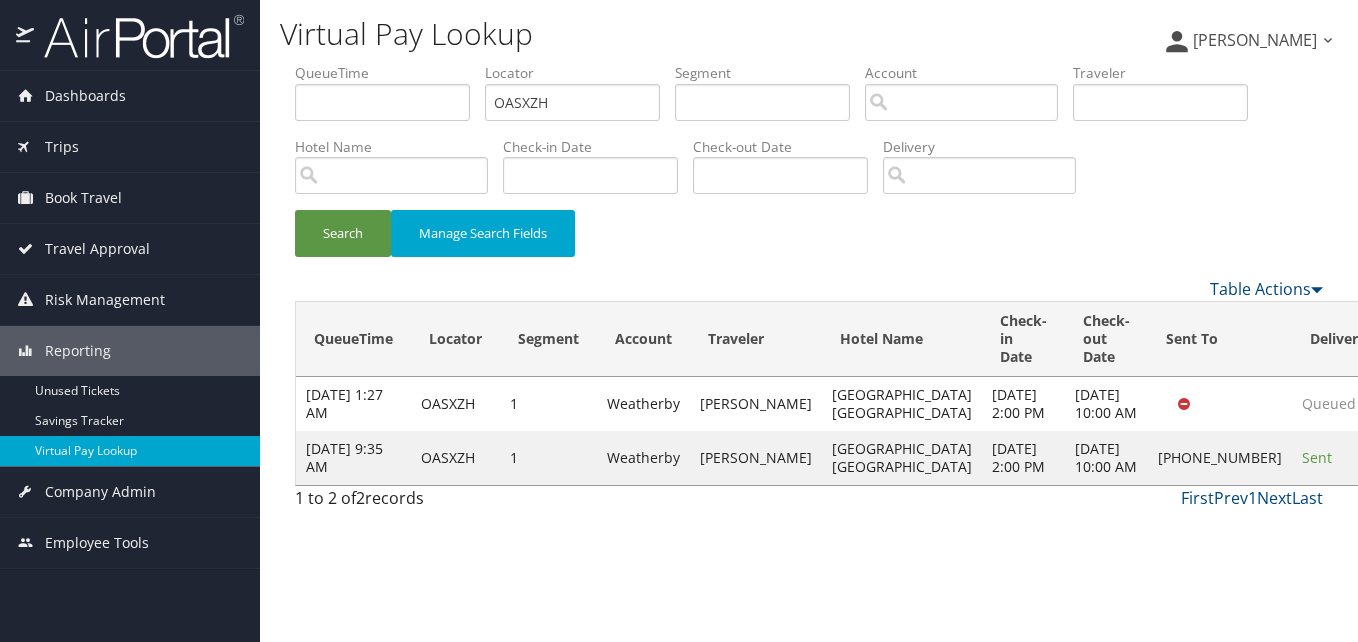 click on "Actions" at bounding box center [1423, 457] 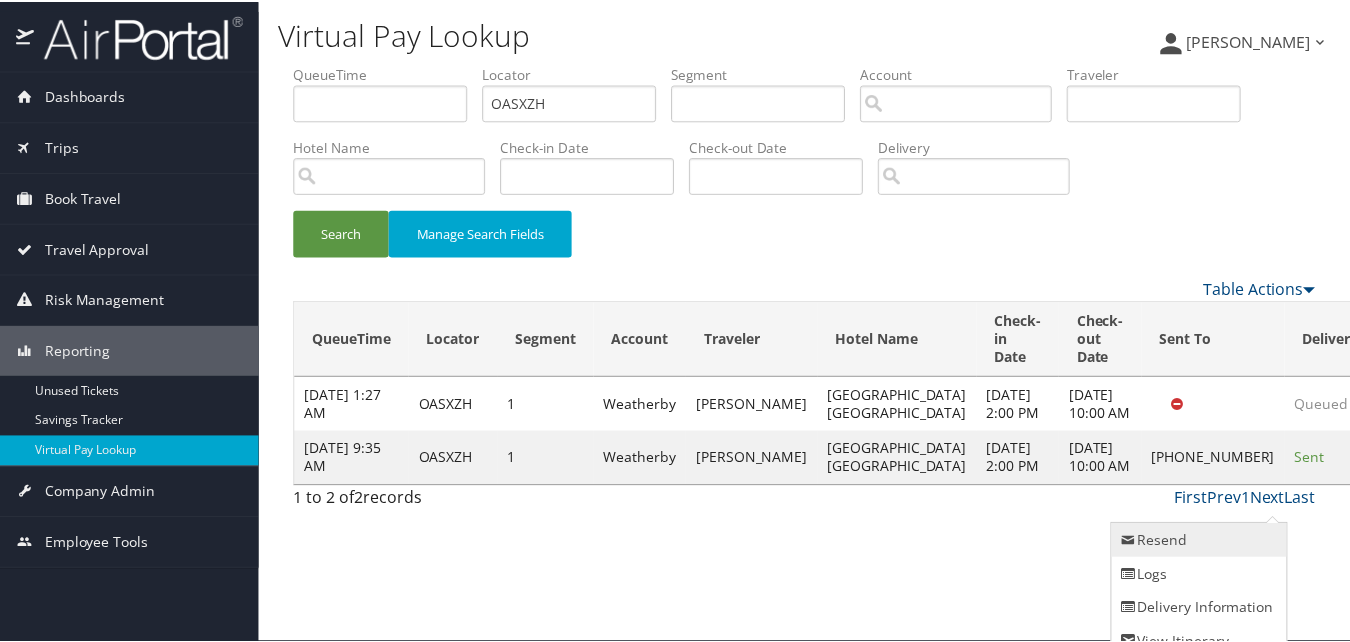 scroll, scrollTop: 19, scrollLeft: 0, axis: vertical 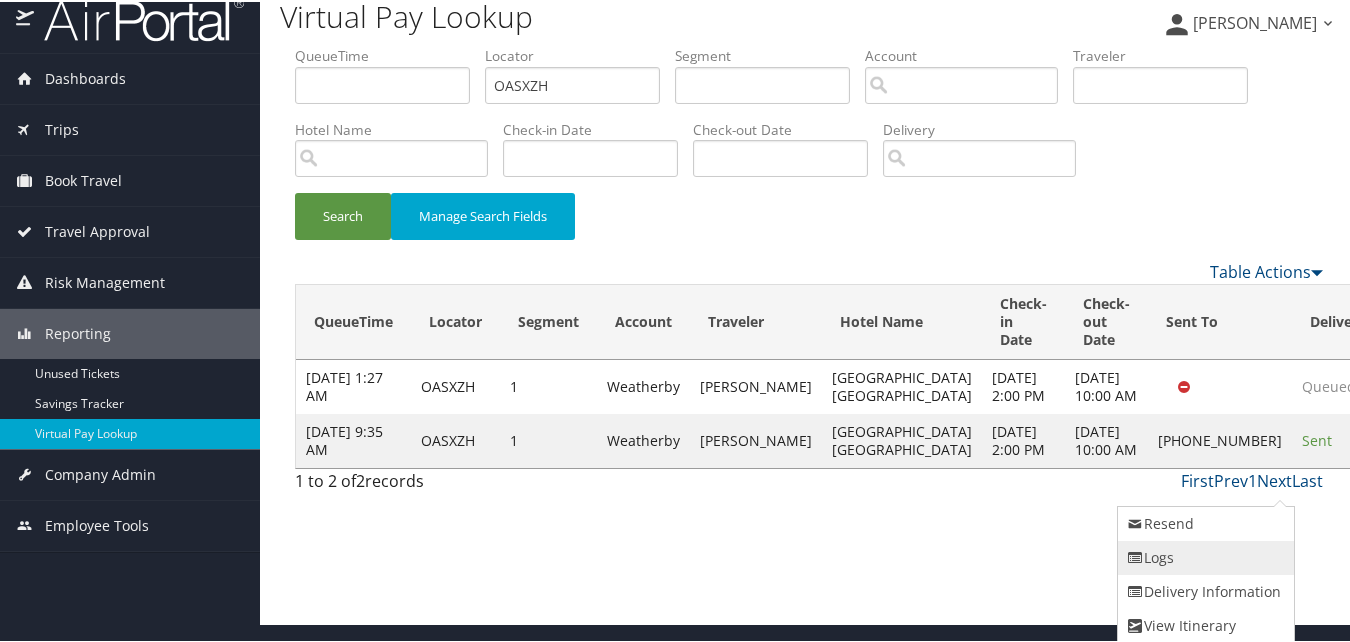click on "Logs" at bounding box center [1203, 556] 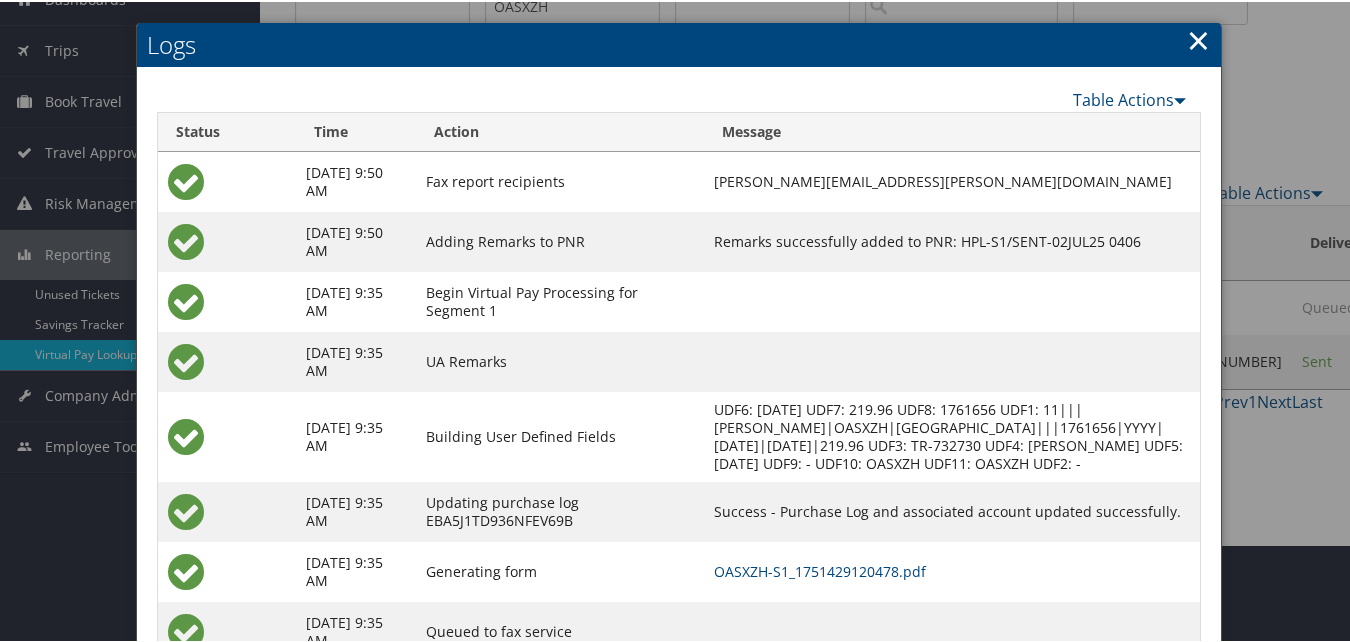scroll, scrollTop: 190, scrollLeft: 0, axis: vertical 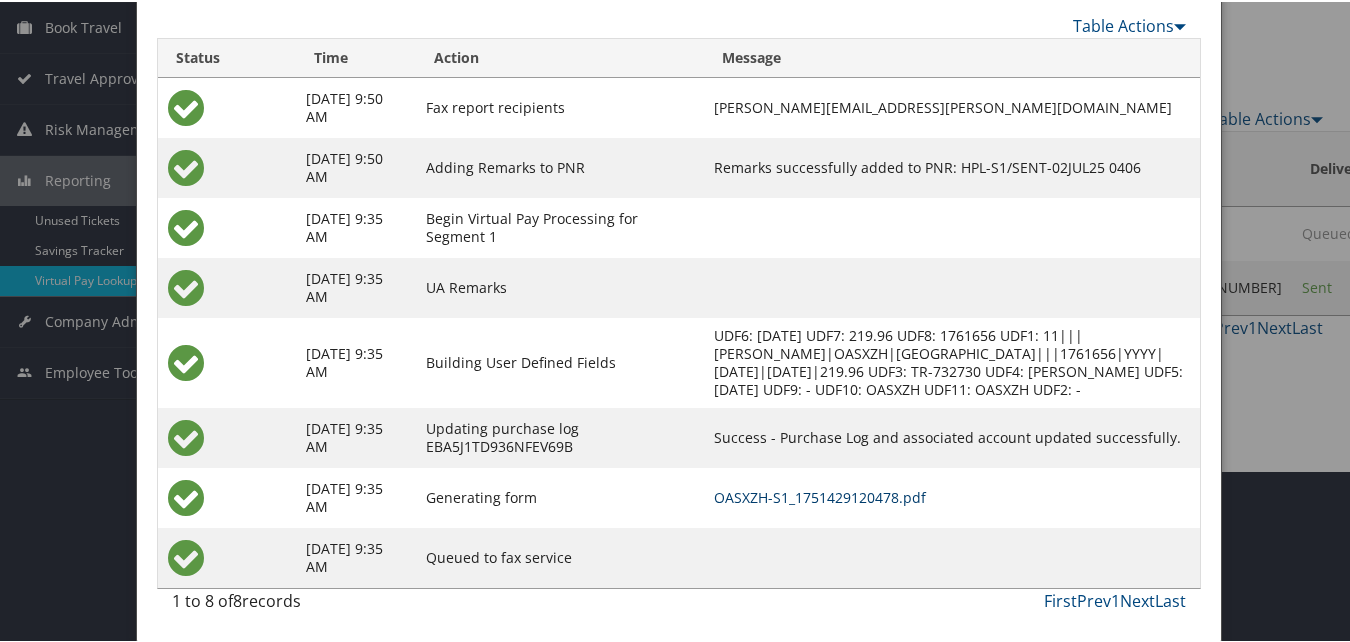 click on "OASXZH-S1_1751429120478.pdf" at bounding box center (820, 495) 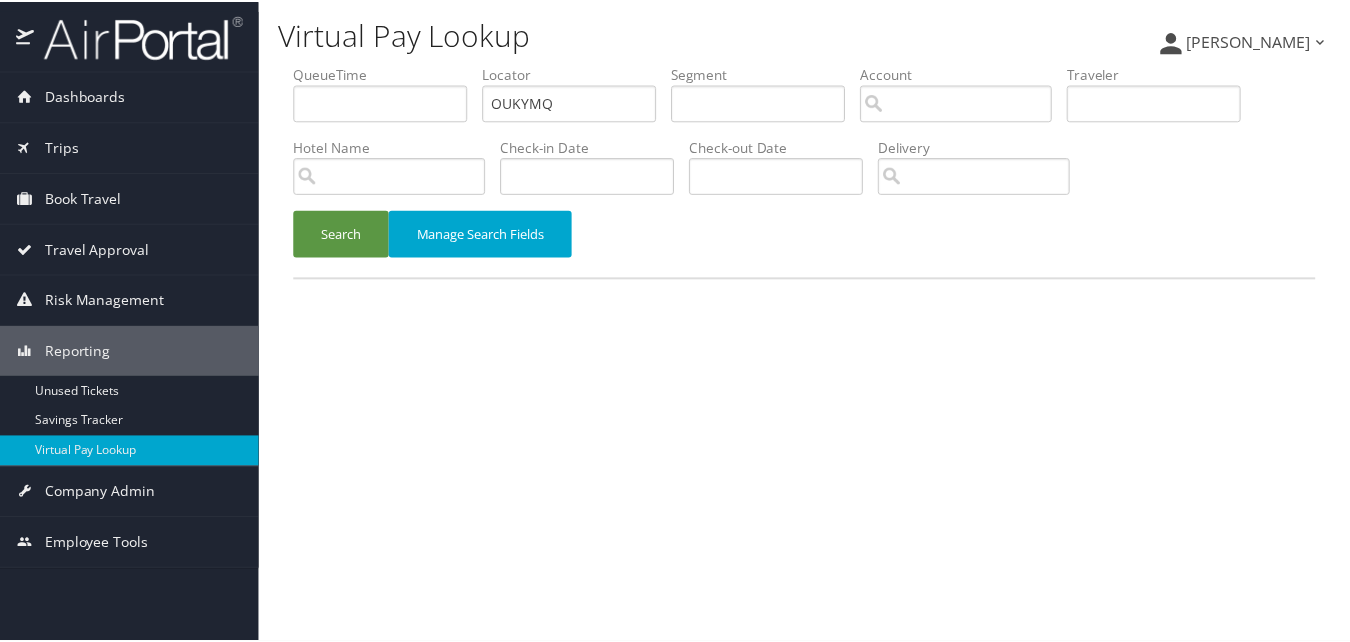 scroll, scrollTop: 0, scrollLeft: 0, axis: both 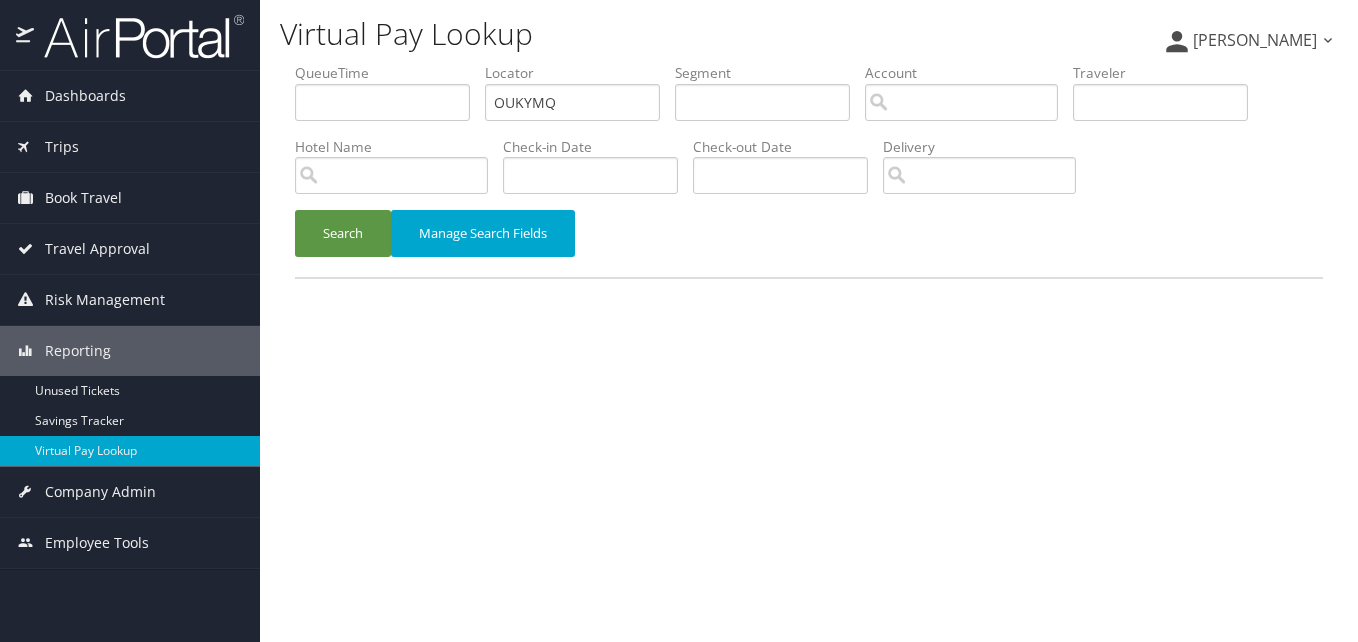 click on "Search" at bounding box center [343, 233] 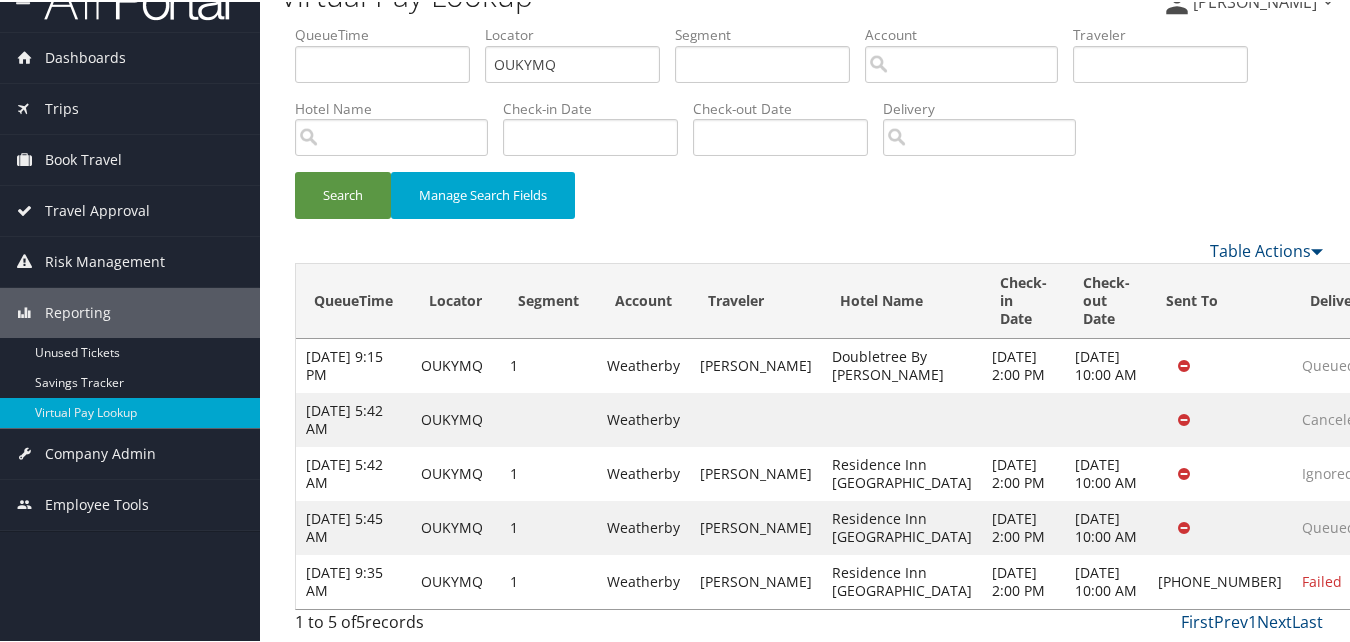 scroll, scrollTop: 166, scrollLeft: 0, axis: vertical 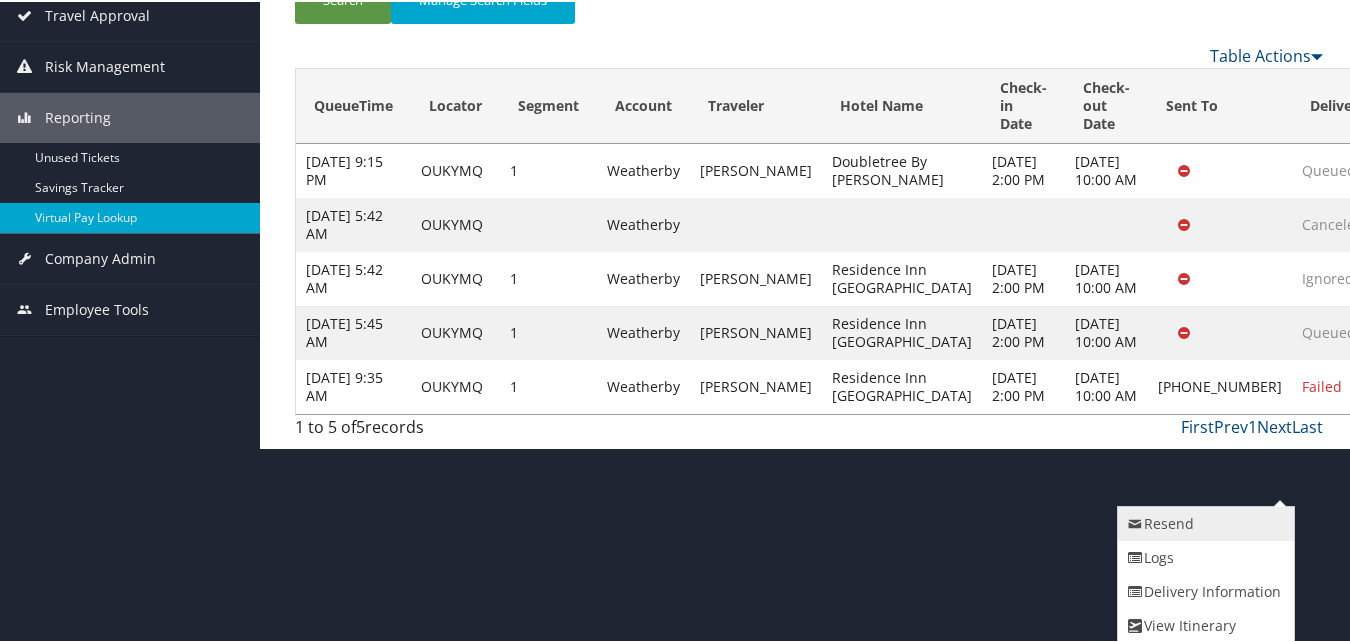 click on "Resend" at bounding box center [1203, 522] 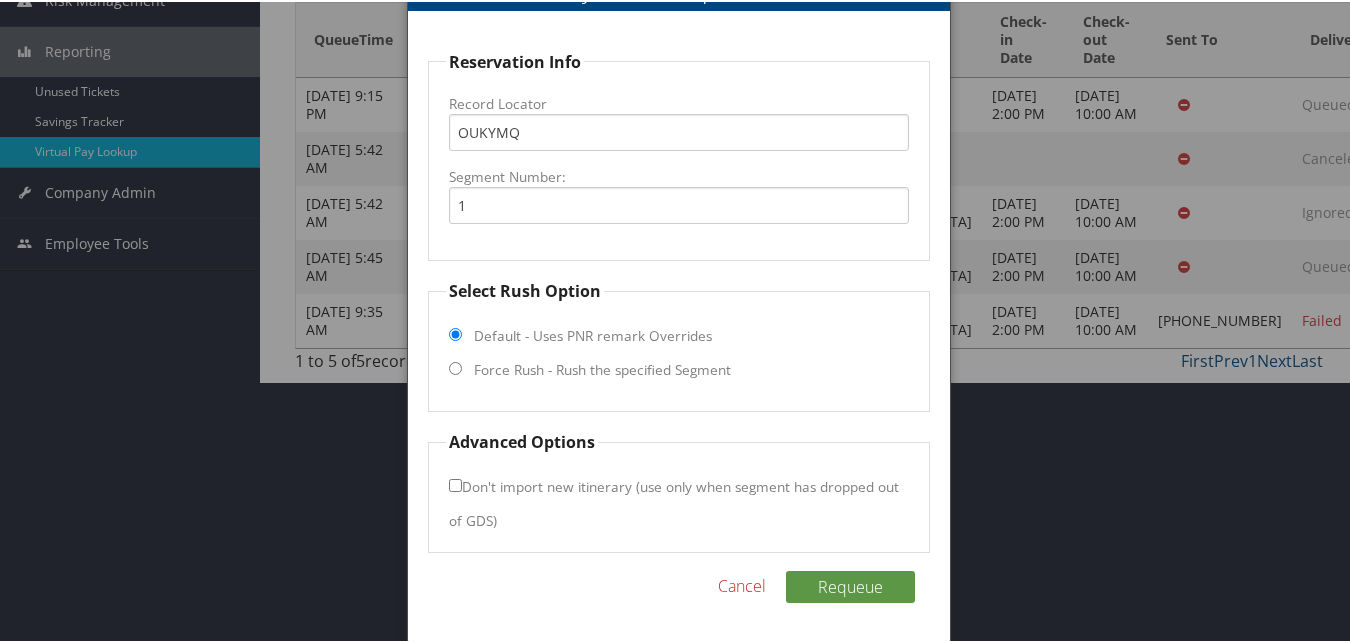 click on "Force Rush - Rush the specified Segment" at bounding box center [602, 368] 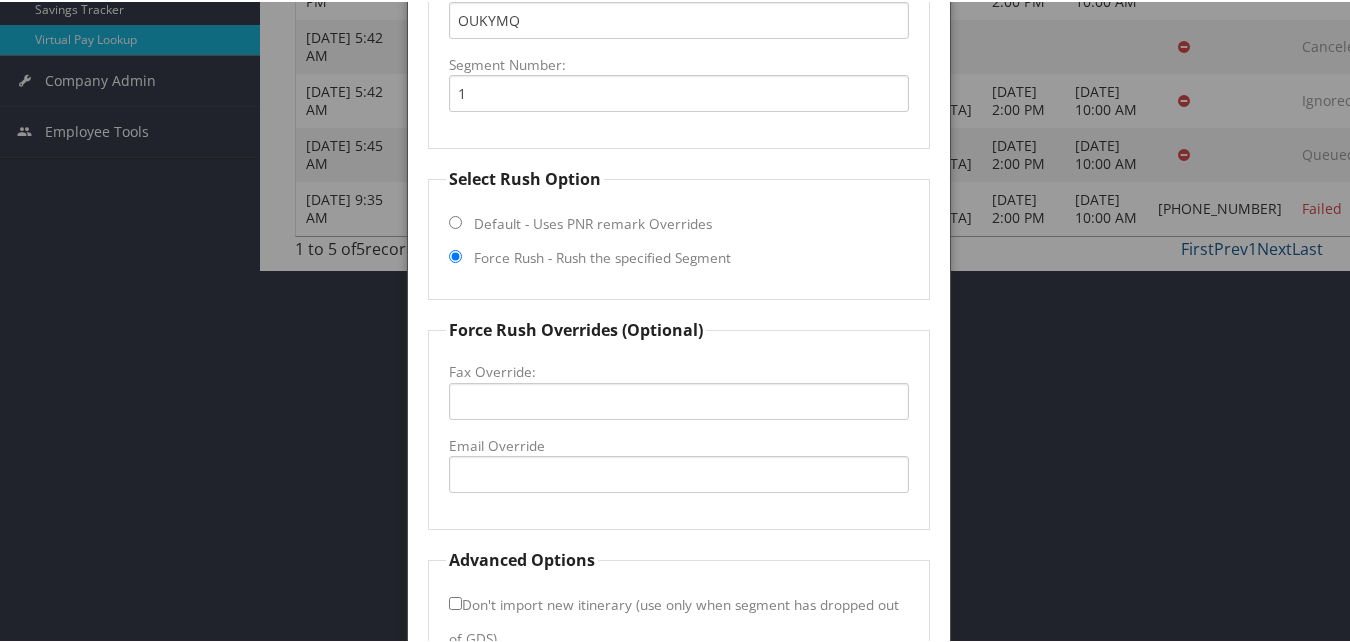 scroll, scrollTop: 531, scrollLeft: 0, axis: vertical 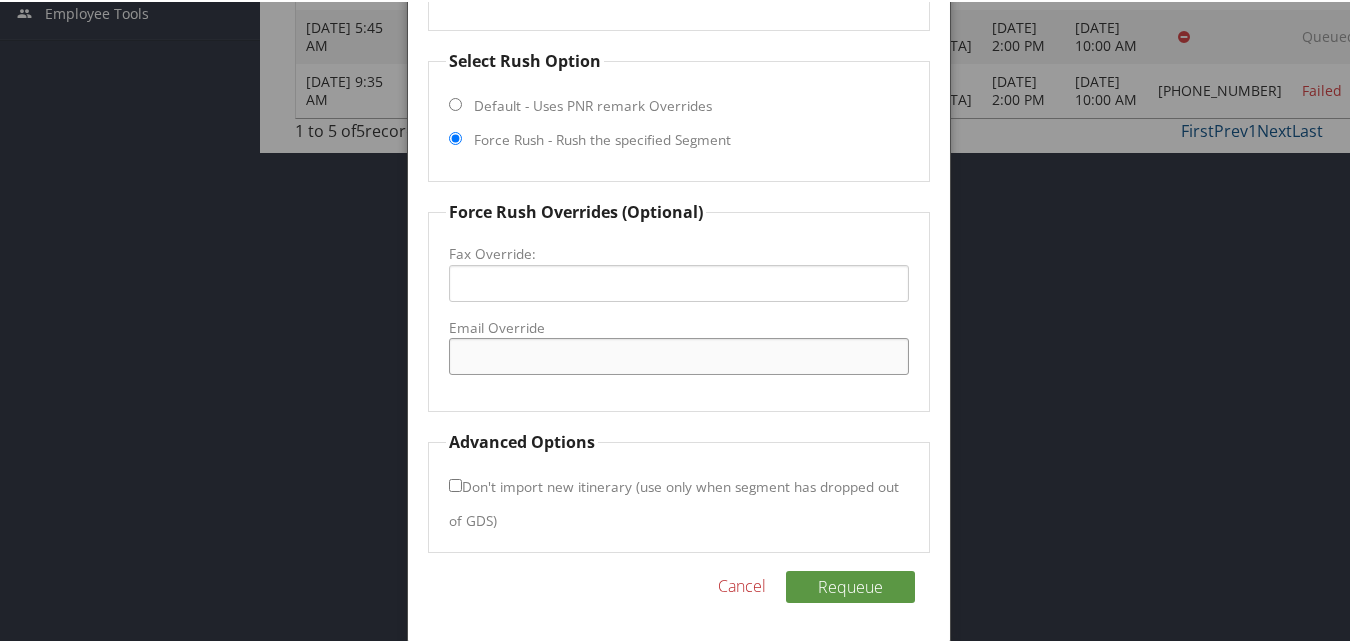 click on "Email Override" at bounding box center (678, 354) 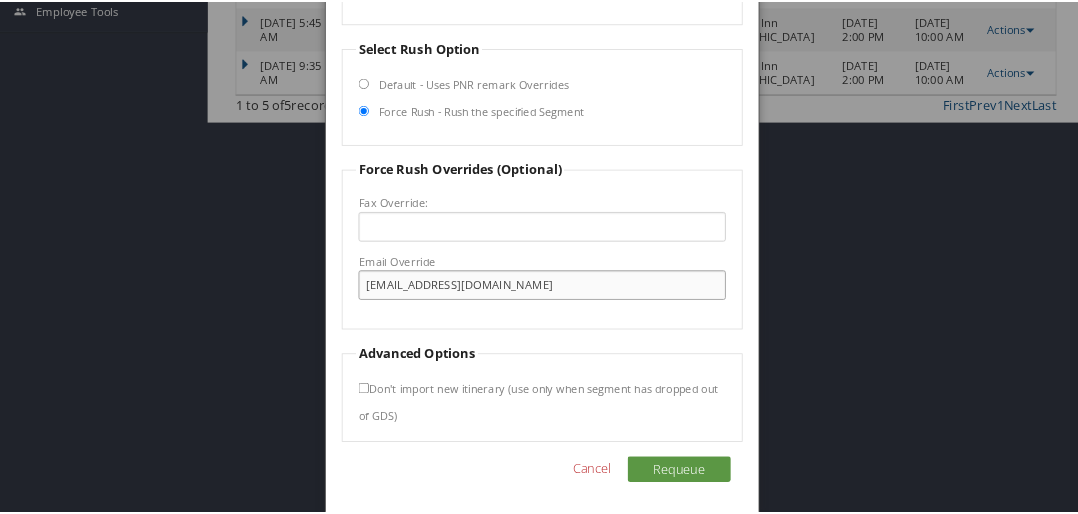 scroll, scrollTop: 531, scrollLeft: 0, axis: vertical 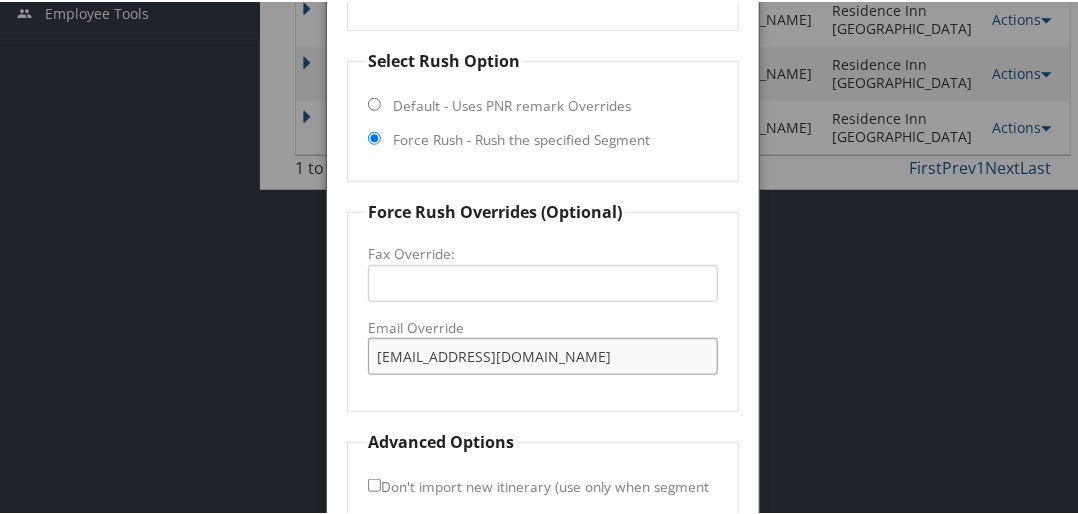 click on "frontdesk.rimodesto@gmail.com" at bounding box center [543, 354] 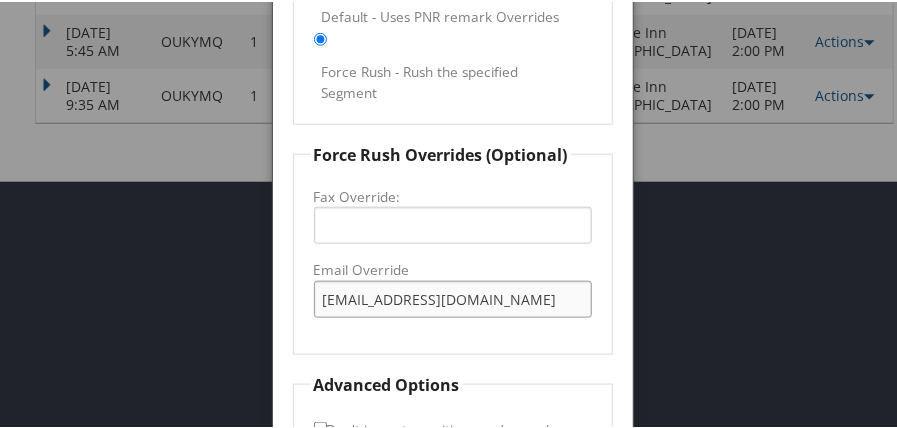 scroll, scrollTop: 818, scrollLeft: 0, axis: vertical 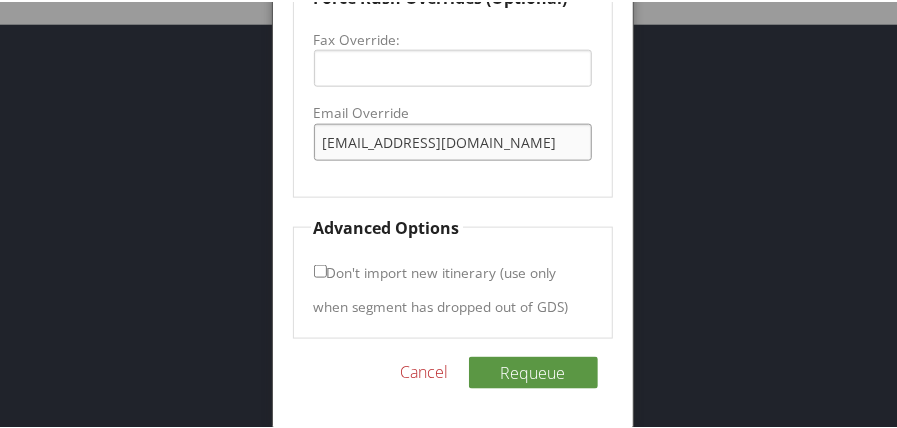 drag, startPoint x: 318, startPoint y: 136, endPoint x: 340, endPoint y: 164, distance: 35.608986 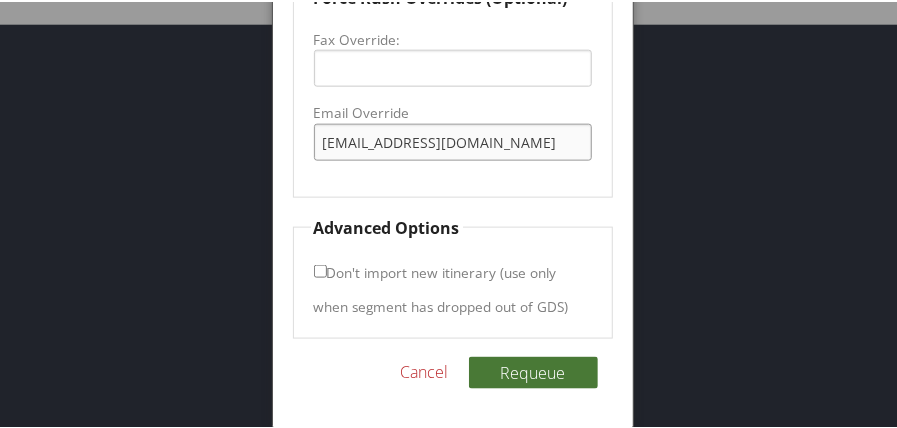 type on "frontdesk.rimodesto@gmail.com" 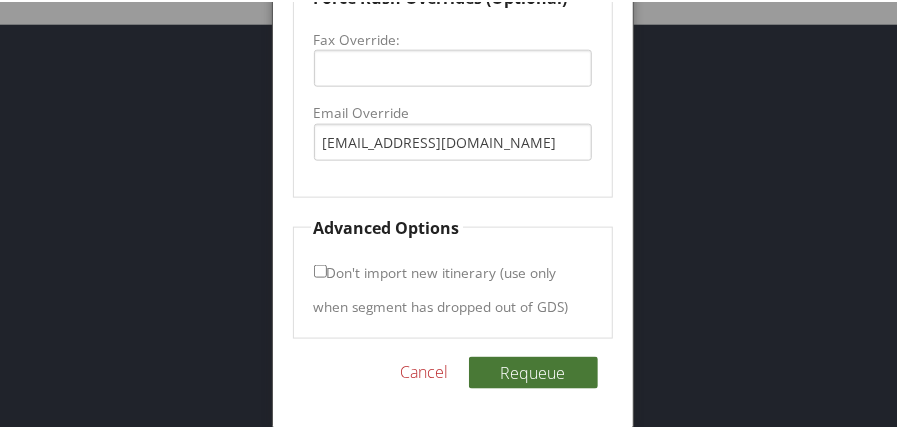 click on "Requeue" at bounding box center (533, 371) 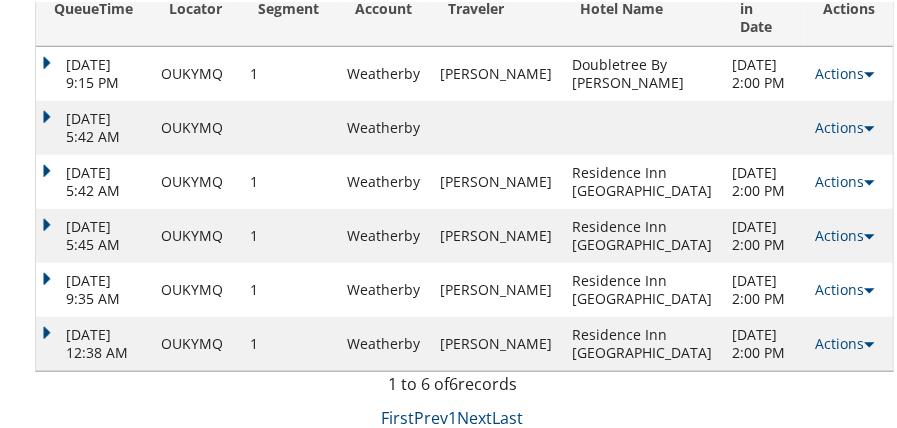 scroll, scrollTop: 531, scrollLeft: 0, axis: vertical 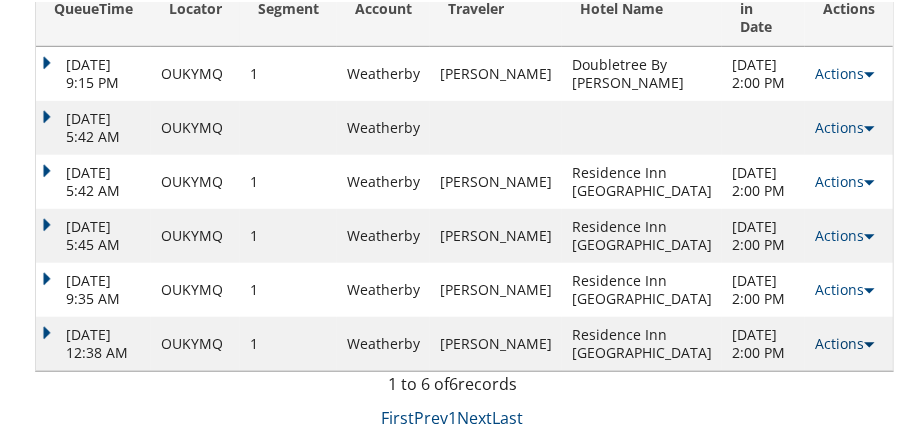 click on "Actions" at bounding box center [844, 341] 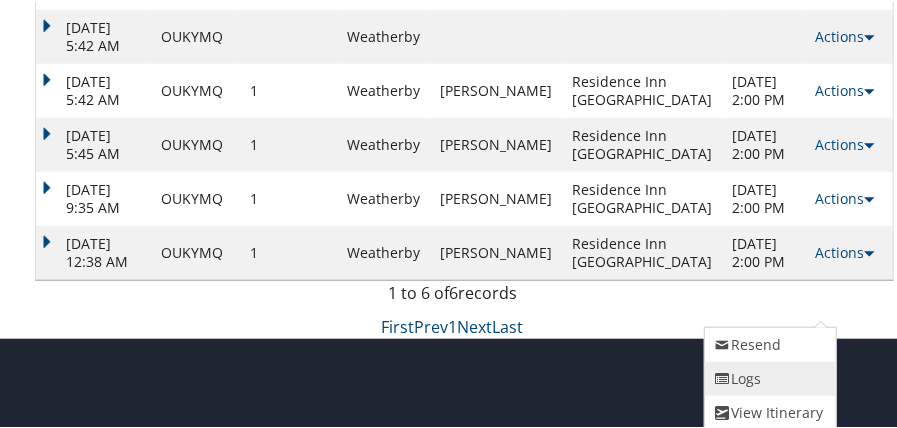 click on "Logs" at bounding box center (768, 377) 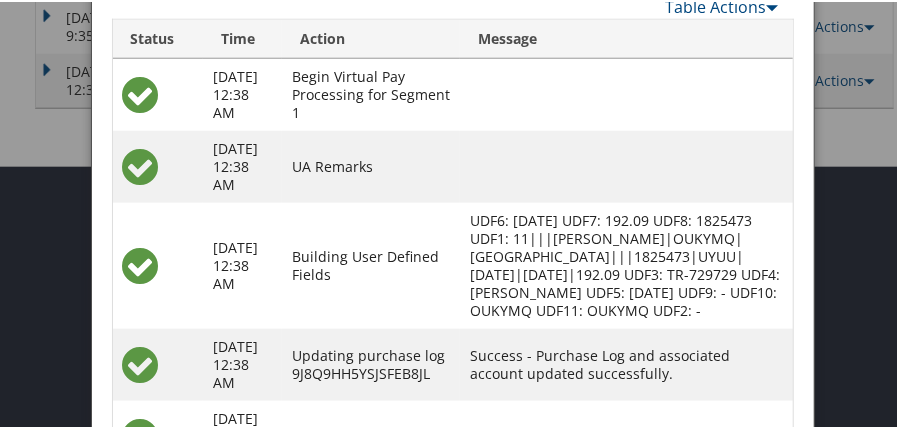 scroll, scrollTop: 952, scrollLeft: 0, axis: vertical 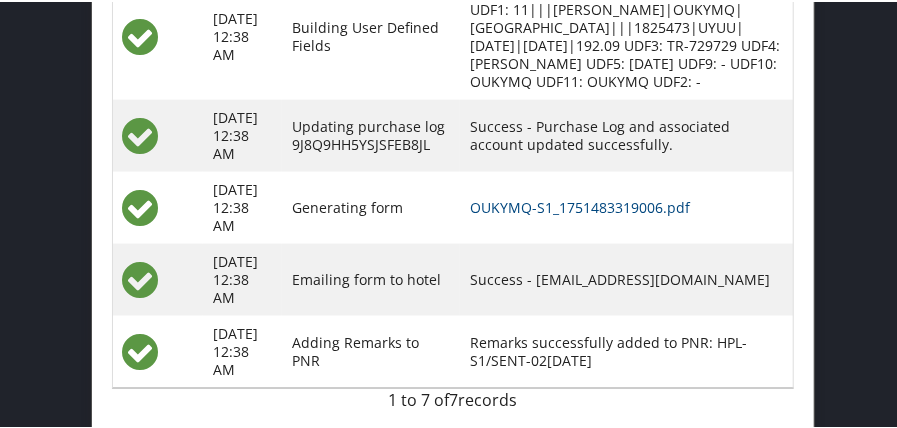 drag, startPoint x: 501, startPoint y: 268, endPoint x: 714, endPoint y: 275, distance: 213.11499 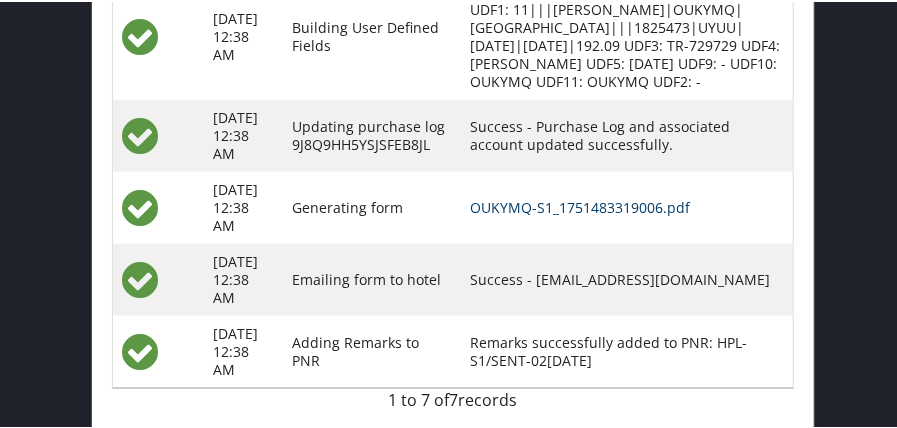 drag, startPoint x: 714, startPoint y: 275, endPoint x: 682, endPoint y: 201, distance: 80.622574 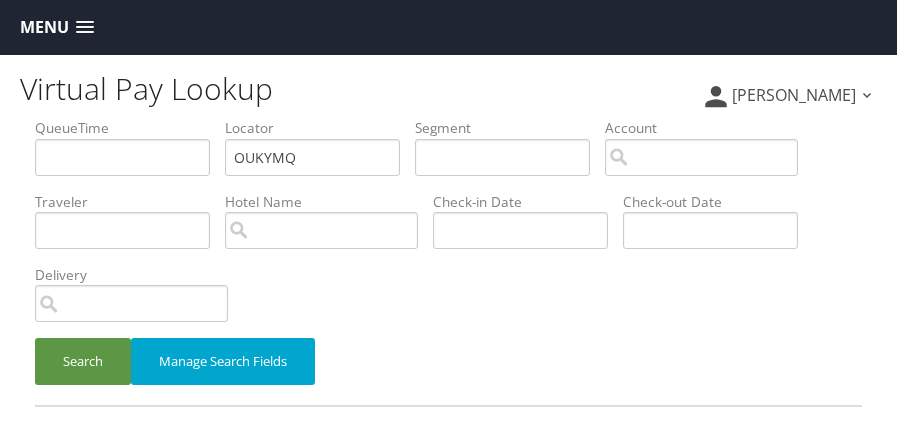 scroll, scrollTop: 54, scrollLeft: 0, axis: vertical 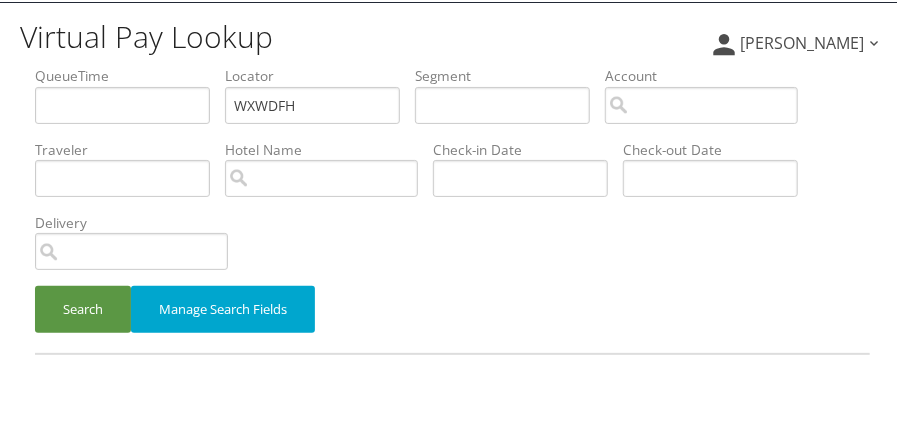 click on "QueueTime Locator WXWDFH Segment Account Traveler Hotel Name Check-in Date Check-out Date Delivery" at bounding box center [452, 64] 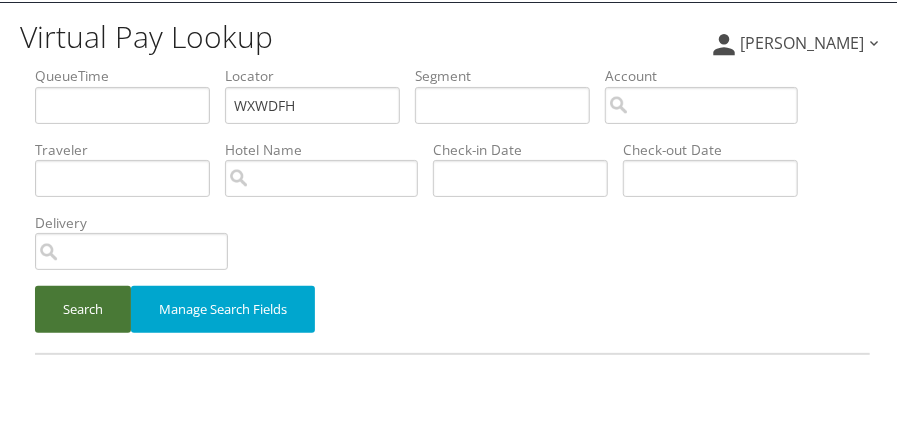 click on "Search" at bounding box center (83, 307) 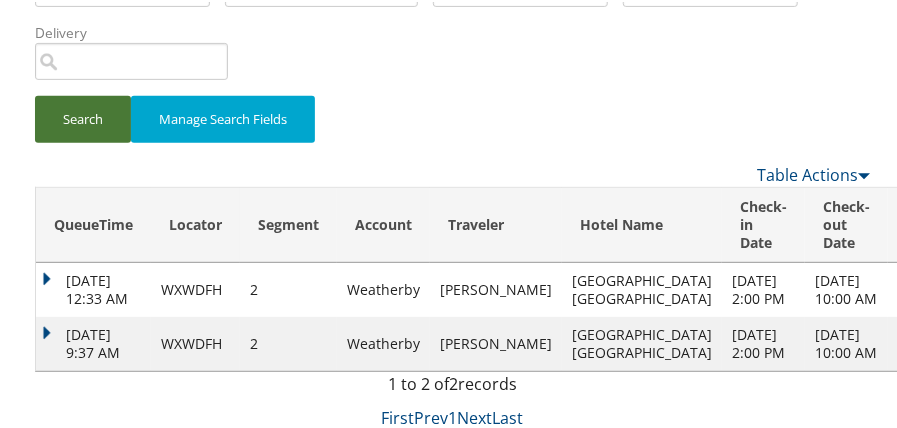 scroll, scrollTop: 279, scrollLeft: 0, axis: vertical 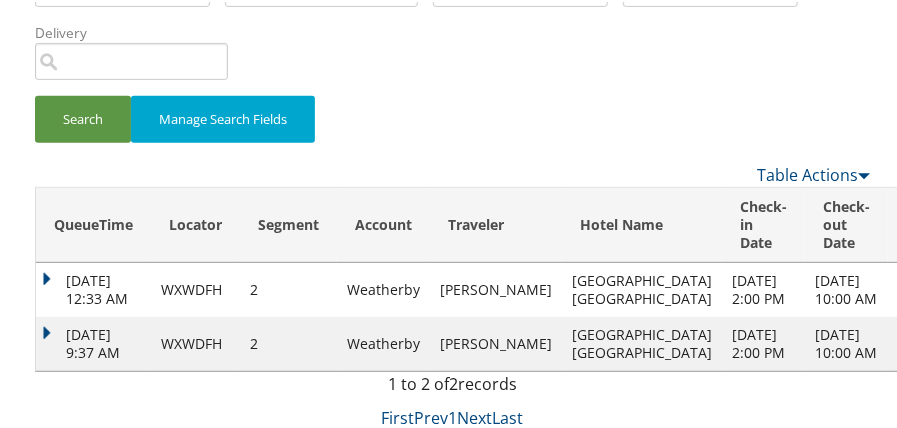 click on "Actions   Resend  Logs  Delivery Information  View Itinerary" at bounding box center [932, 342] 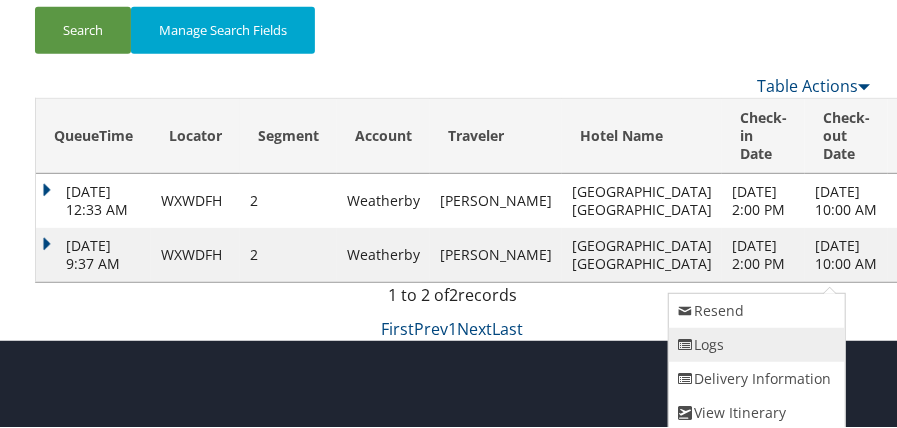 click on "Logs" at bounding box center (754, 343) 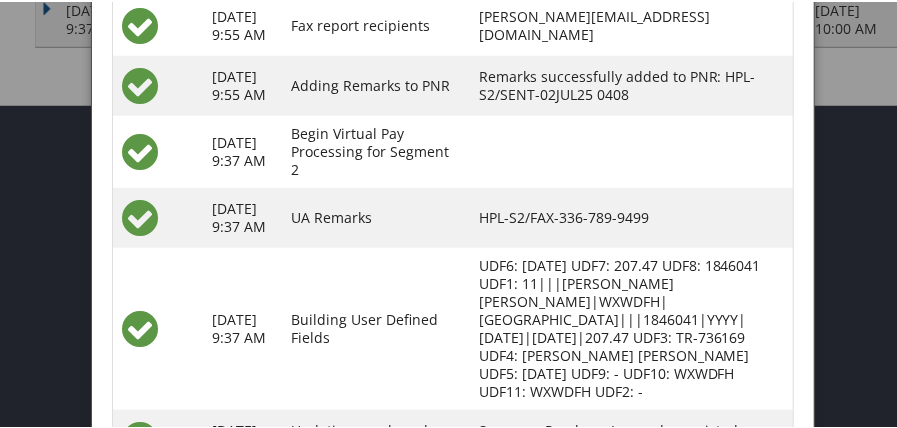 scroll, scrollTop: 860, scrollLeft: 0, axis: vertical 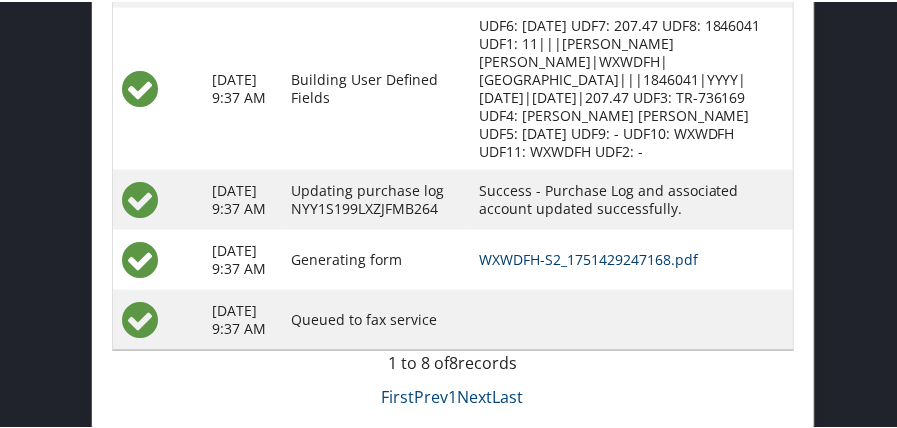 click on "WXWDFH-S2_1751429247168.pdf" at bounding box center [588, 257] 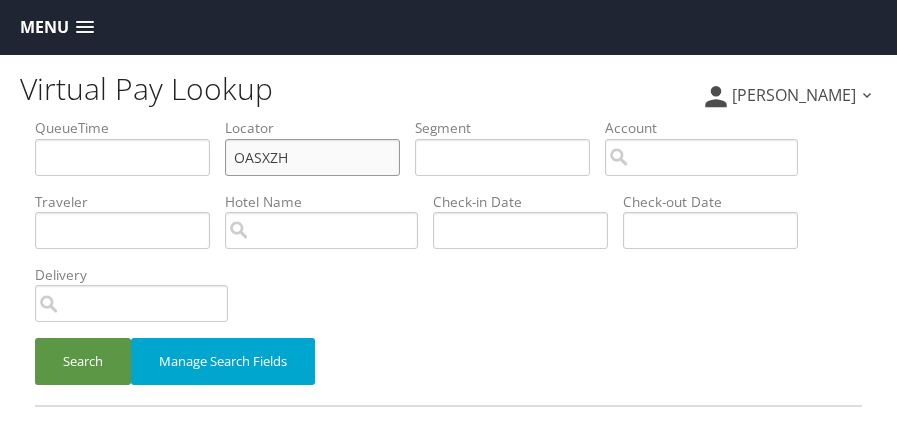 scroll, scrollTop: 55, scrollLeft: 0, axis: vertical 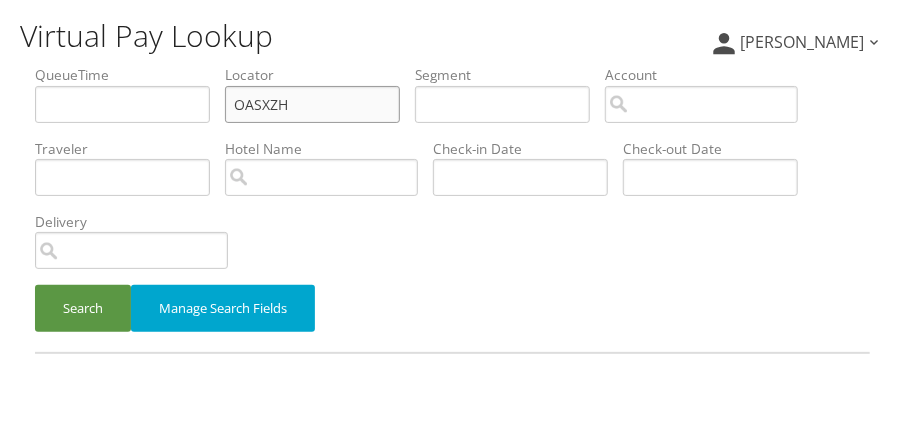 paste on "GPKIIU" 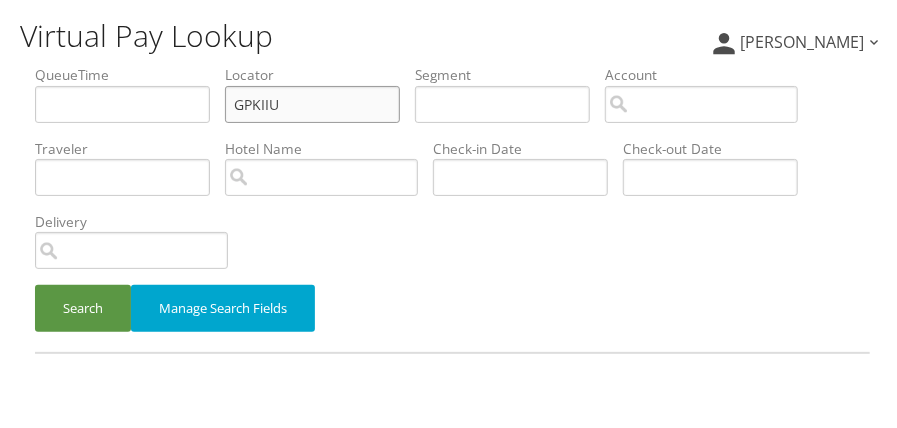 drag, startPoint x: 0, startPoint y: 0, endPoint x: 233, endPoint y: 118, distance: 261.17618 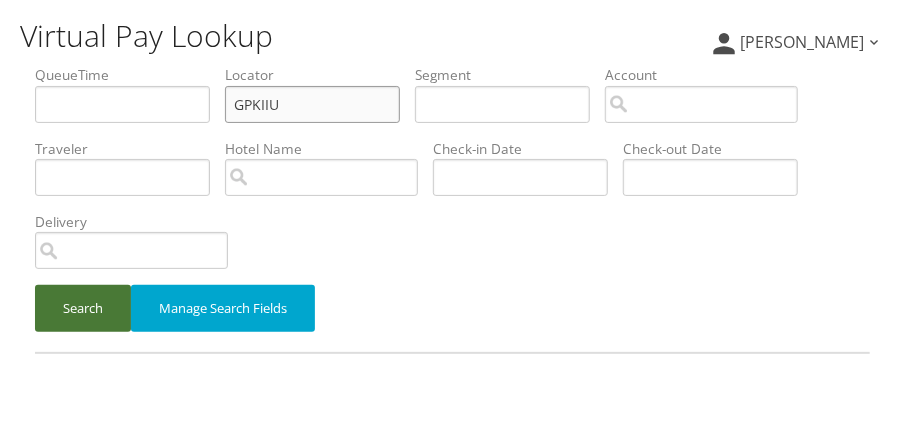 type on "GPKIIU" 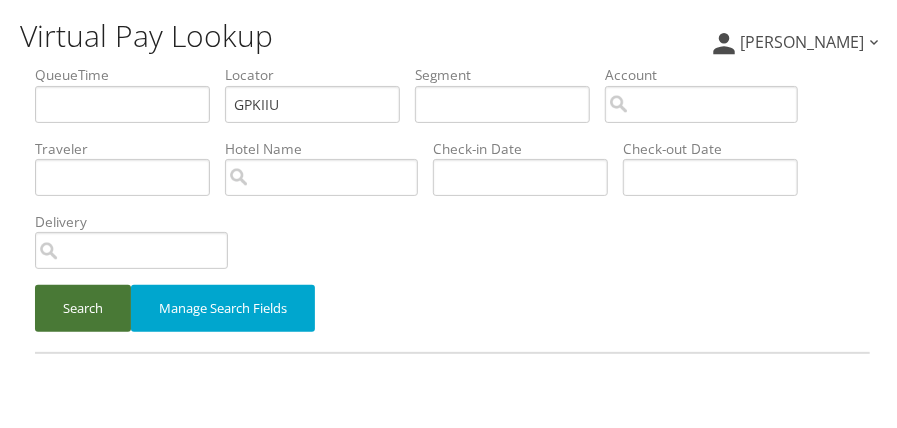 drag, startPoint x: 66, startPoint y: 303, endPoint x: 100, endPoint y: 263, distance: 52.49762 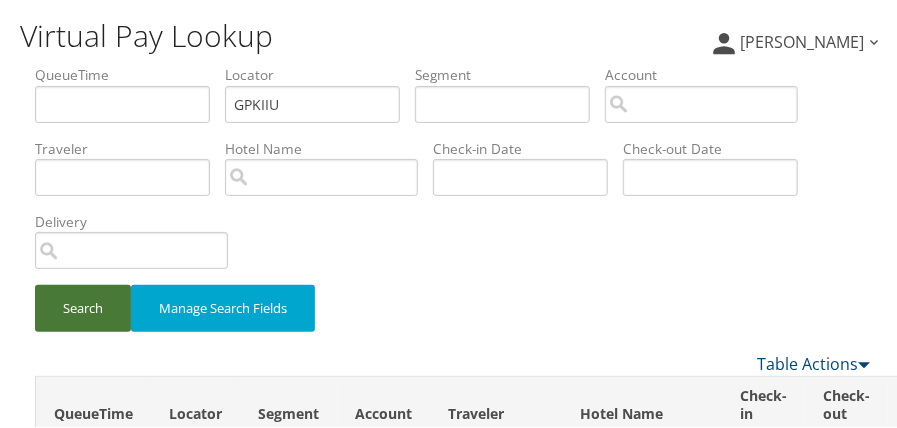 type 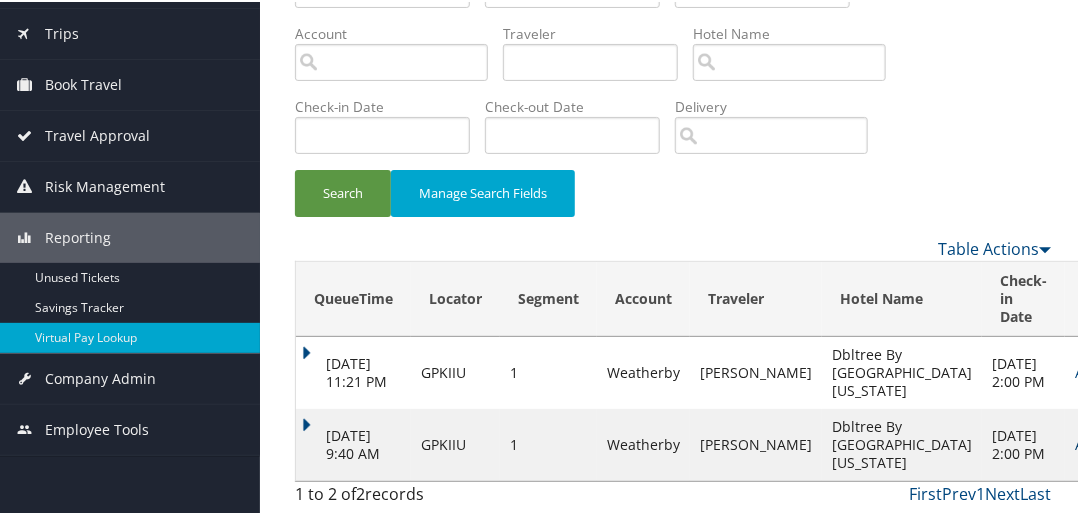 click on "Actions" at bounding box center (1104, 442) 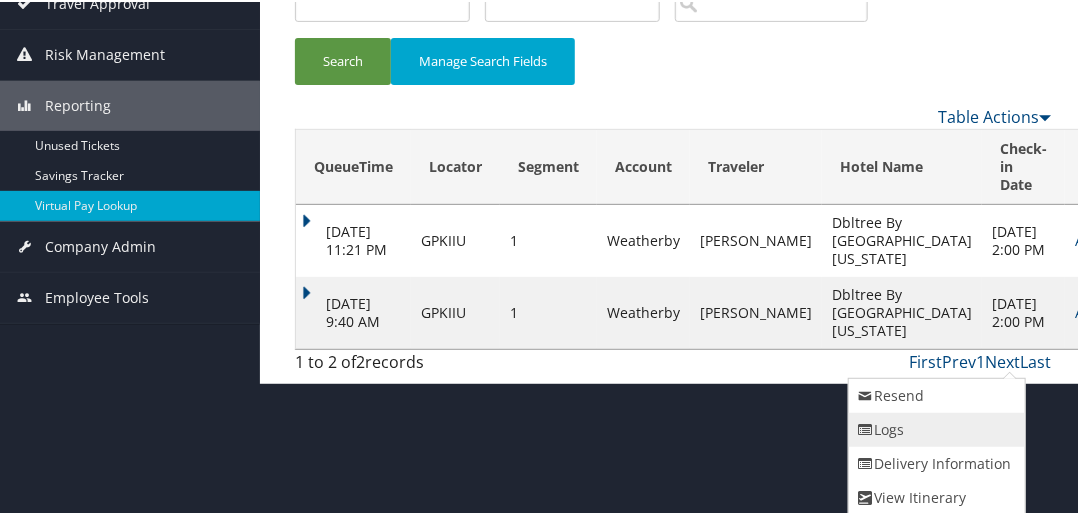click on "Logs" at bounding box center (934, 428) 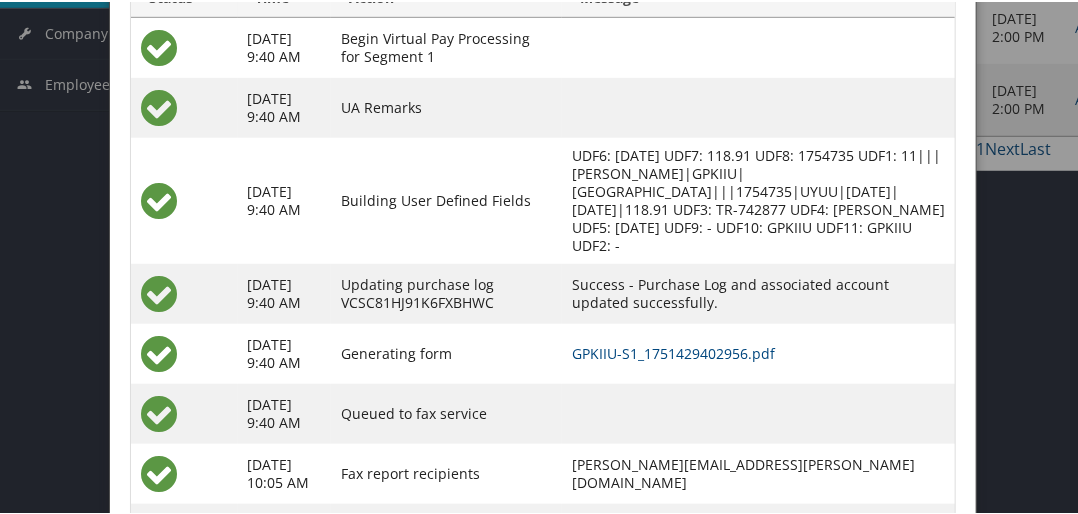 scroll, scrollTop: 563, scrollLeft: 0, axis: vertical 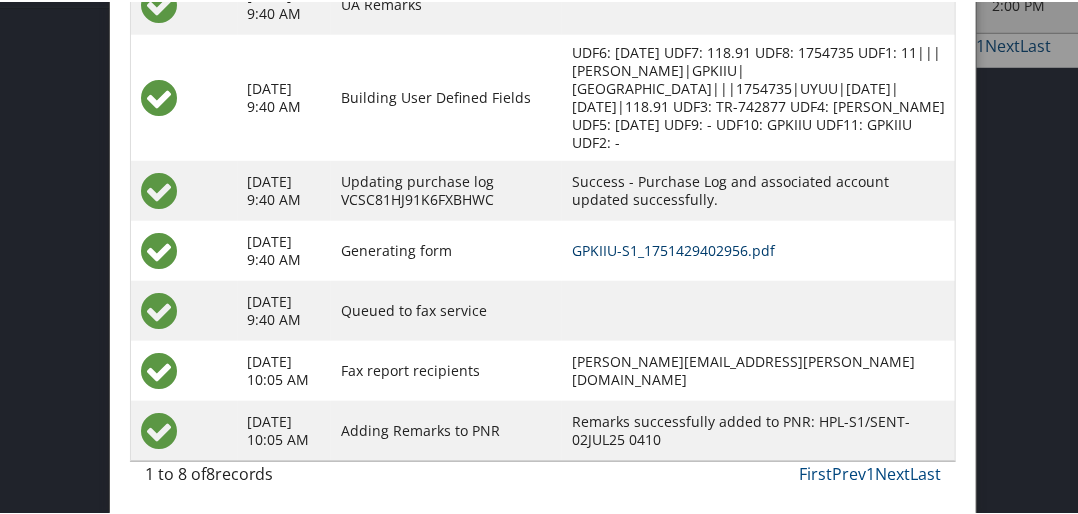 click on "GPKIIU-S1_1751429402956.pdf" at bounding box center (673, 248) 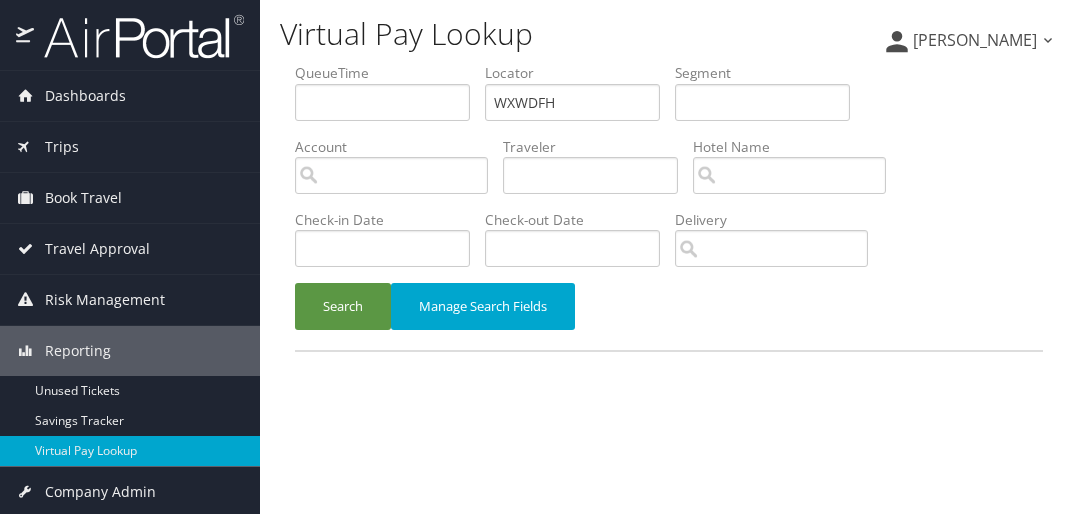 scroll, scrollTop: 53, scrollLeft: 0, axis: vertical 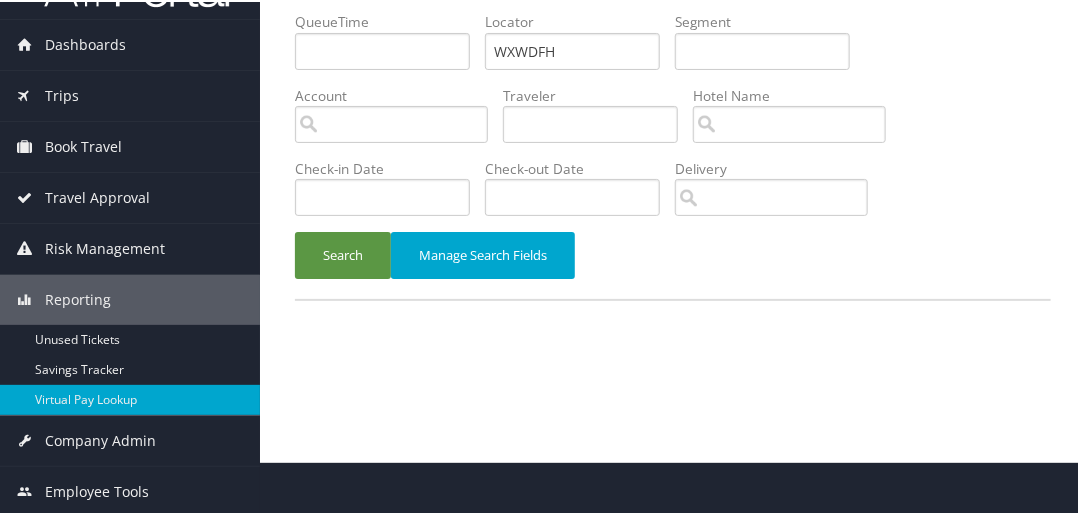 click on "Search Manage Search Fields" at bounding box center (673, 263) 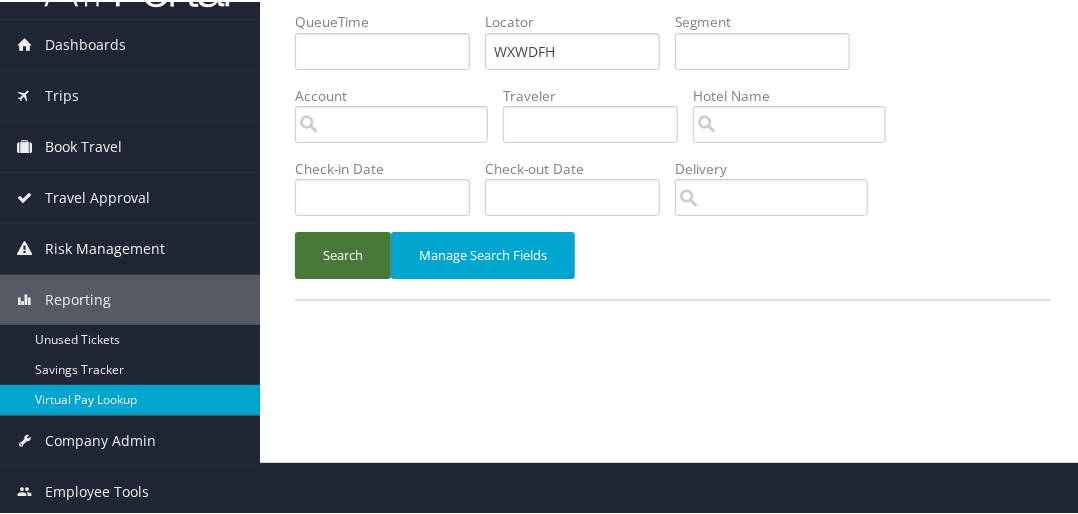 click on "Search" at bounding box center [343, 253] 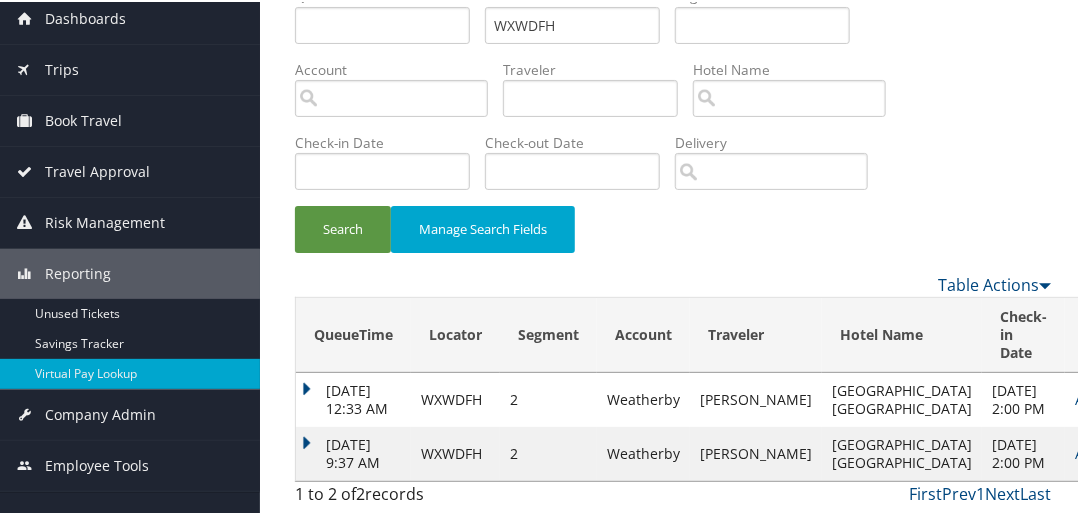 click on "Actions" at bounding box center (1104, 451) 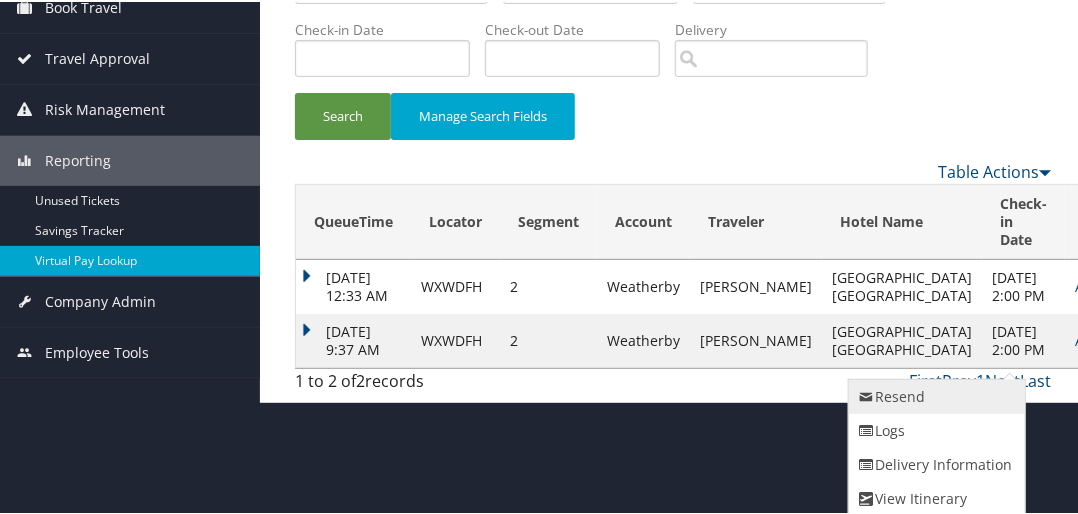 click on "Resend" at bounding box center (934, 395) 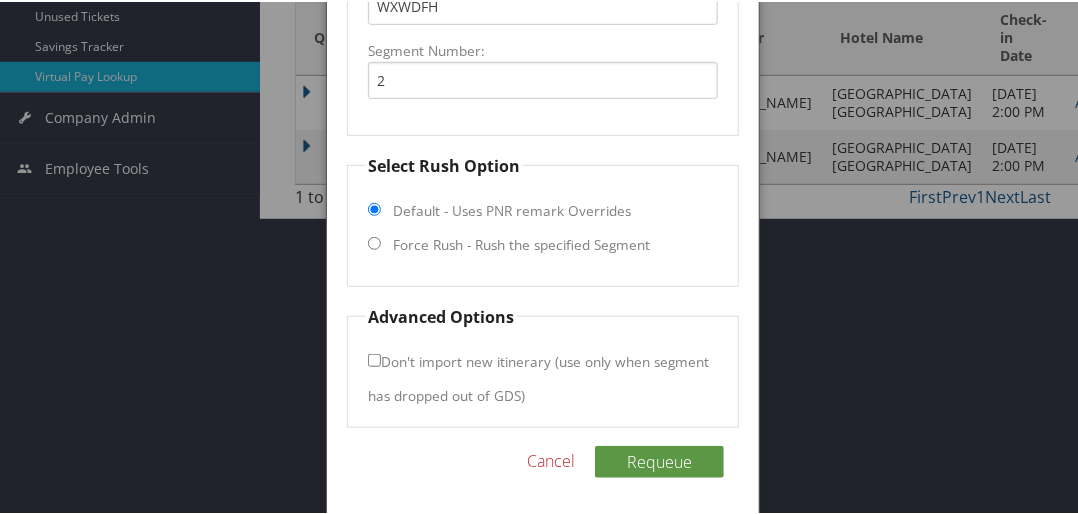 click on "Force Rush - Rush the specified Segment" at bounding box center (521, 243) 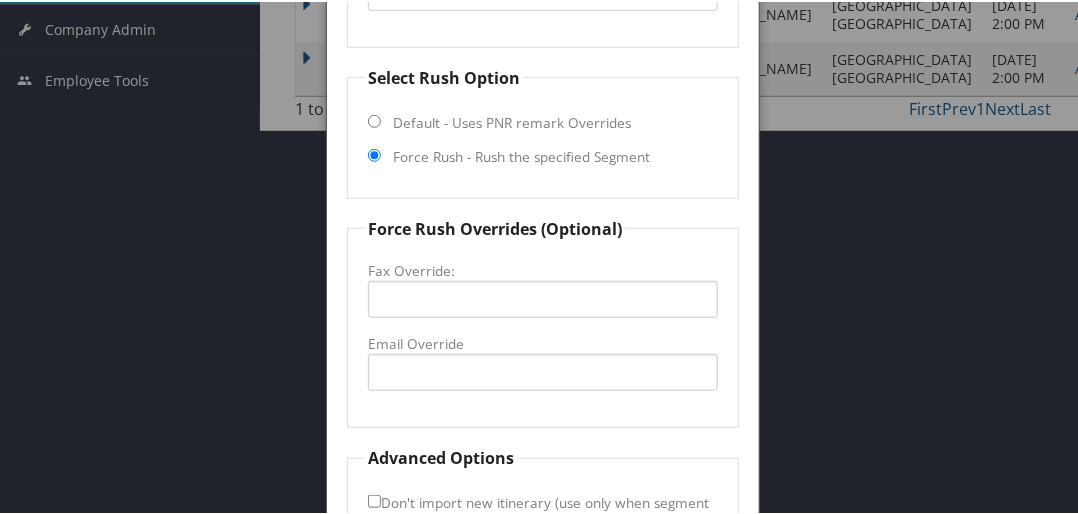 scroll, scrollTop: 606, scrollLeft: 0, axis: vertical 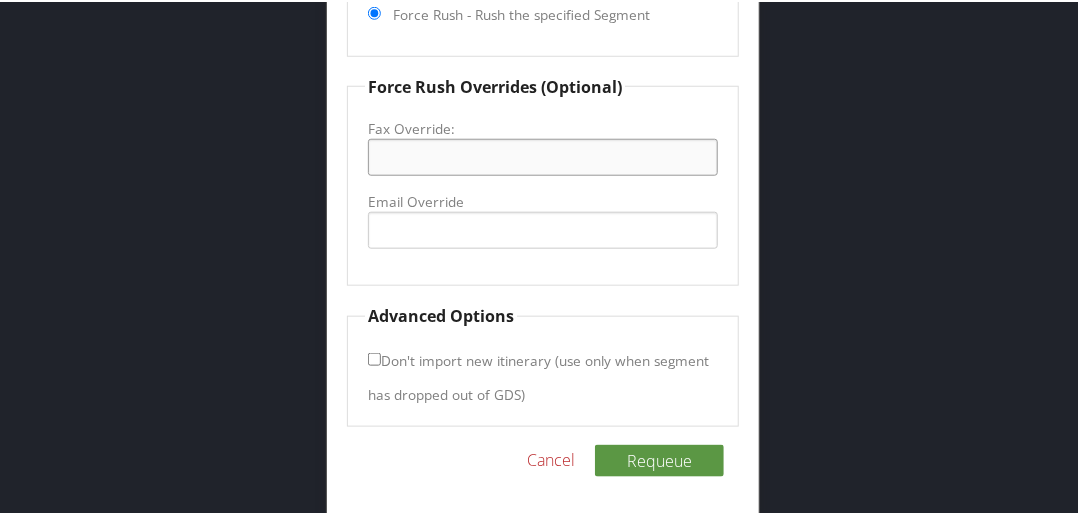 click on "Fax Override:" at bounding box center (543, 155) 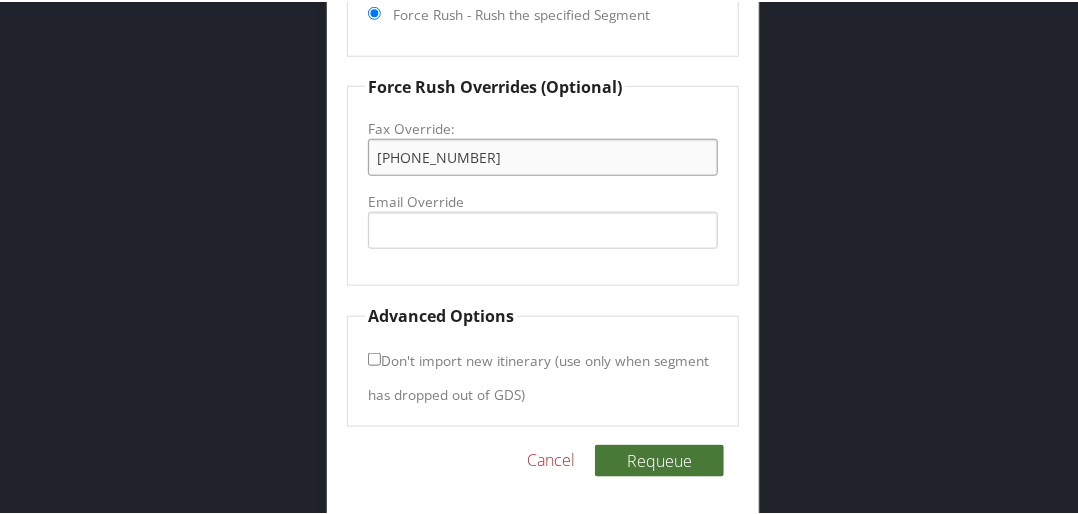 type on "+1 (336) 789-9499" 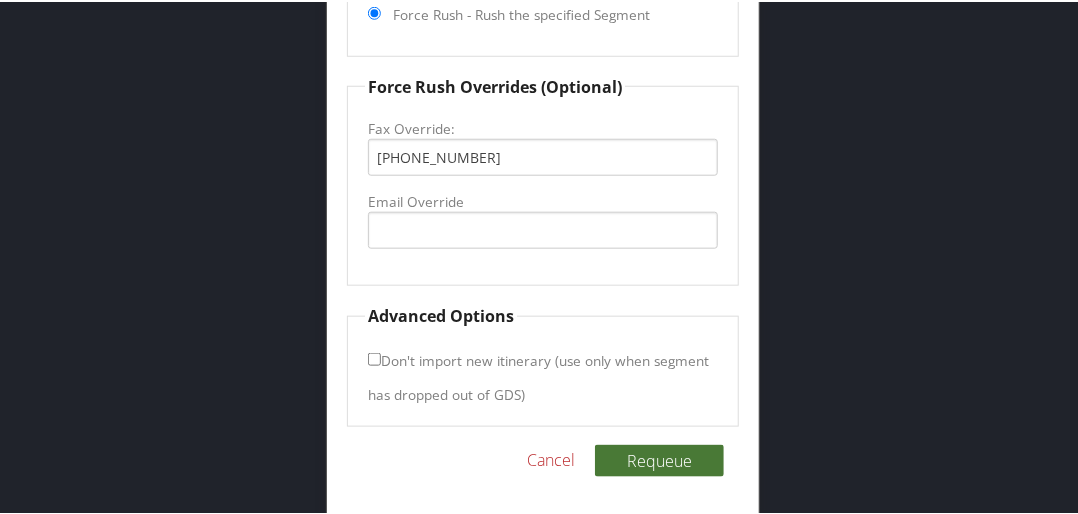click on "Requeue" at bounding box center [659, 459] 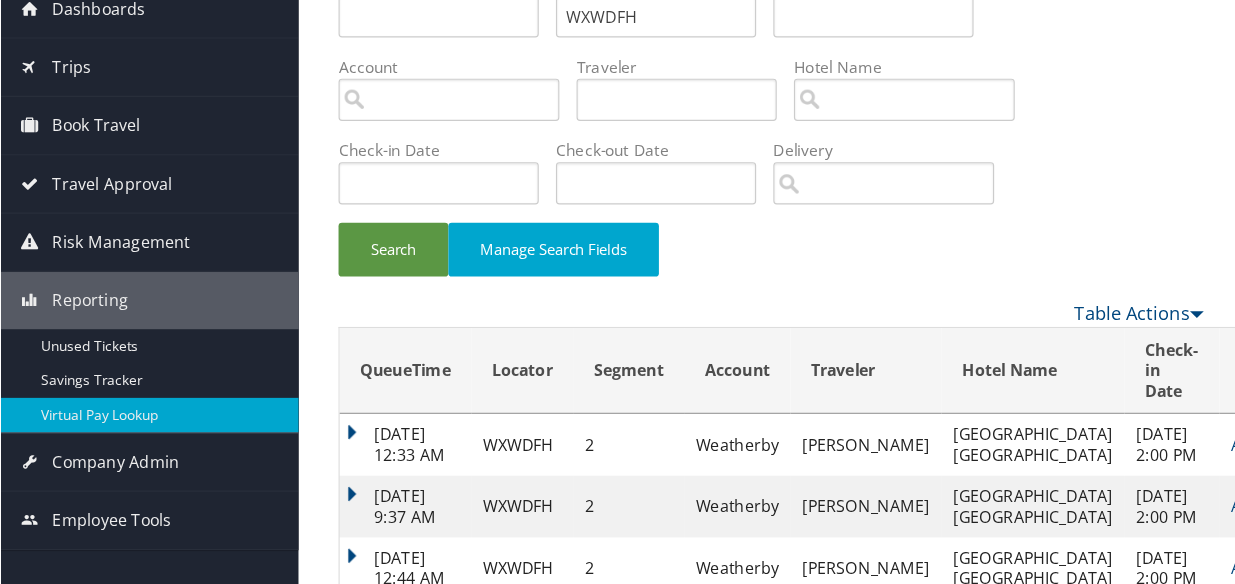 scroll, scrollTop: 0, scrollLeft: 0, axis: both 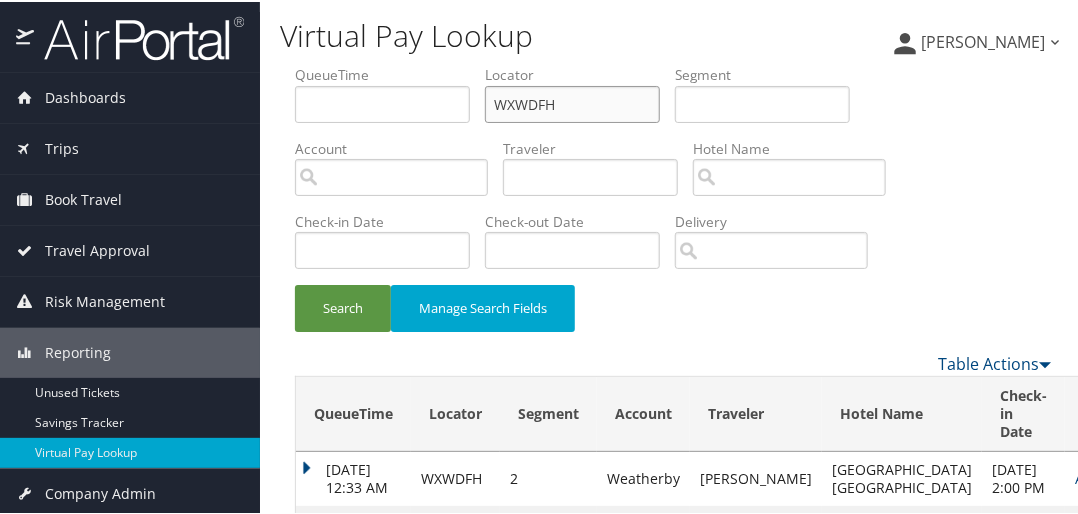 drag, startPoint x: 589, startPoint y: 103, endPoint x: 455, endPoint y: 106, distance: 134.03358 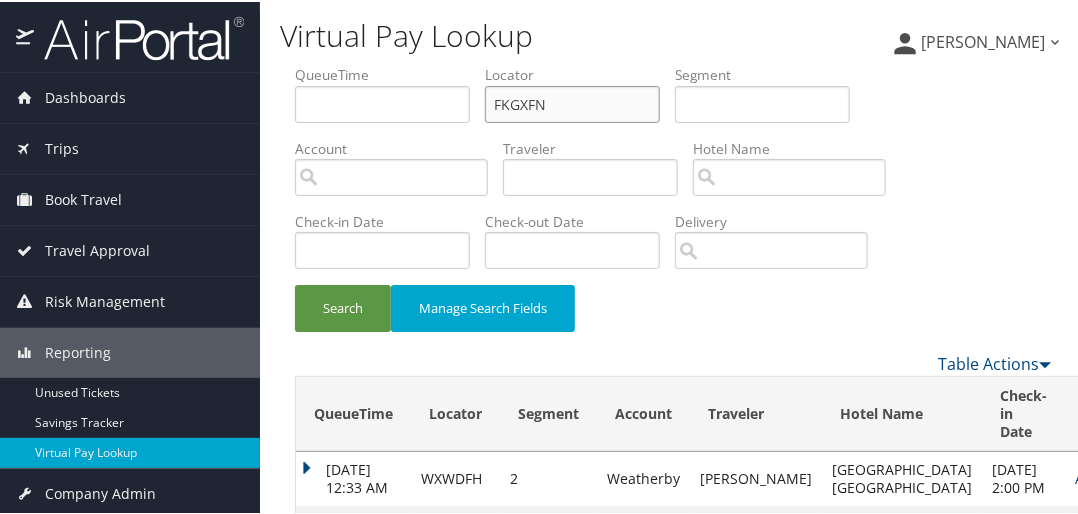type on "FKGXFN" 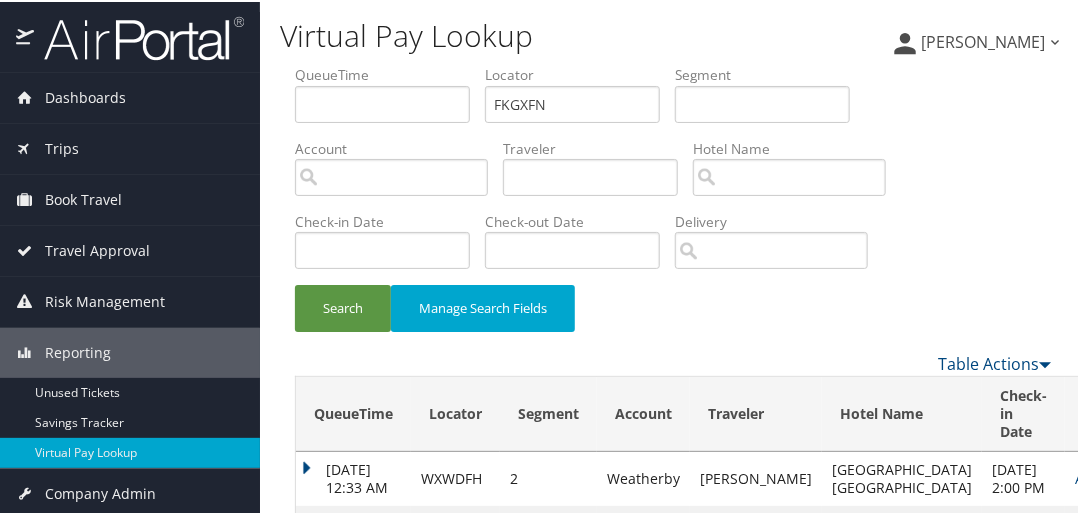 click on "Search Manage Search Fields" at bounding box center [673, 316] 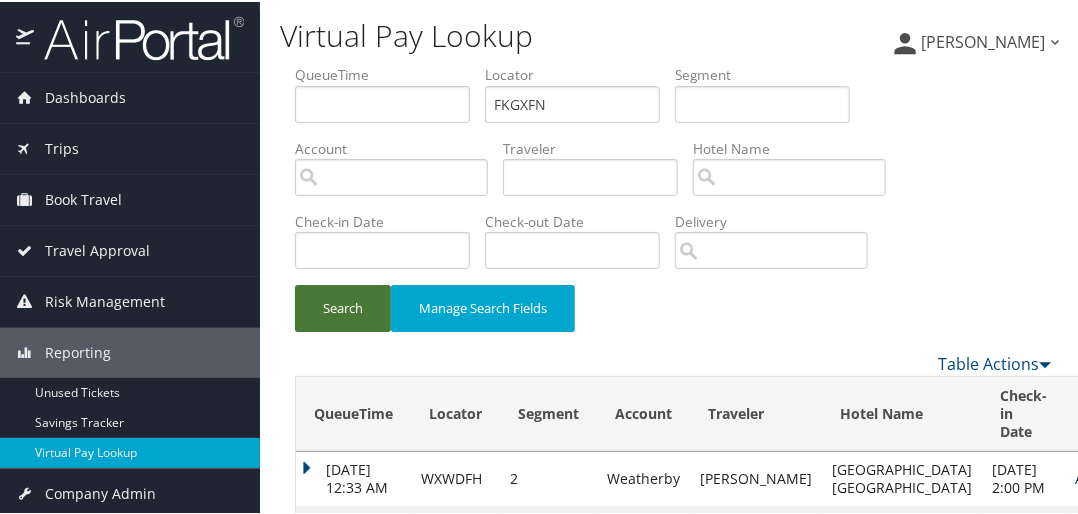 click on "Search" at bounding box center [343, 306] 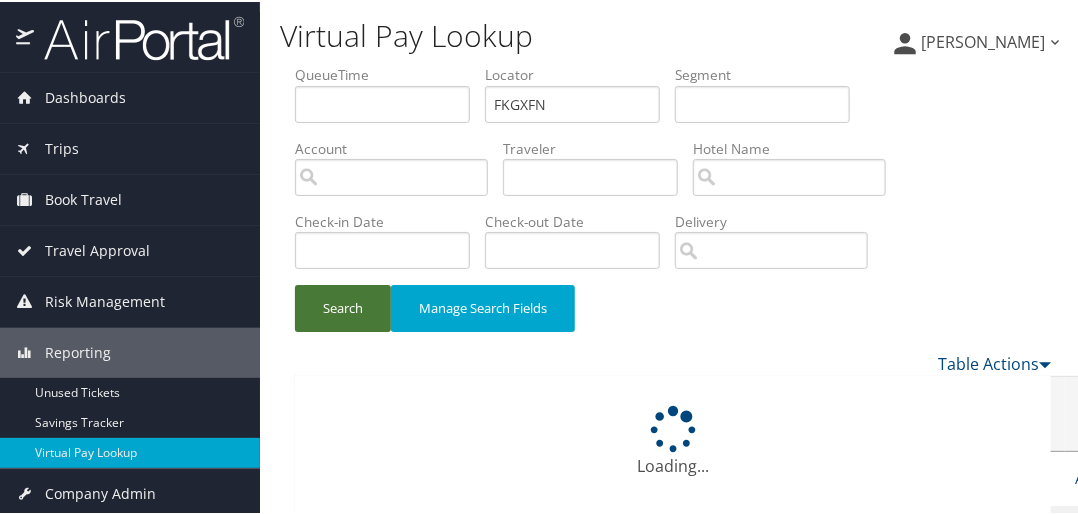 type 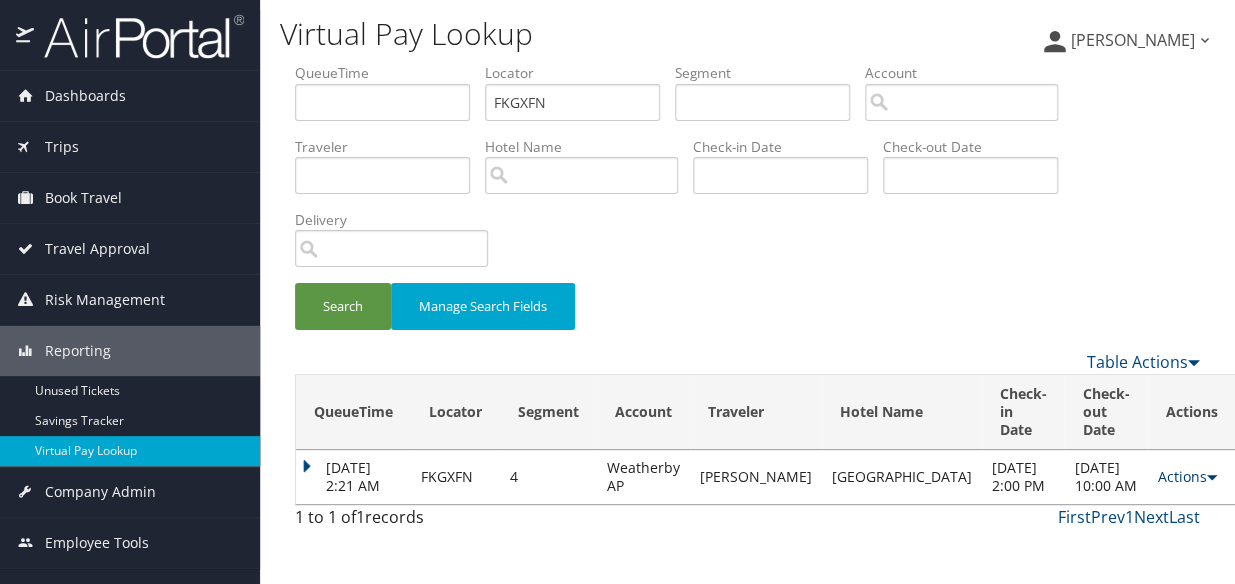 click on "Actions" at bounding box center [1187, 476] 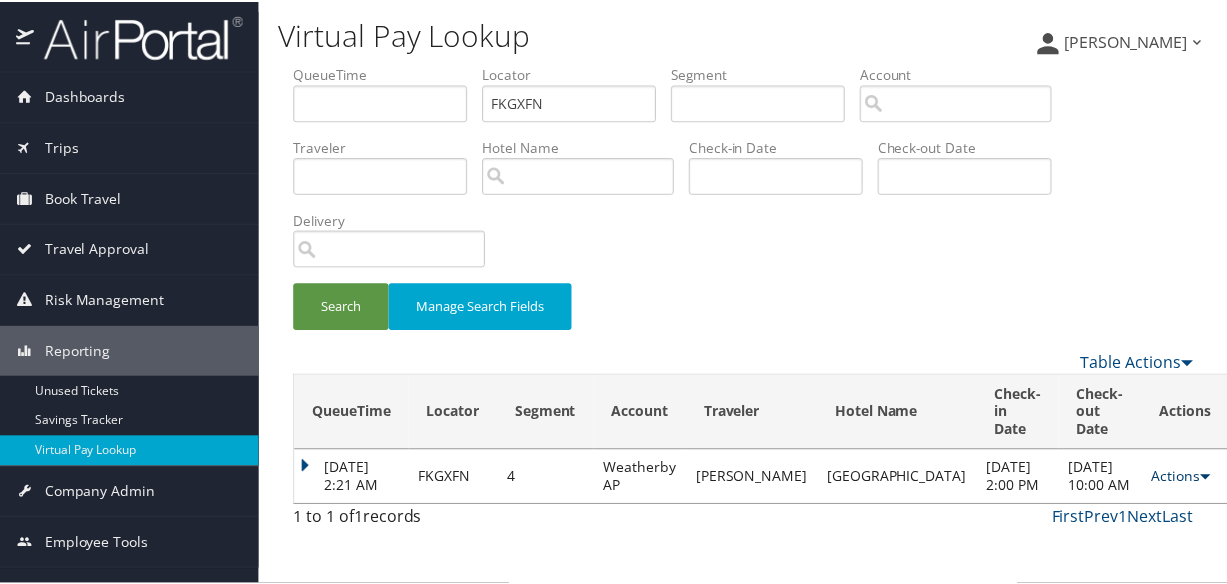 scroll, scrollTop: 52, scrollLeft: 0, axis: vertical 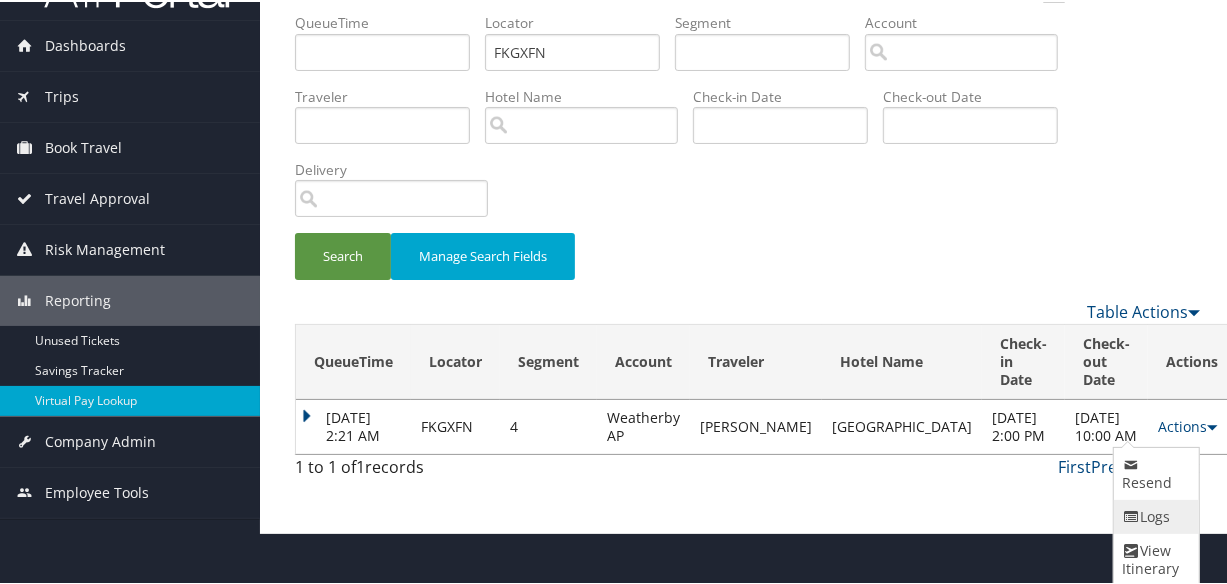 click on "Logs" at bounding box center [1154, 515] 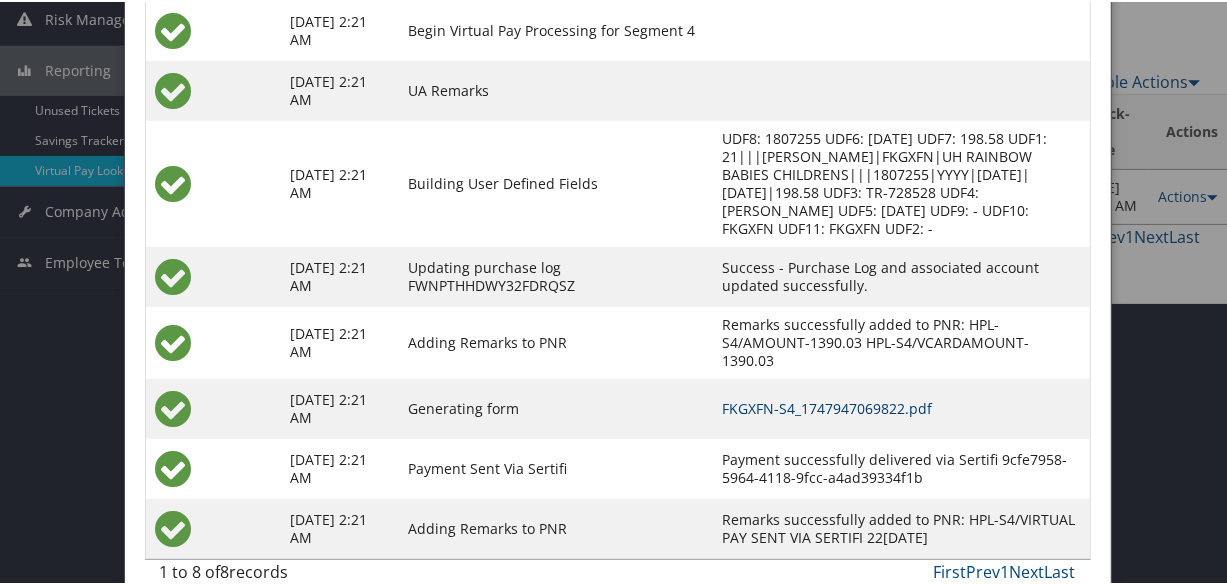 scroll, scrollTop: 299, scrollLeft: 0, axis: vertical 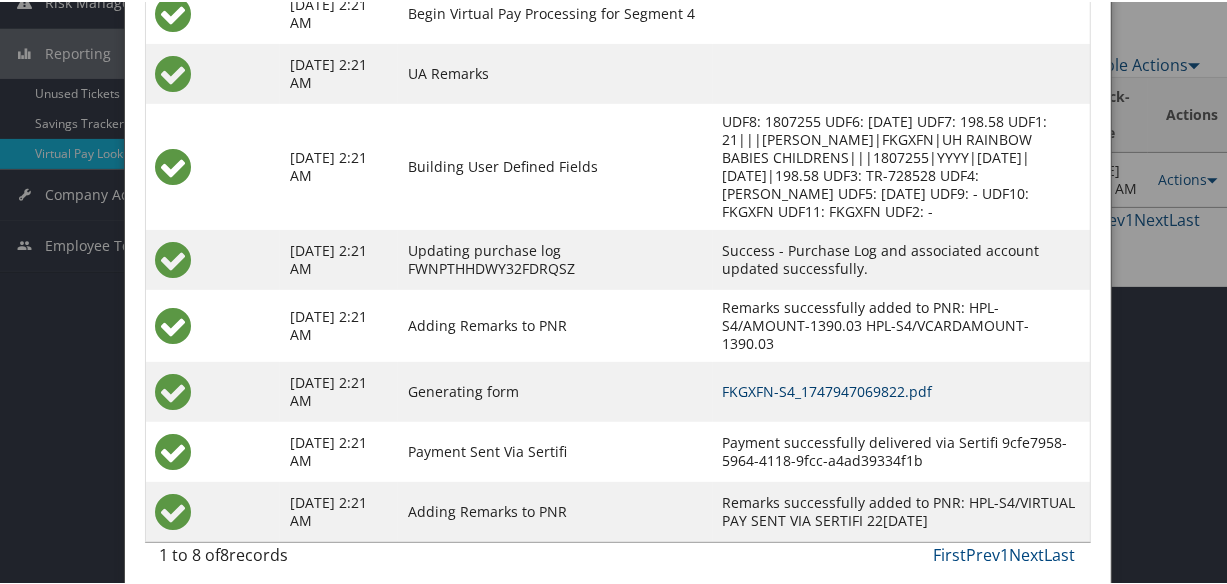 click on "FKGXFN-S4_1747947069822.pdf" at bounding box center (828, 389) 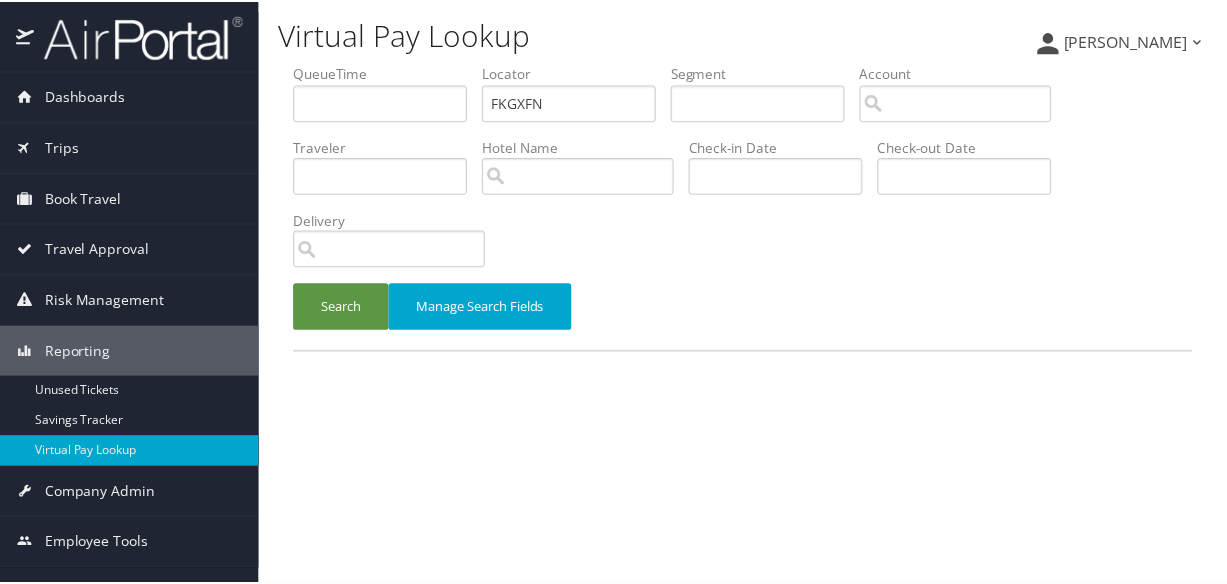 scroll, scrollTop: 0, scrollLeft: 0, axis: both 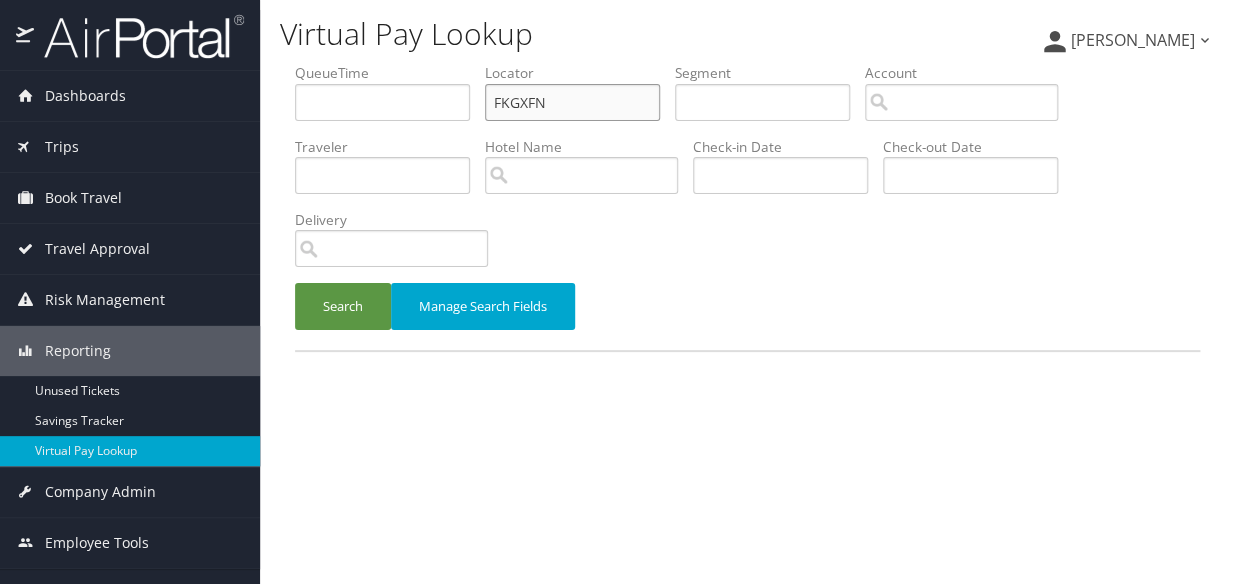 drag, startPoint x: 524, startPoint y: 101, endPoint x: 441, endPoint y: 102, distance: 83.00603 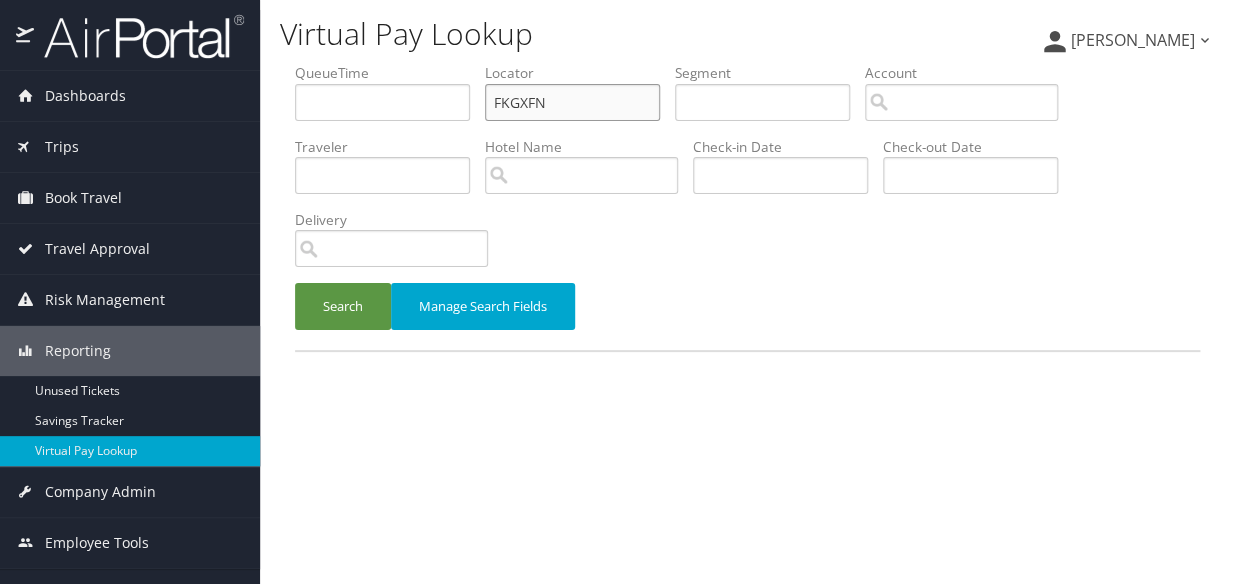 click on "QueueTime Locator FKGXFN Segment Account Traveler Hotel Name Check-in Date Check-out Date Delivery" at bounding box center (747, 63) 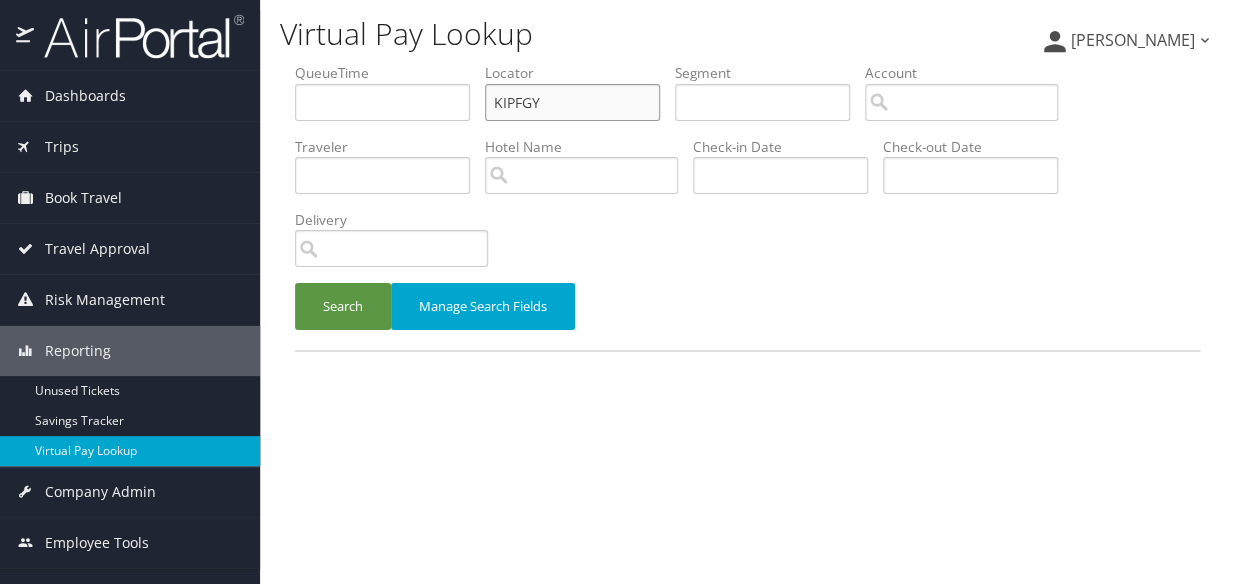 click on "KIPFGY" at bounding box center (572, 102) 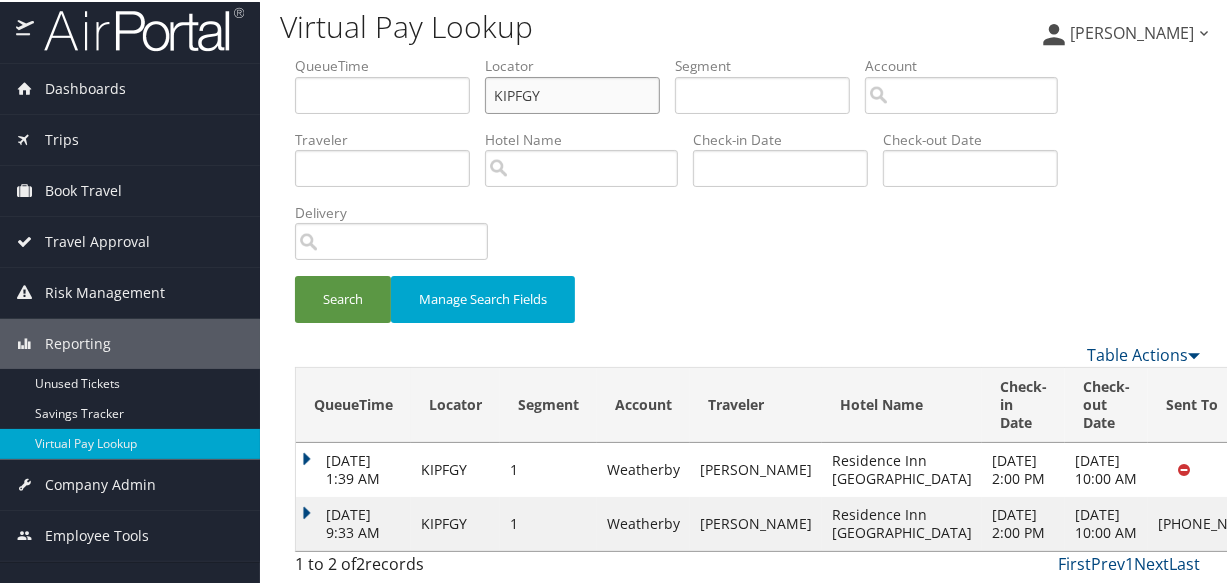 scroll, scrollTop: 80, scrollLeft: 0, axis: vertical 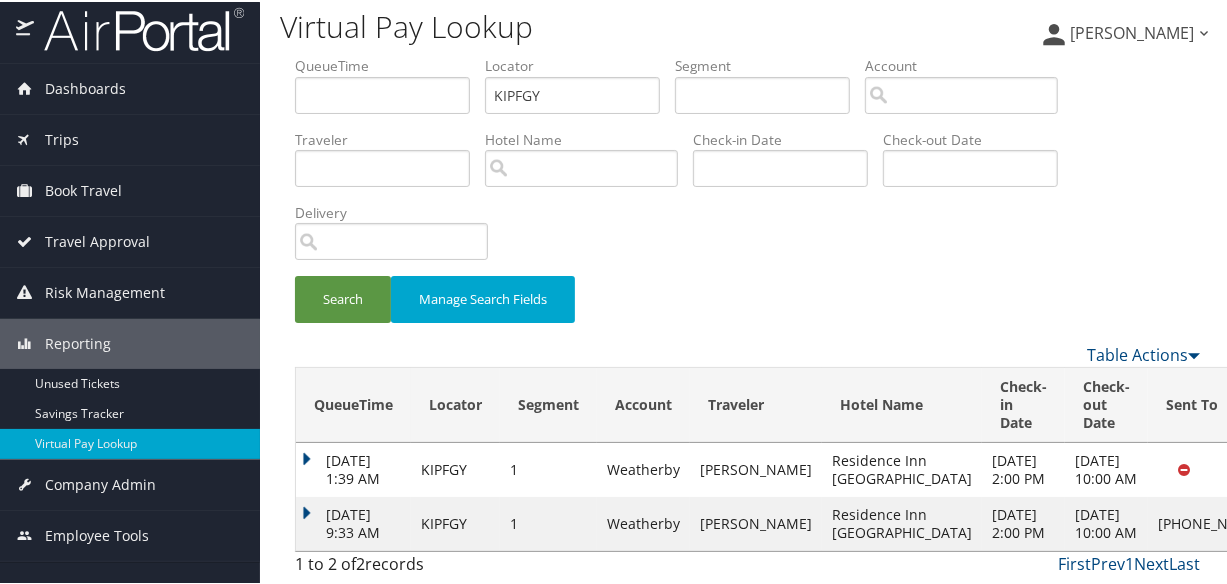 click on "Actions" at bounding box center (1331, 521) 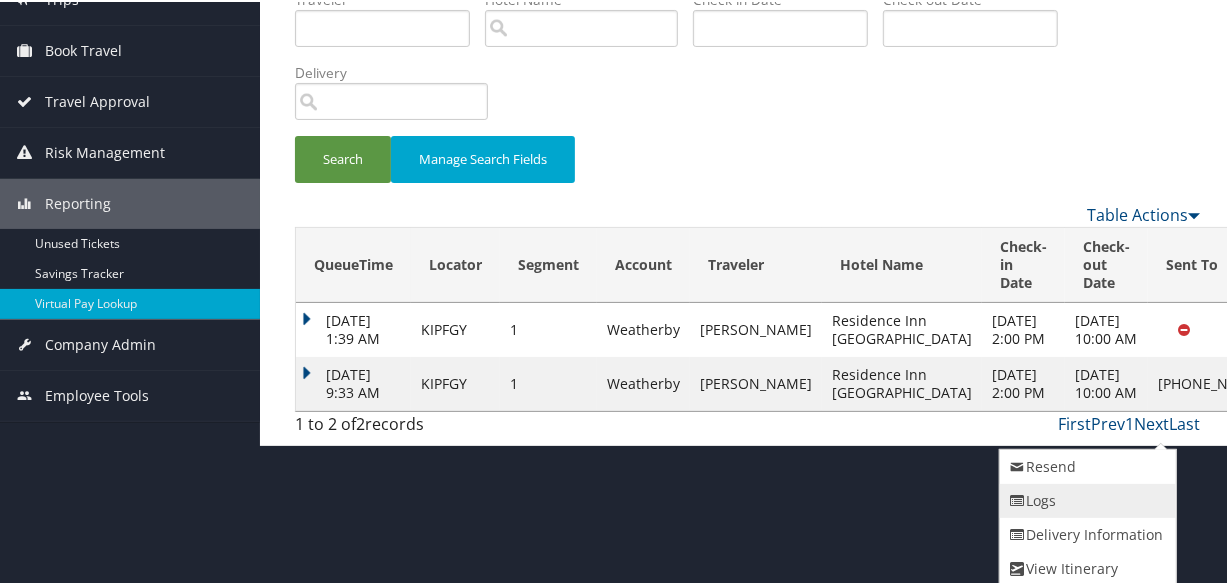 click on "Logs" at bounding box center [1085, 499] 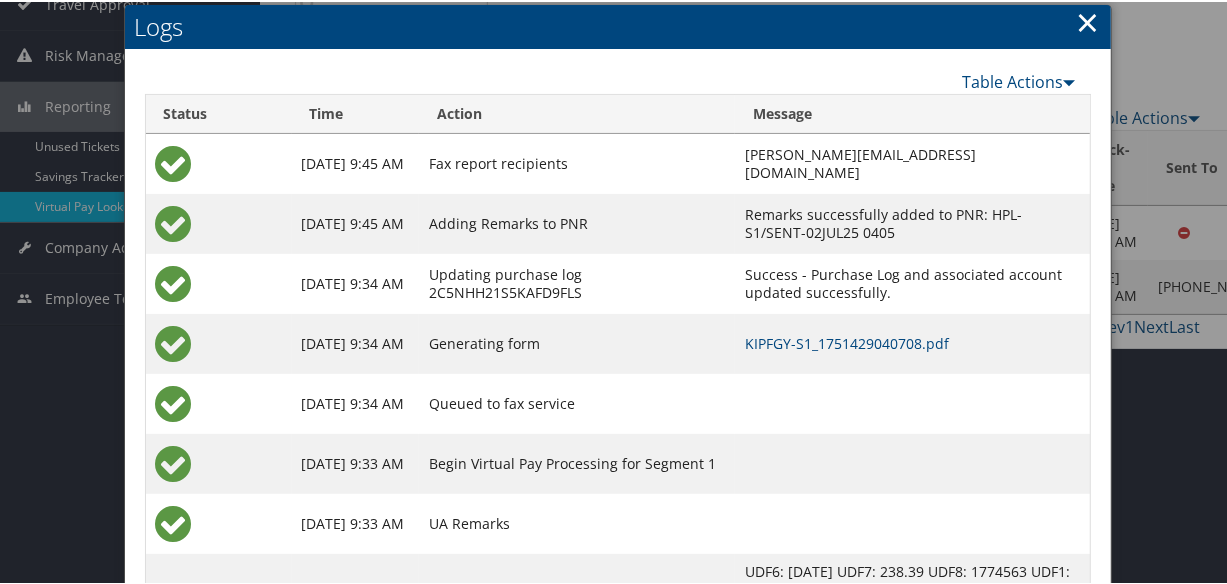 scroll, scrollTop: 377, scrollLeft: 0, axis: vertical 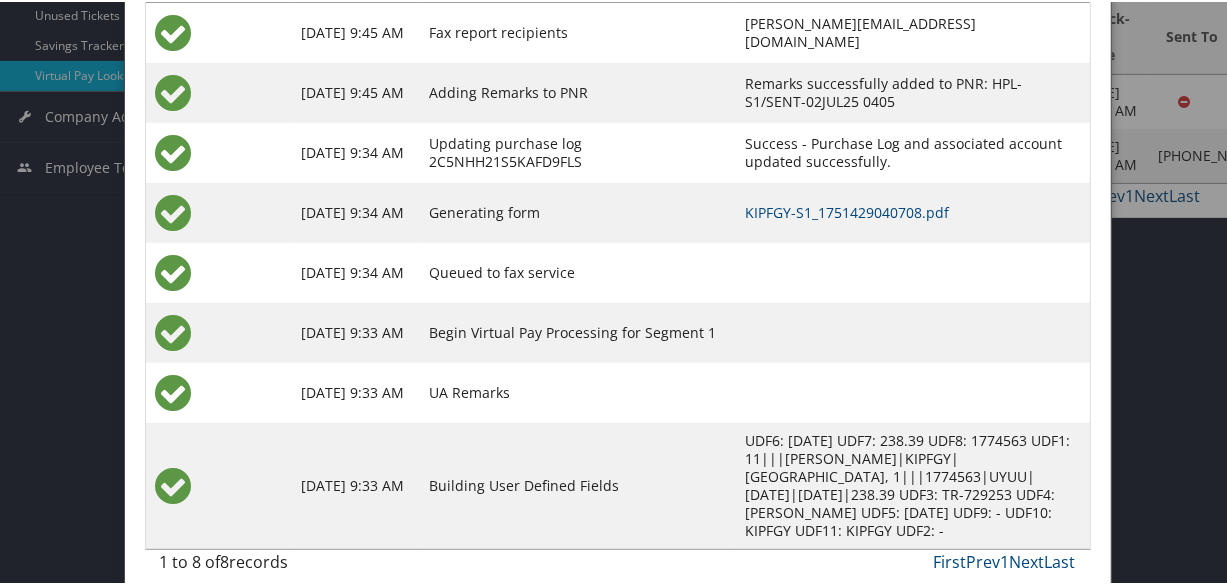 click on "KIPFGY-S1_1751429040708.pdf" at bounding box center [912, 211] 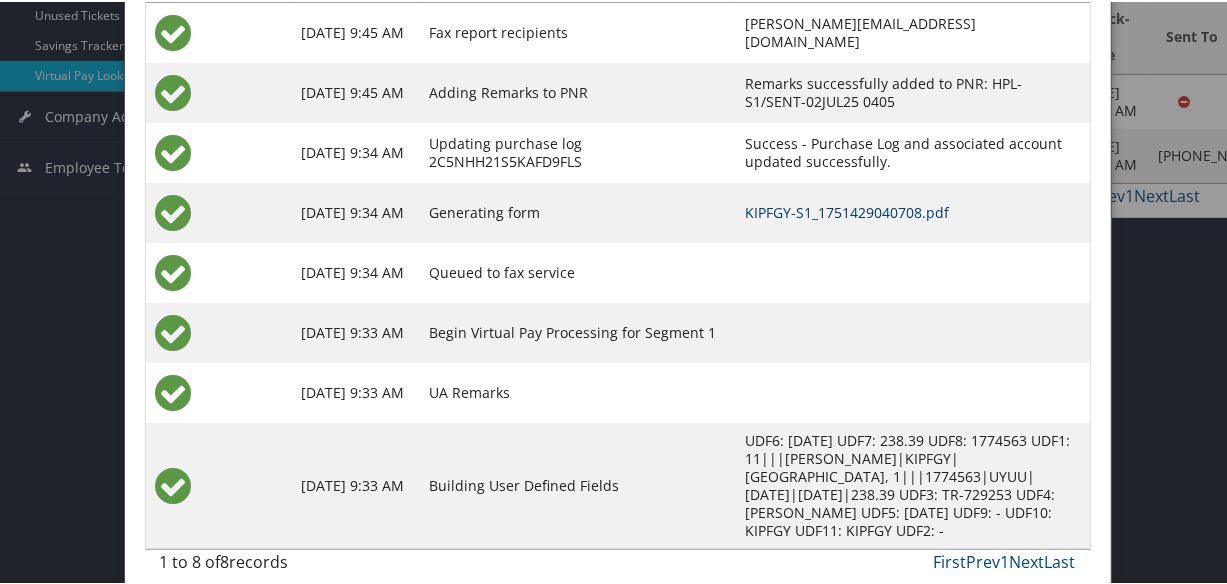 click on "KIPFGY-S1_1751429040708.pdf" at bounding box center [847, 210] 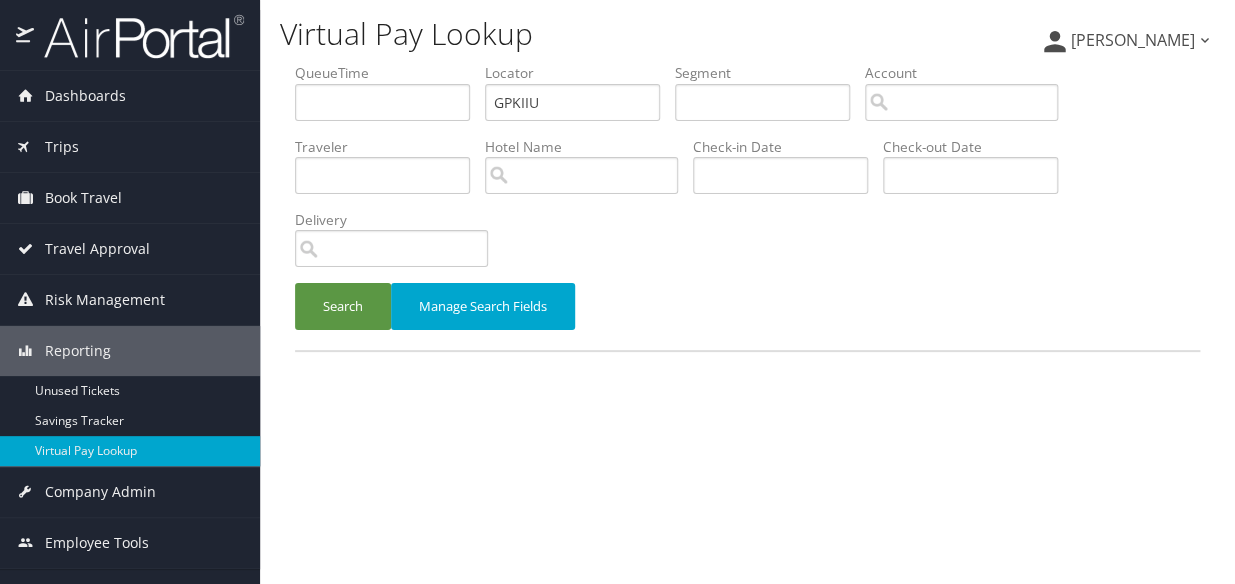click on "Search" at bounding box center (343, 306) 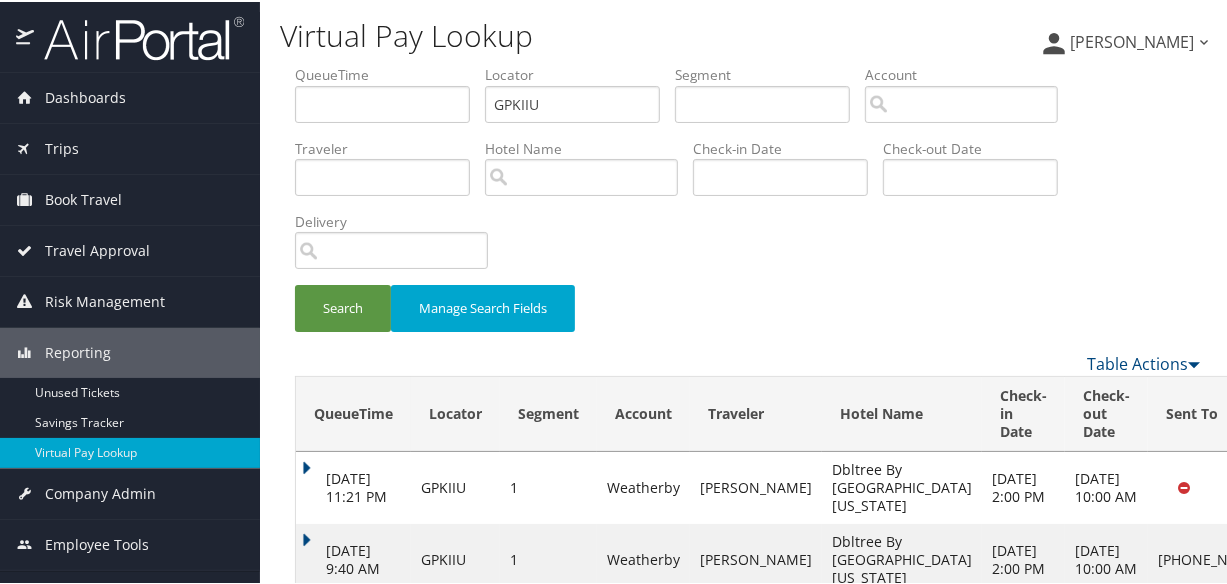 scroll, scrollTop: 0, scrollLeft: 0, axis: both 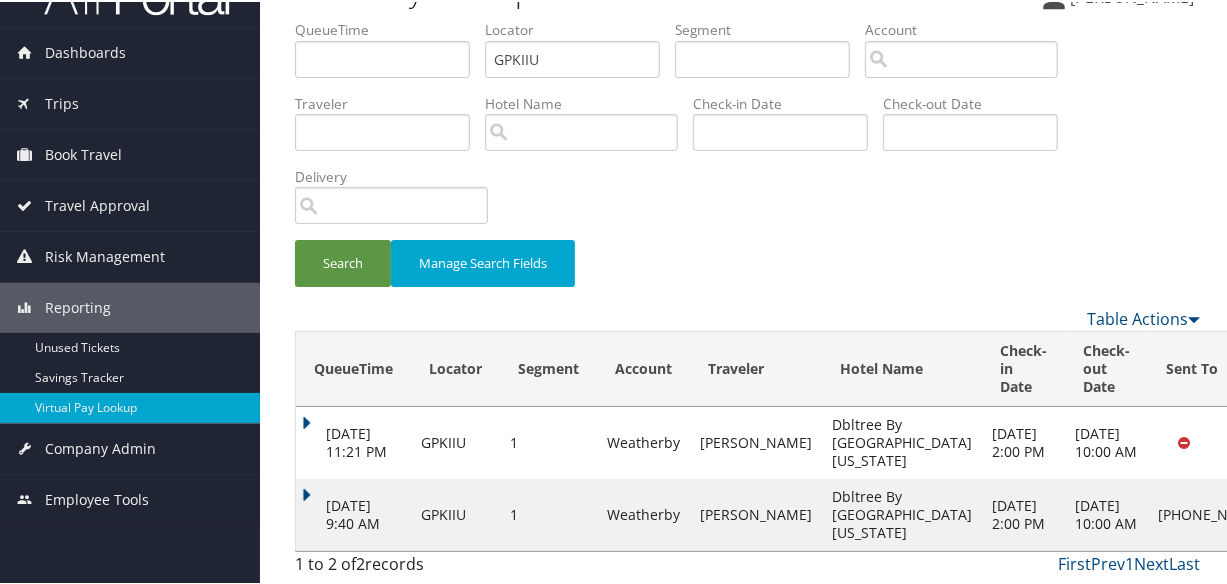 click on "Actions" at bounding box center [1331, 512] 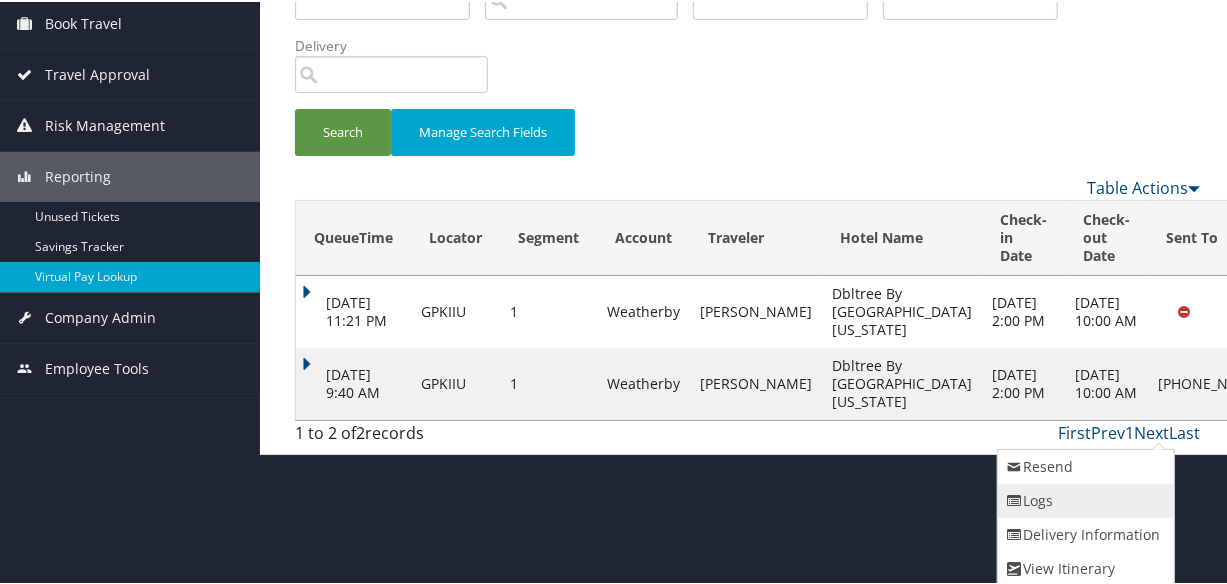 click on "Logs" at bounding box center [1083, 499] 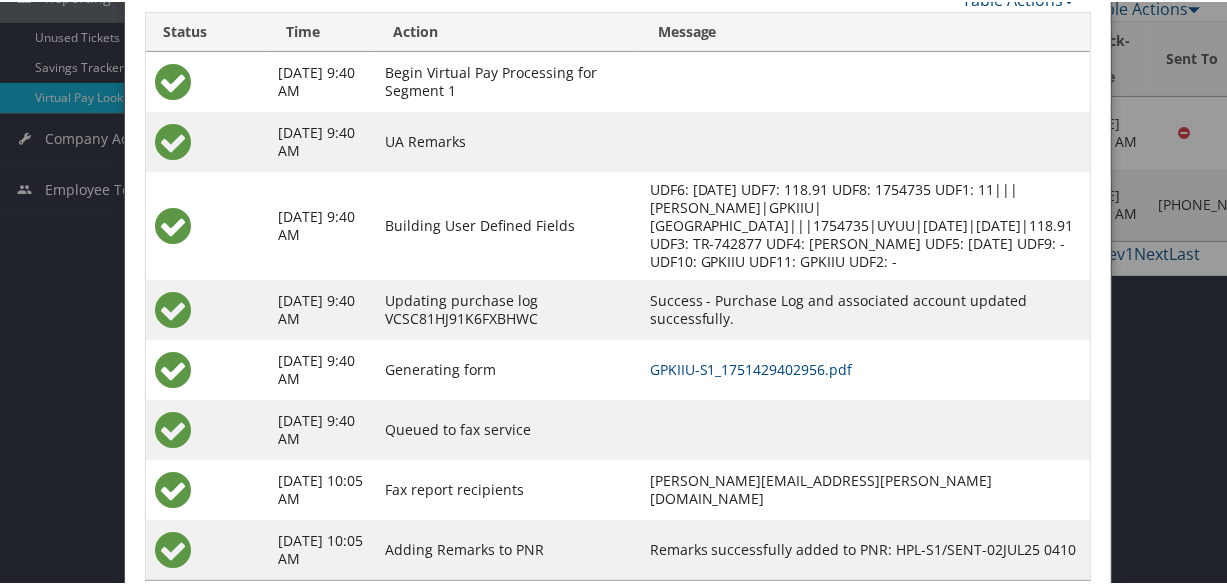 scroll, scrollTop: 313, scrollLeft: 0, axis: vertical 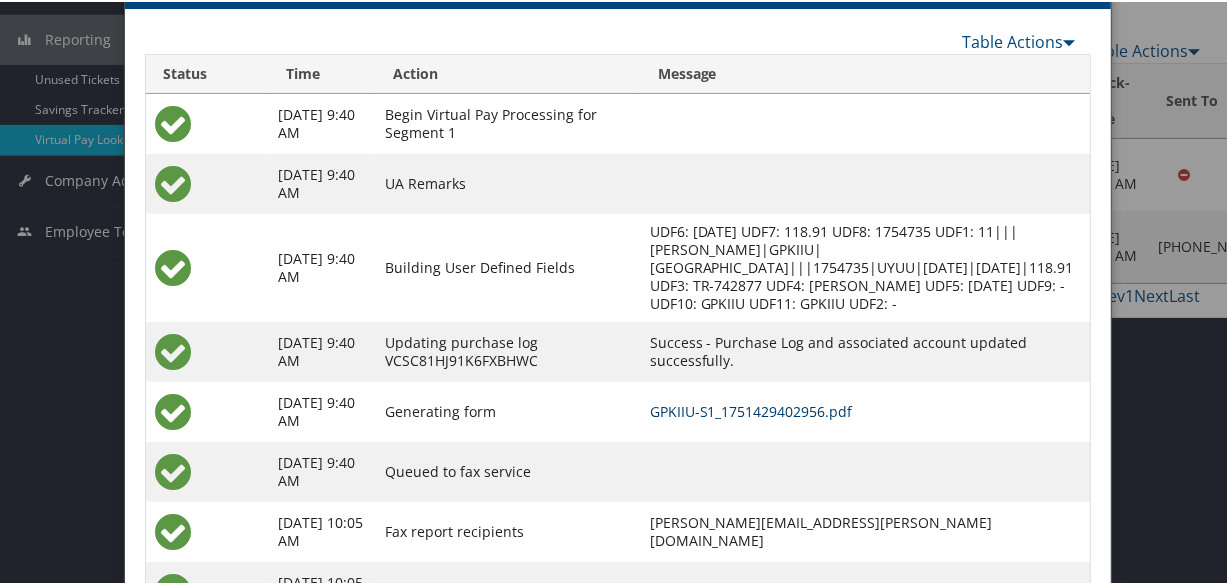click on "GPKIIU-S1_1751429402956.pdf" at bounding box center [751, 409] 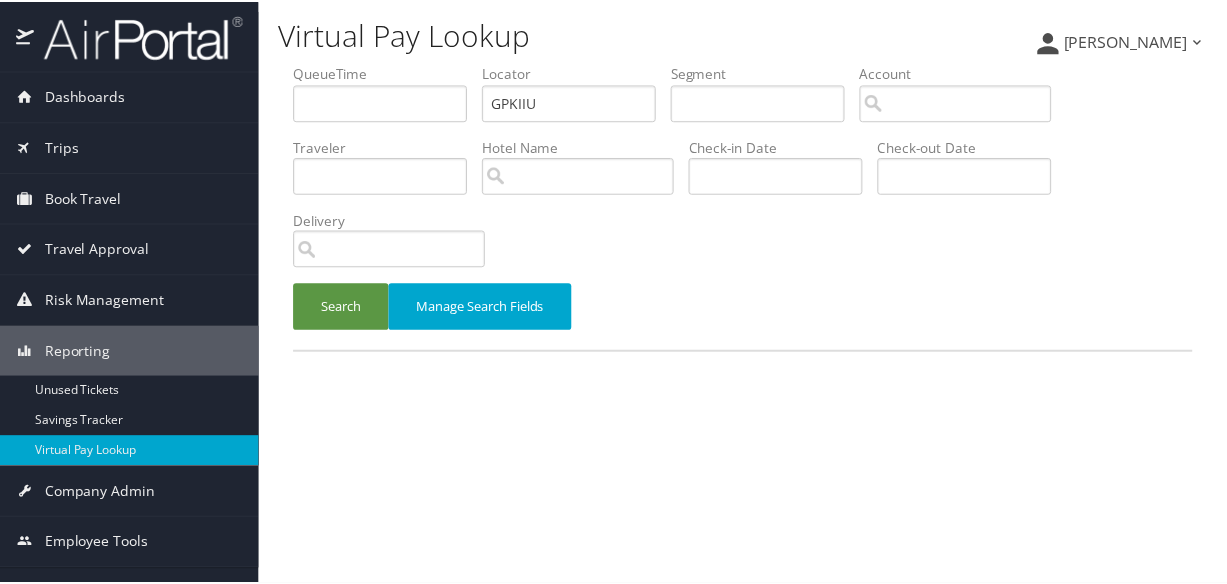 scroll, scrollTop: 0, scrollLeft: 0, axis: both 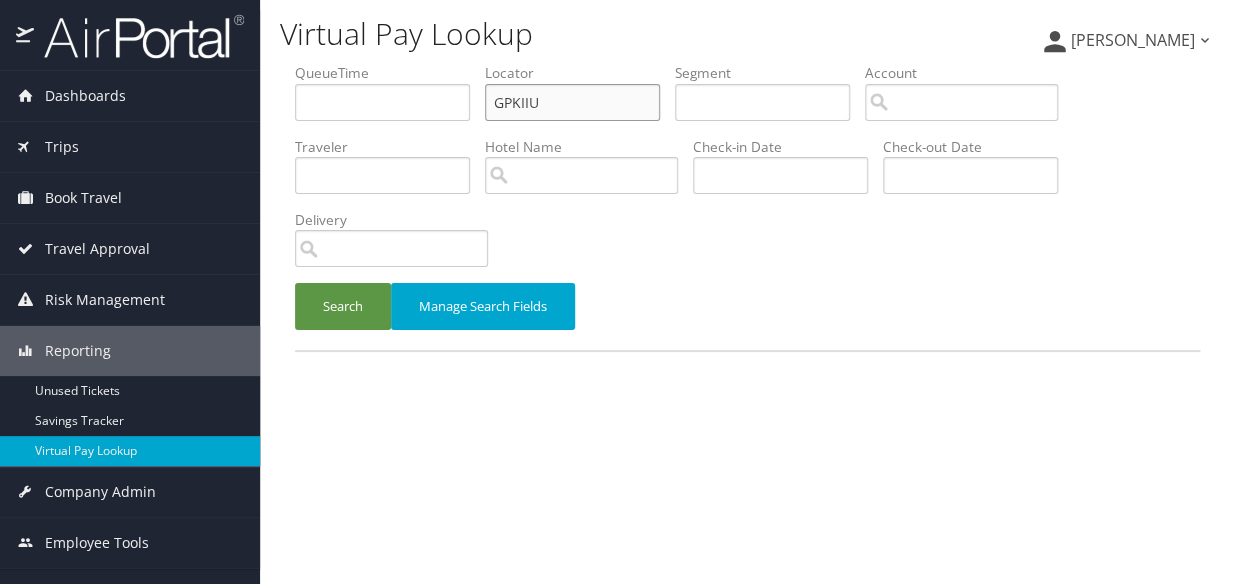 paste on "NBRYCK" 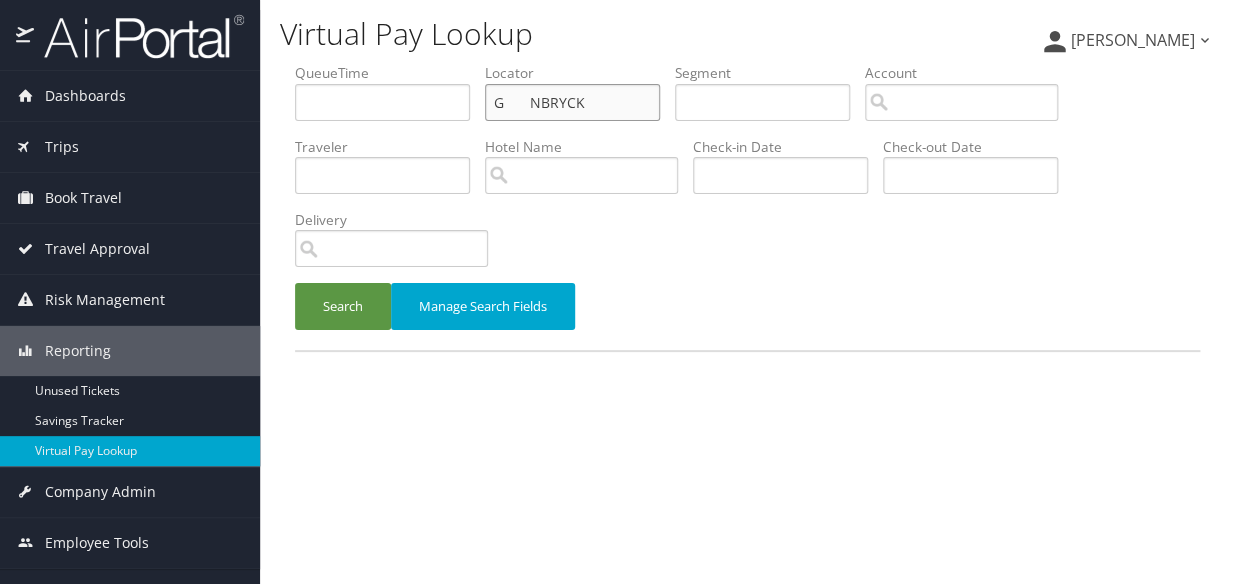 drag, startPoint x: 548, startPoint y: 106, endPoint x: 492, endPoint y: 115, distance: 56.718605 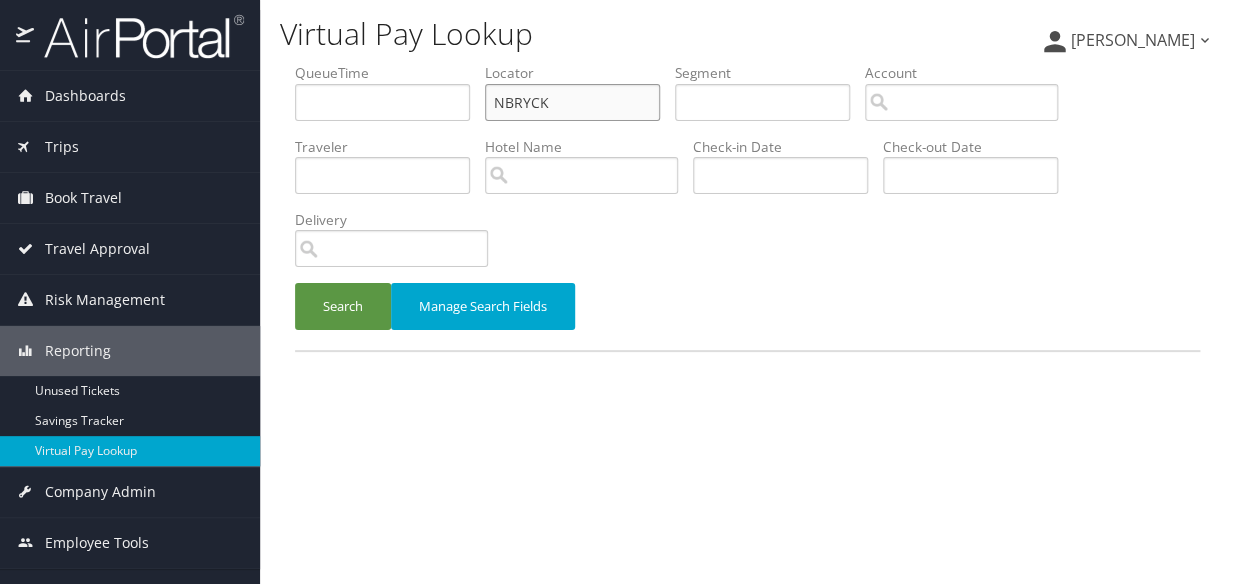 type on "NBRYCK" 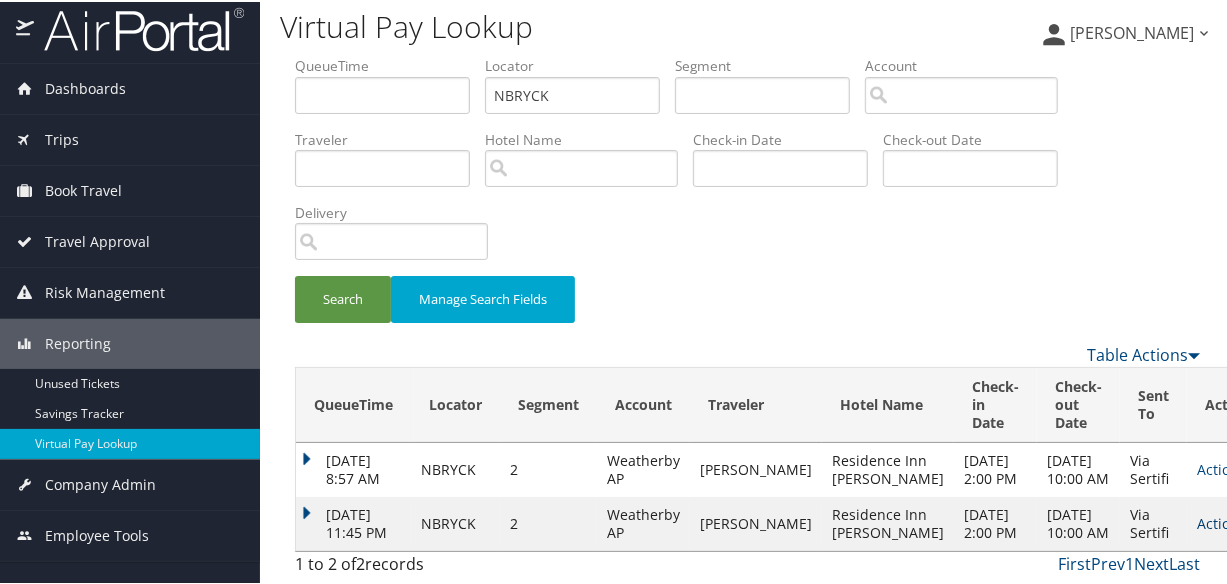 click on "Actions" at bounding box center (1226, 521) 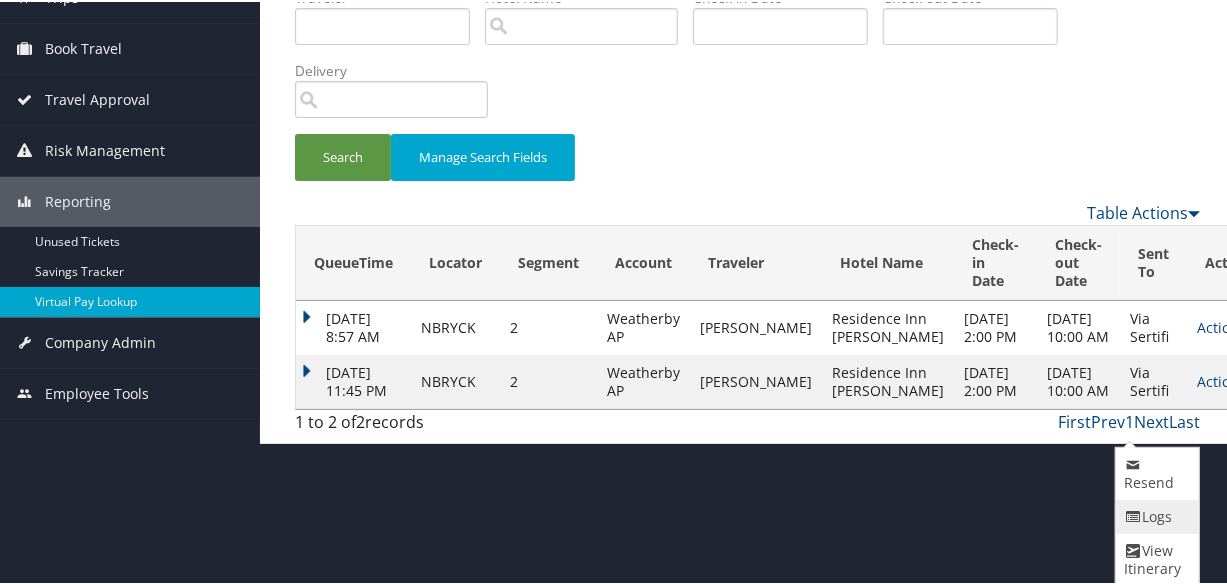 click at bounding box center (1133, 515) 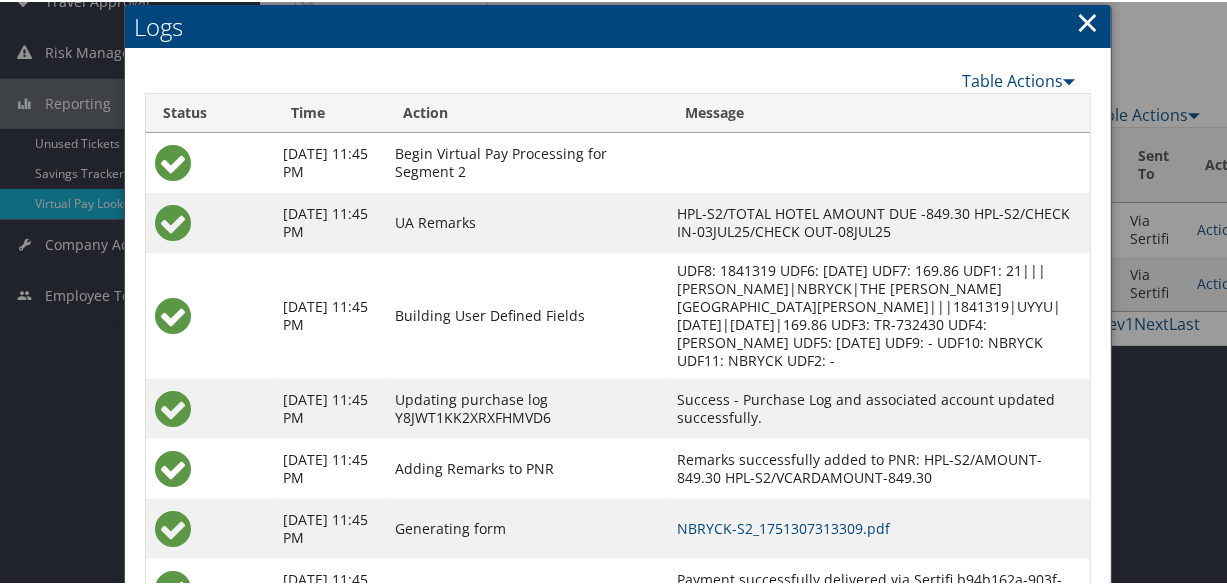 scroll, scrollTop: 398, scrollLeft: 0, axis: vertical 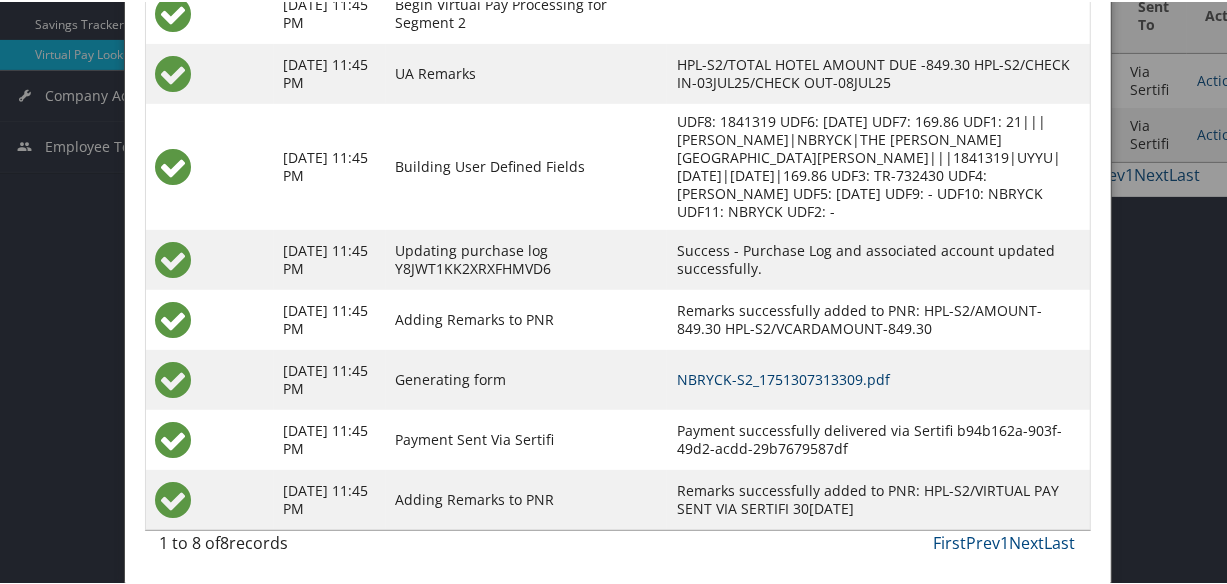 click on "NBRYCK-S2_1751307313309.pdf" at bounding box center (783, 377) 